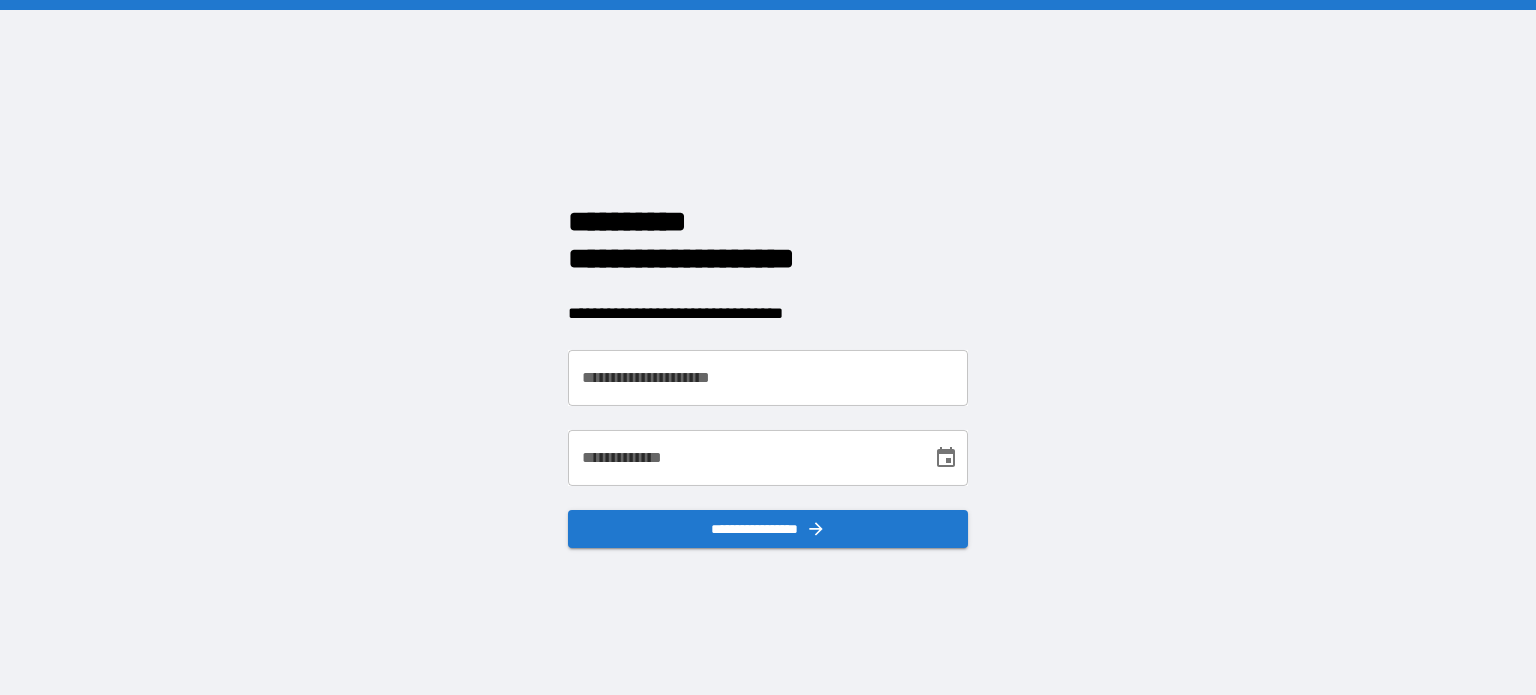 scroll, scrollTop: 0, scrollLeft: 0, axis: both 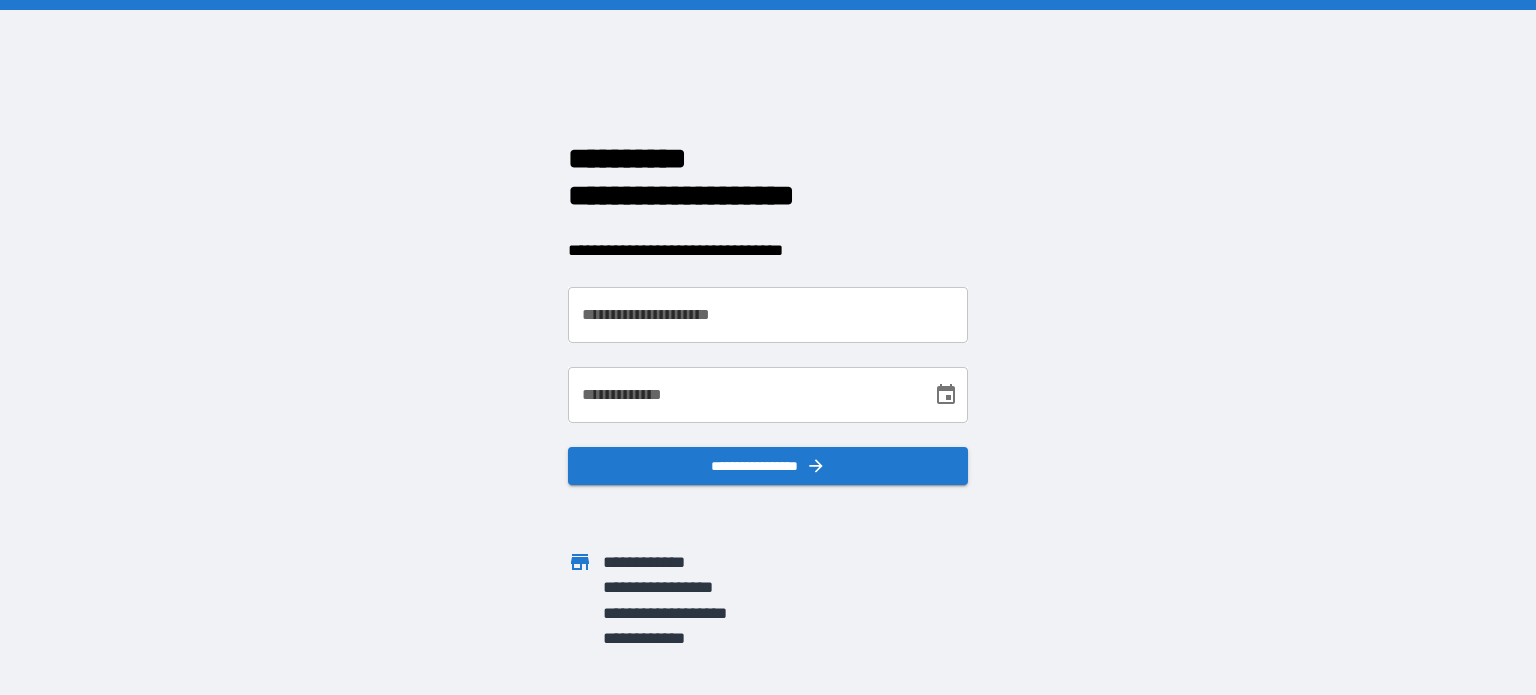click on "**********" at bounding box center (768, 315) 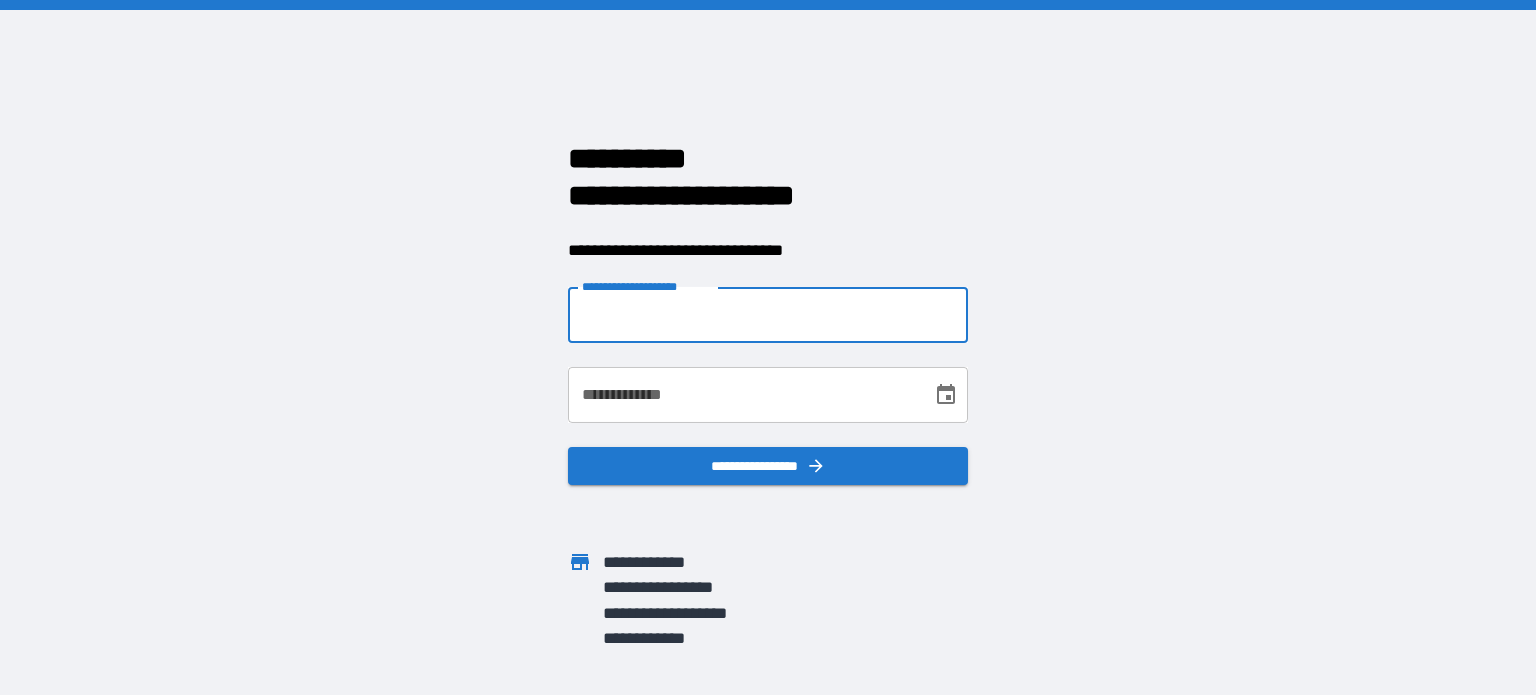 type on "**********" 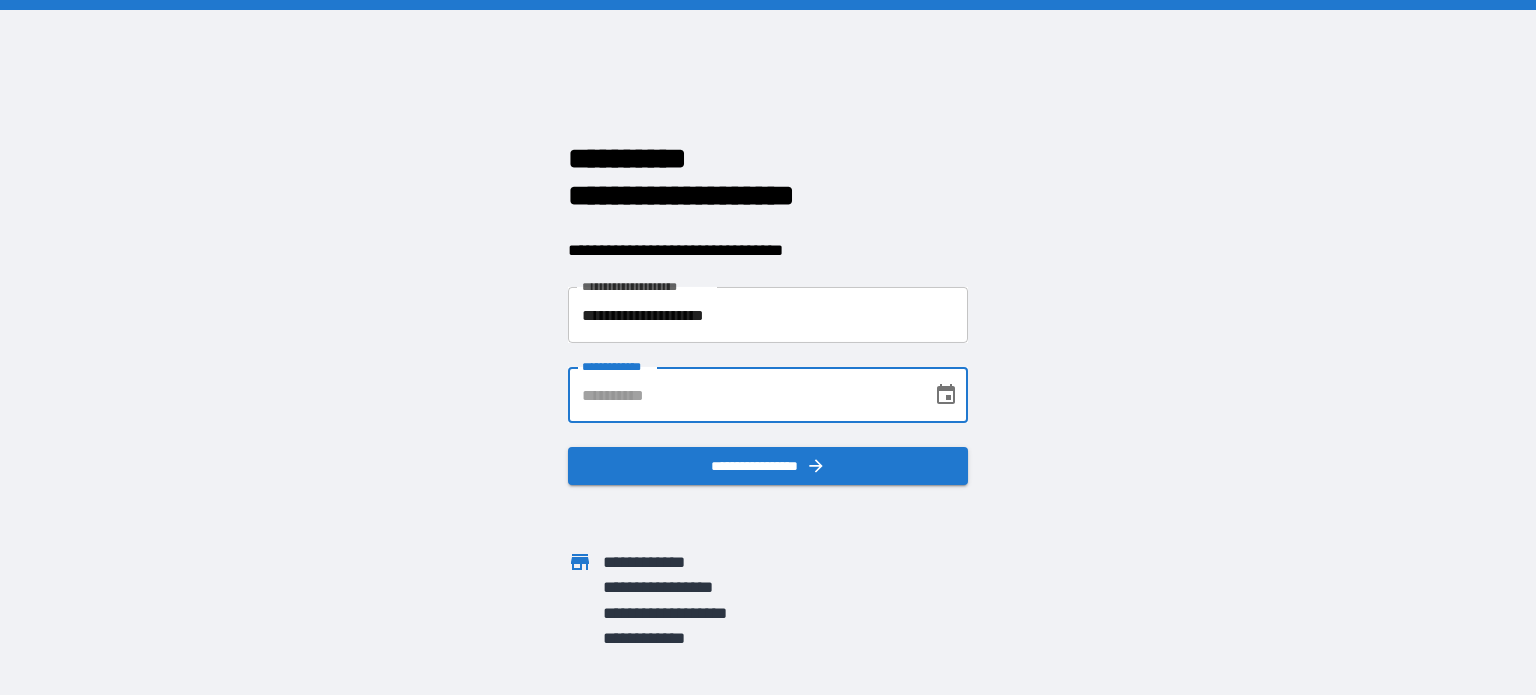 click on "**********" at bounding box center [743, 395] 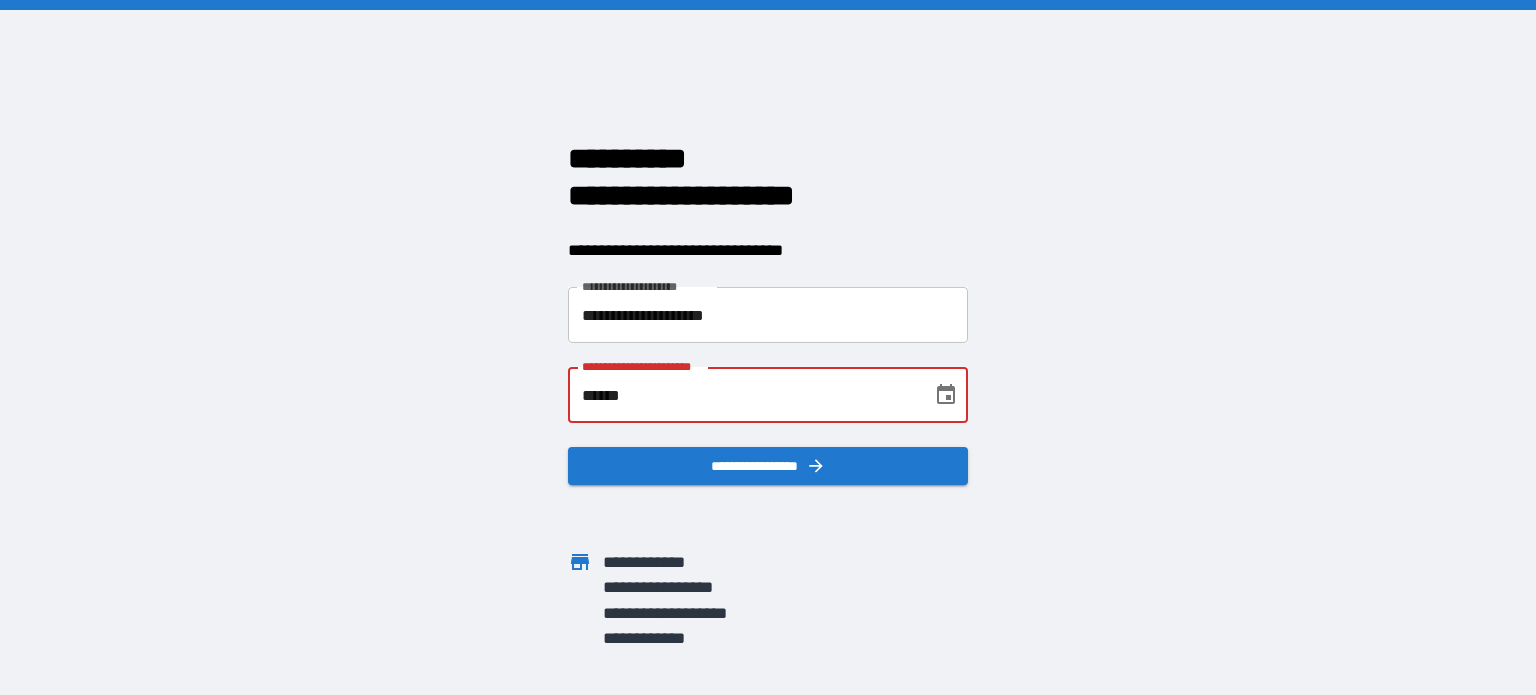 click on "******" at bounding box center [743, 395] 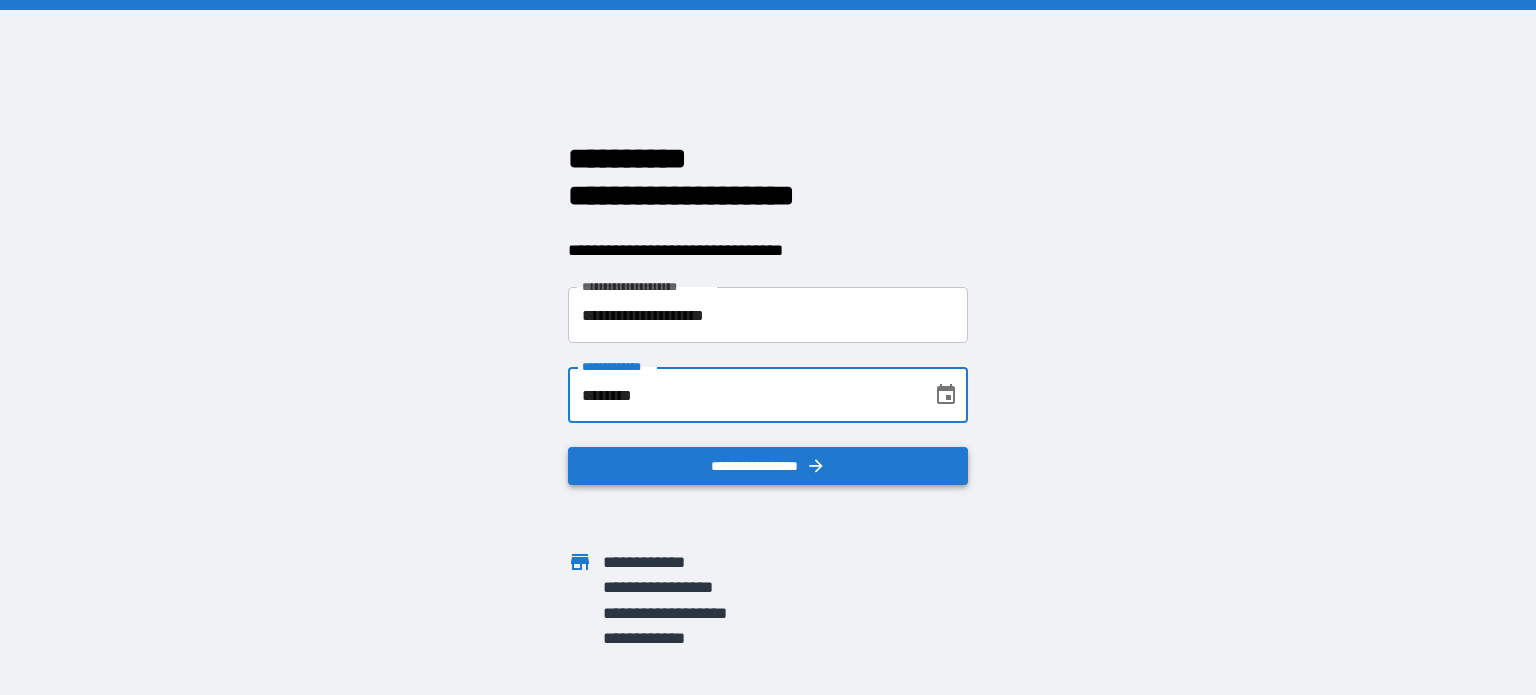 type on "********" 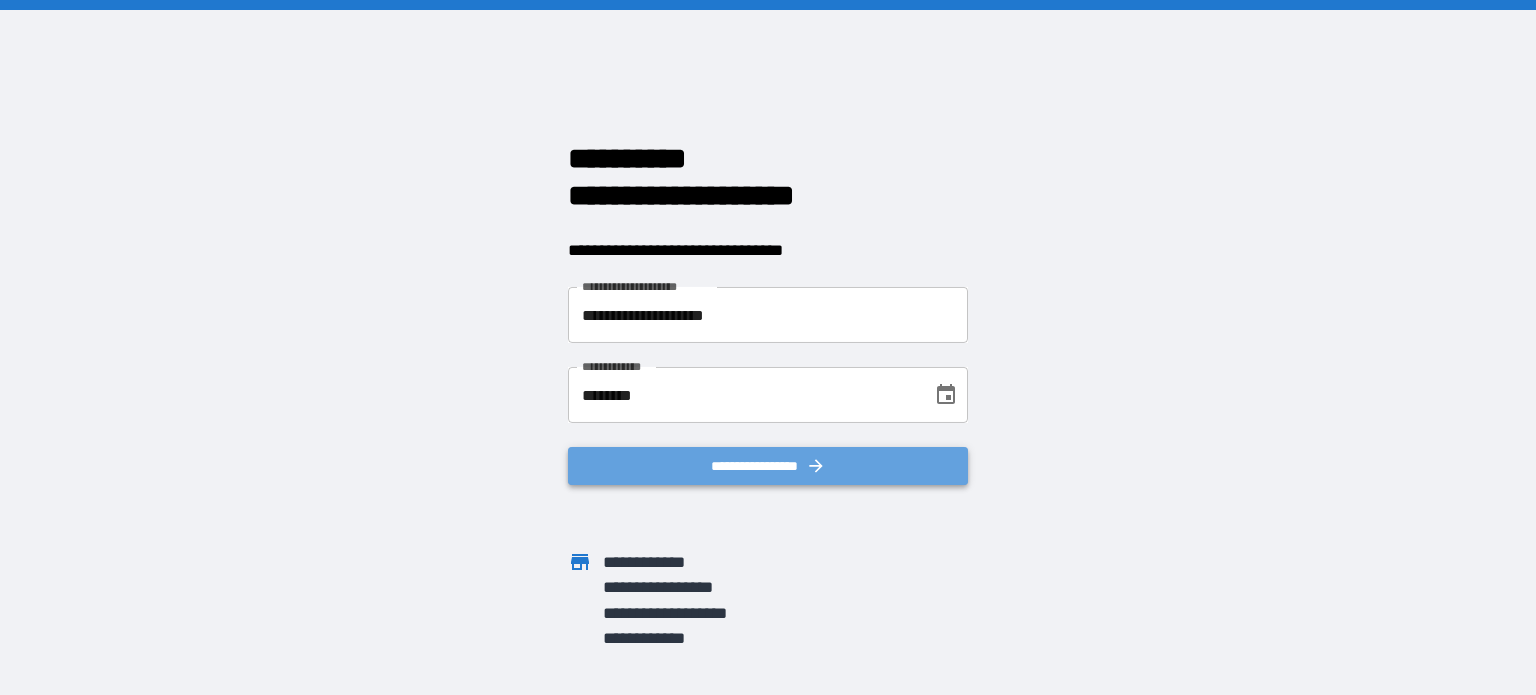 click on "**********" at bounding box center [768, 466] 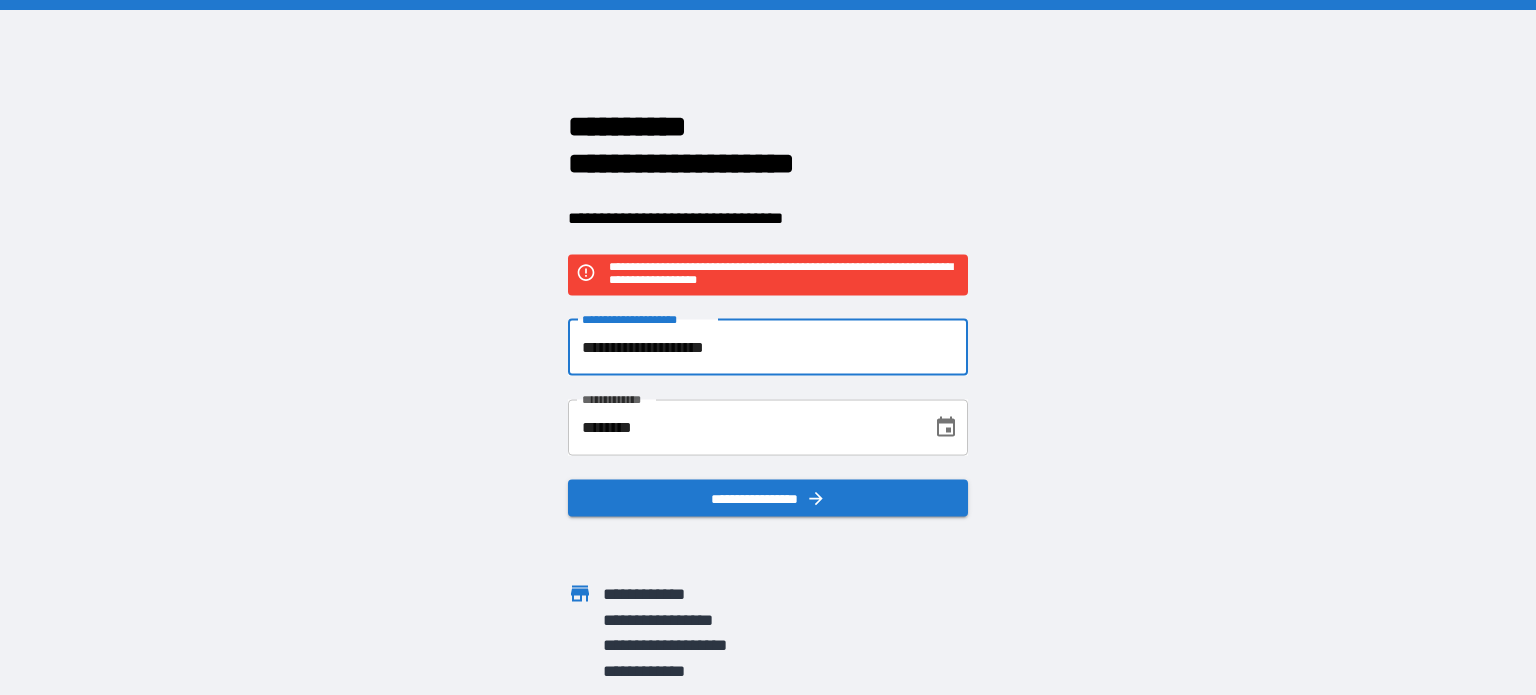 drag, startPoint x: 784, startPoint y: 341, endPoint x: 414, endPoint y: 296, distance: 372.72644 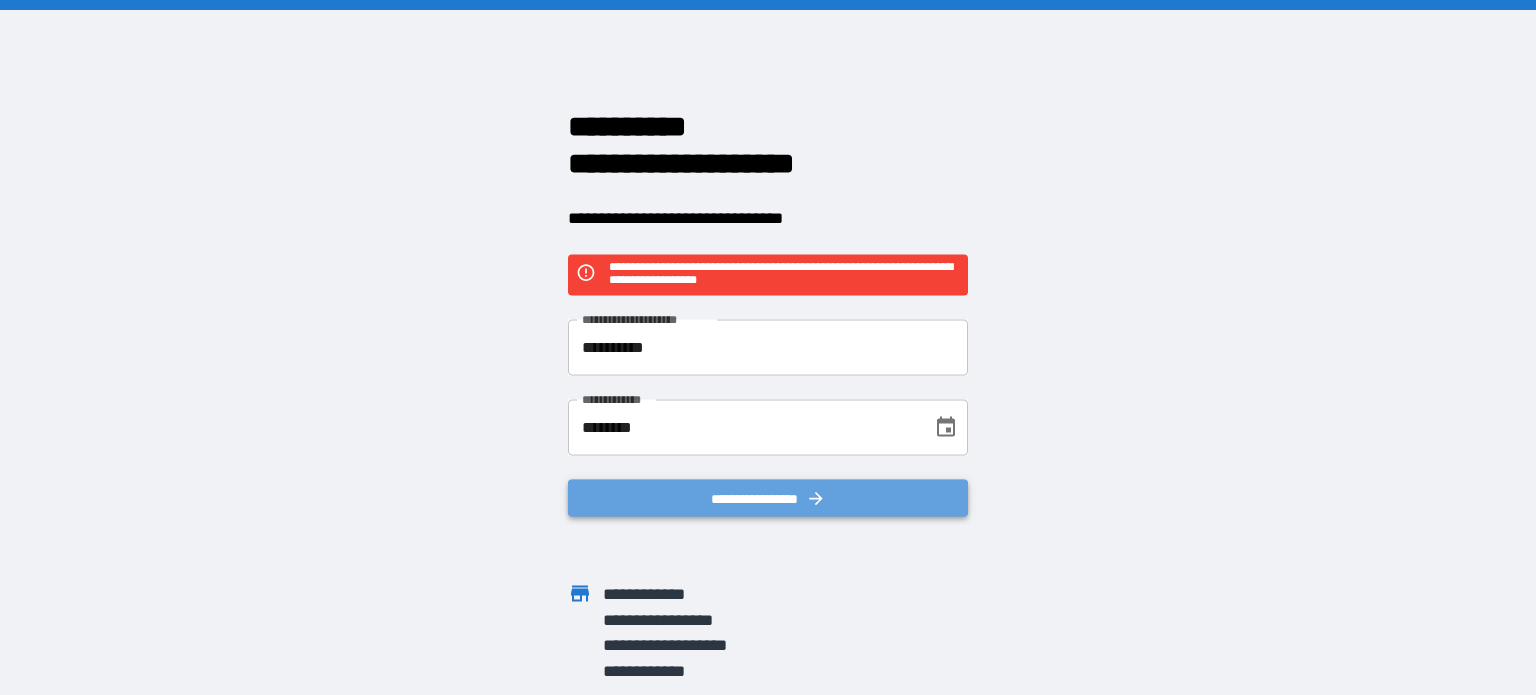 click on "**********" at bounding box center (768, 498) 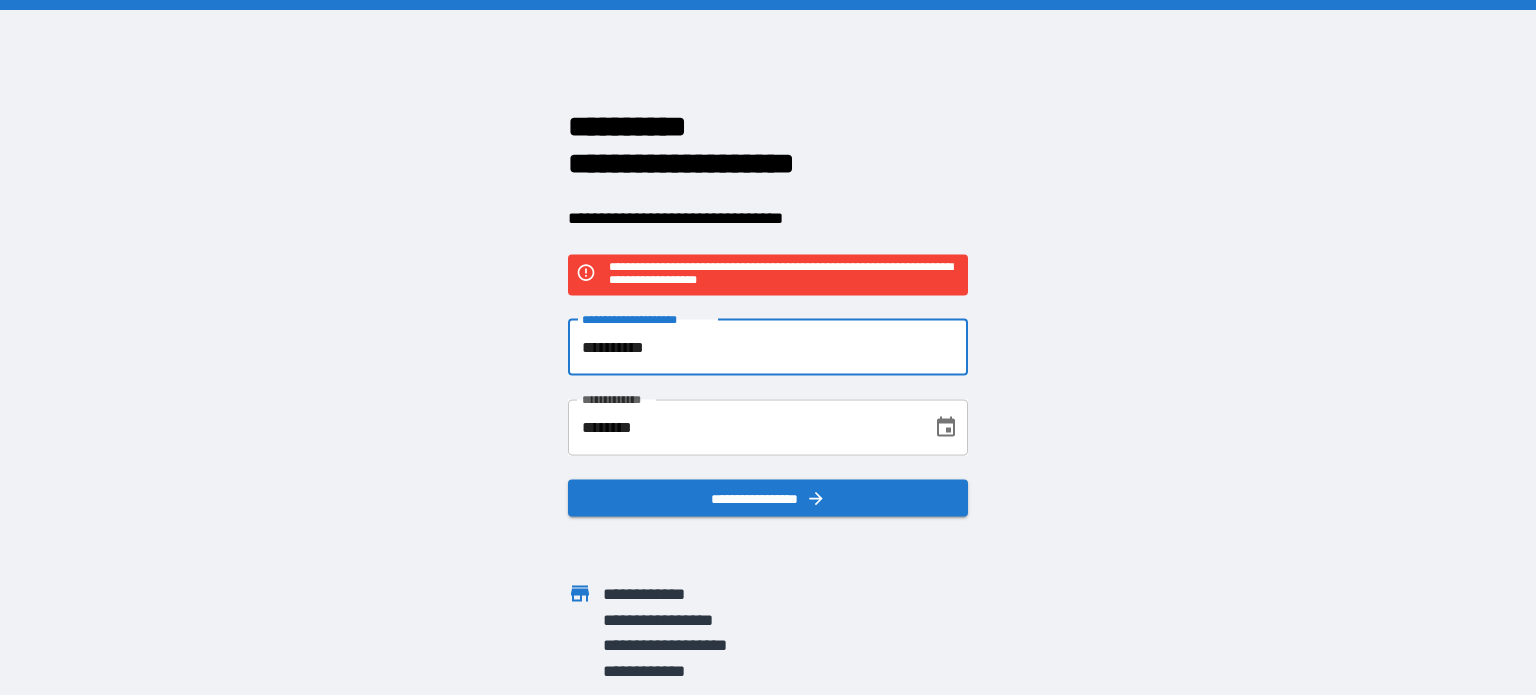 click on "**********" at bounding box center [768, 347] 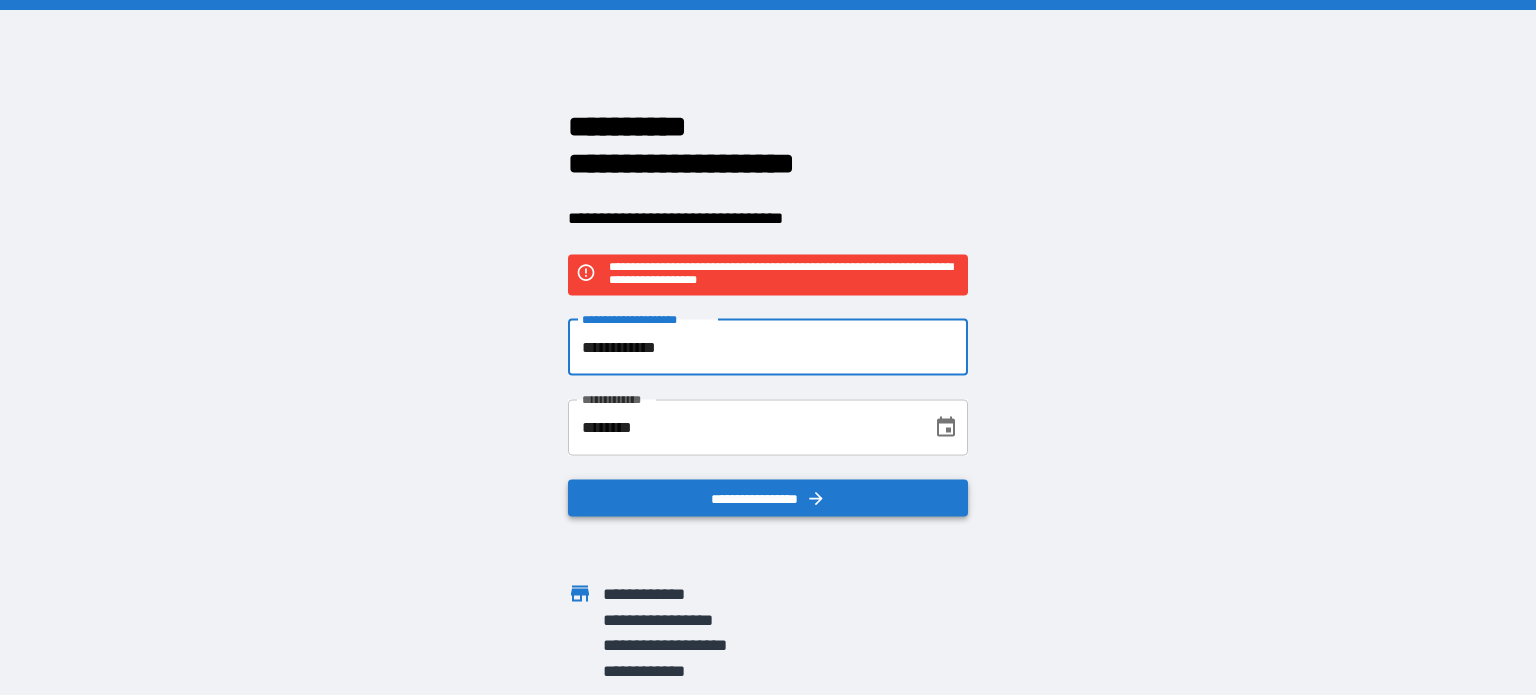 type on "**********" 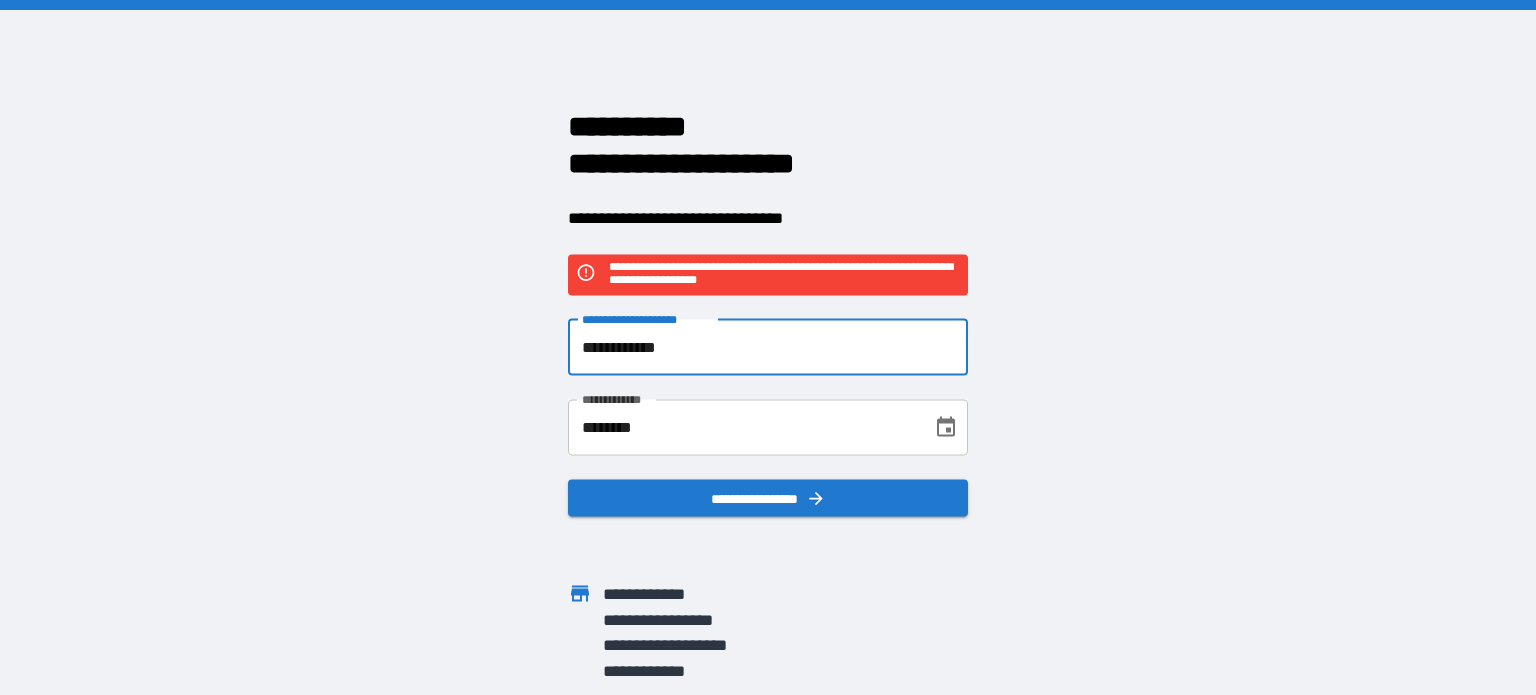 drag, startPoint x: 721, startPoint y: 347, endPoint x: 560, endPoint y: 347, distance: 161 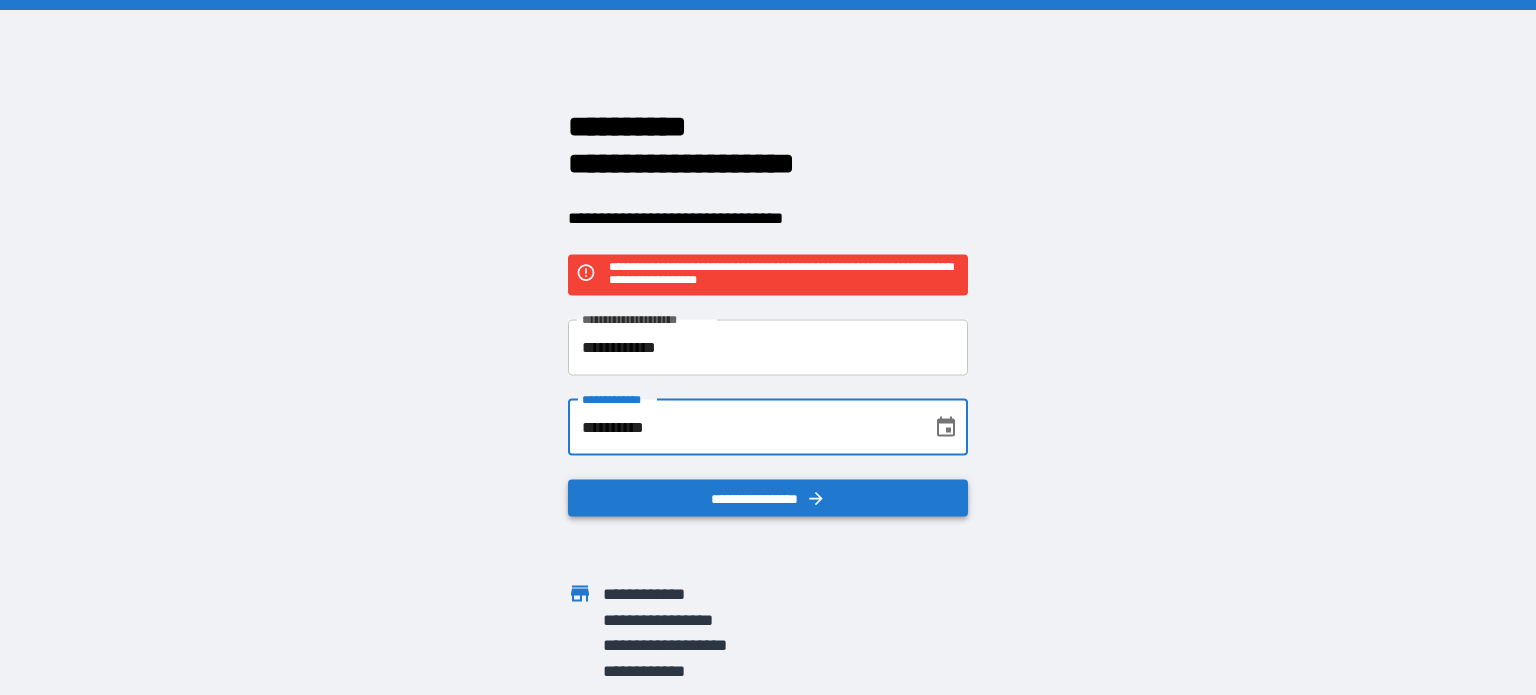 type on "**********" 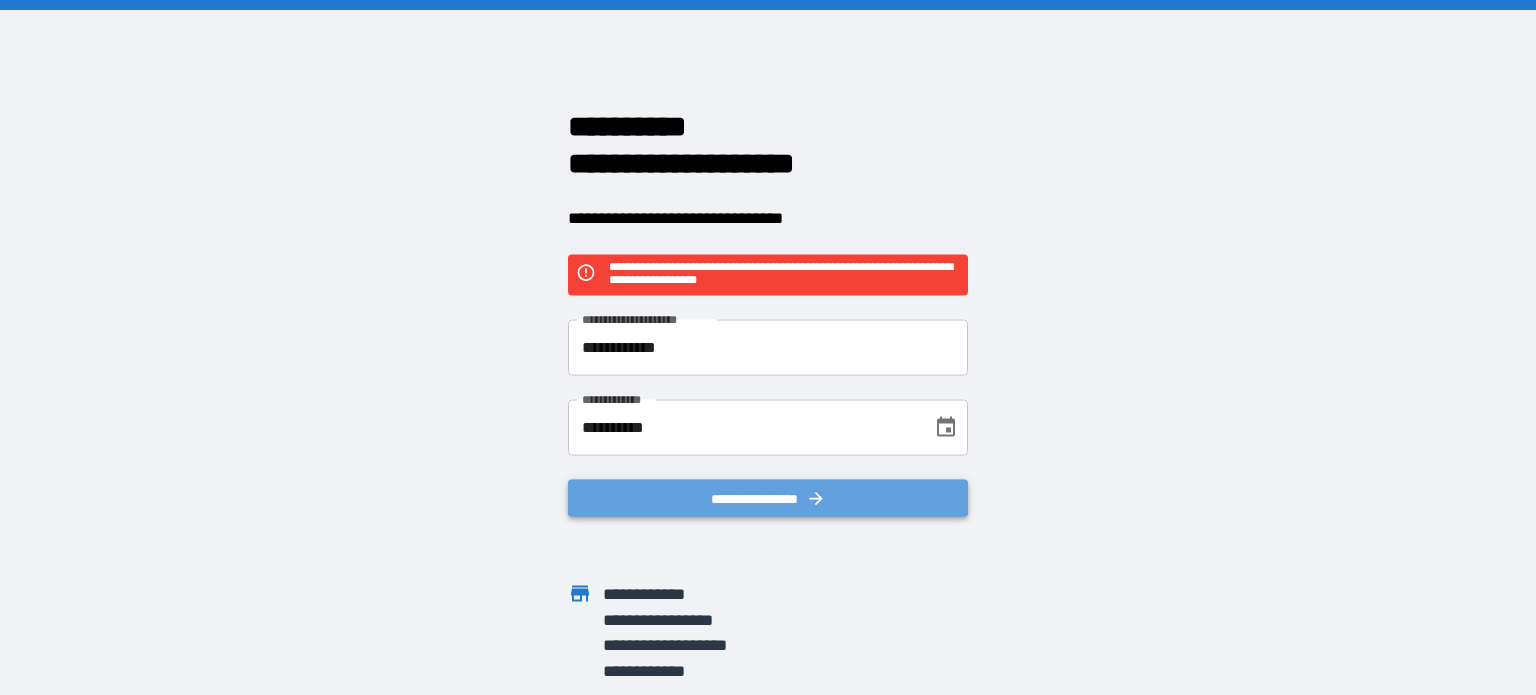 drag, startPoint x: 716, startPoint y: 487, endPoint x: 728, endPoint y: 481, distance: 13.416408 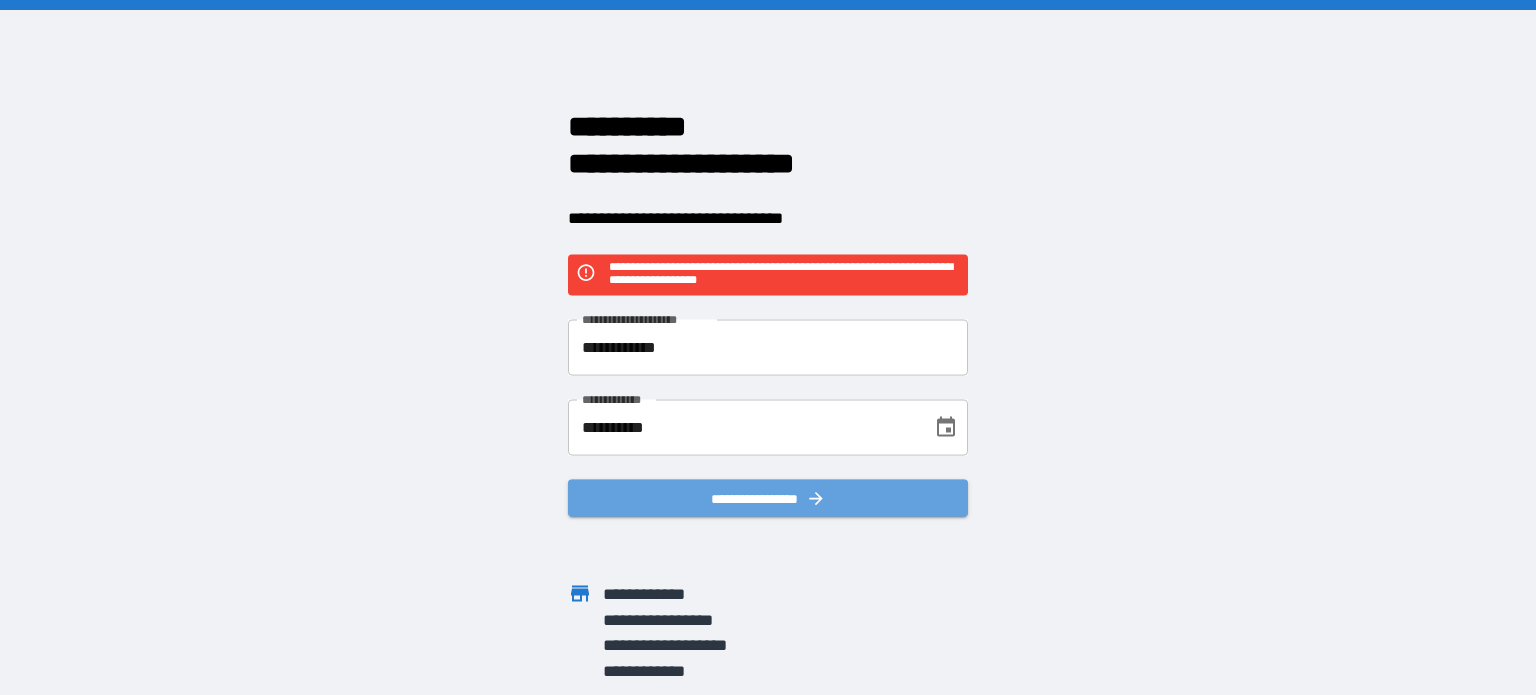 click on "**********" at bounding box center (768, 498) 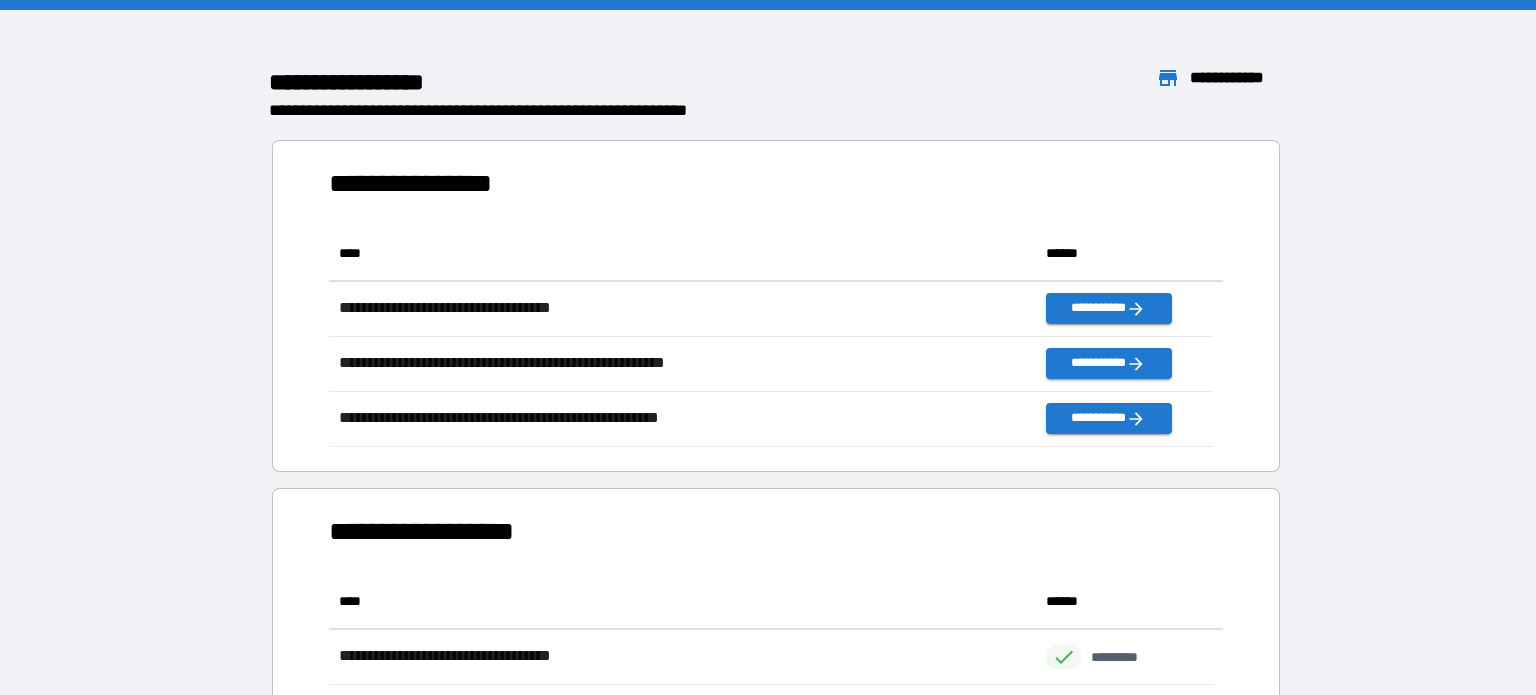 scroll, scrollTop: 16, scrollLeft: 16, axis: both 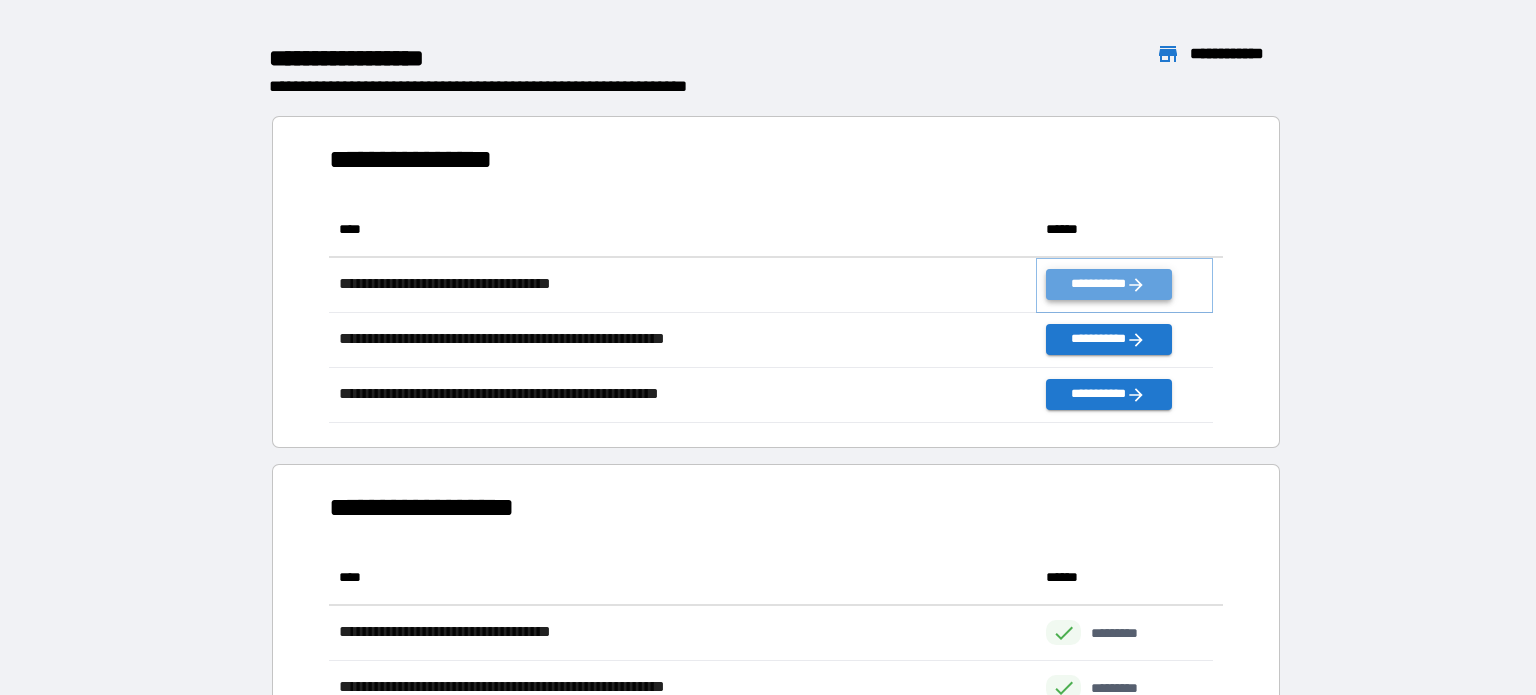 click on "**********" at bounding box center (1108, 284) 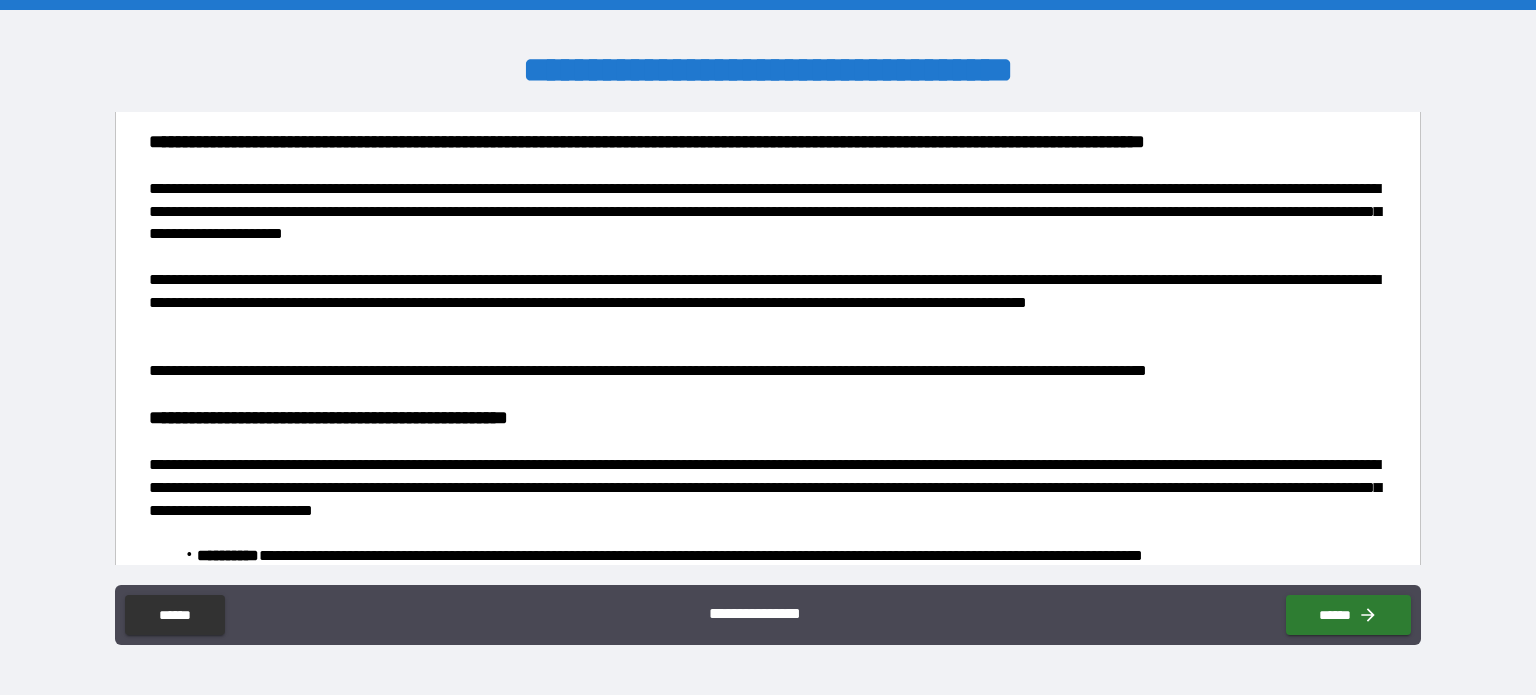 scroll, scrollTop: 200, scrollLeft: 0, axis: vertical 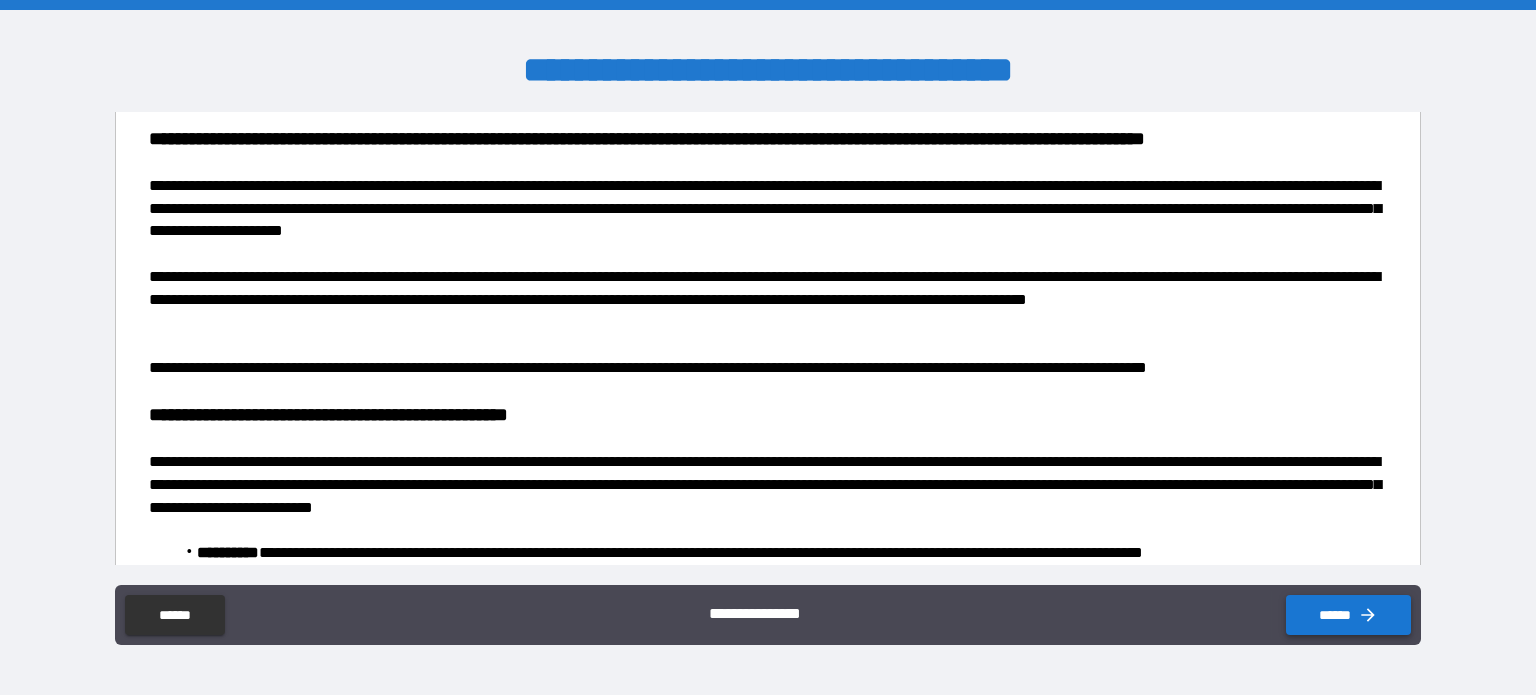 click on "******" at bounding box center (1348, 615) 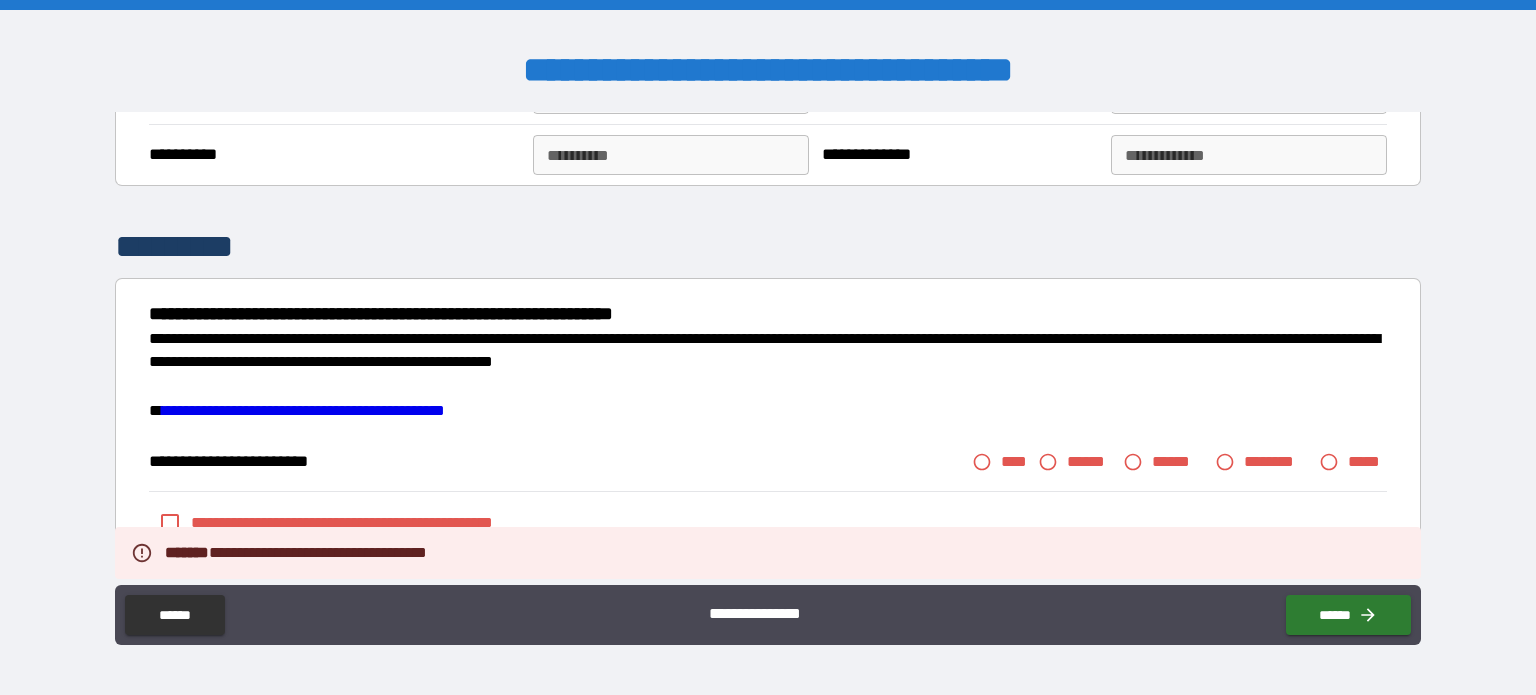 scroll, scrollTop: 2292, scrollLeft: 0, axis: vertical 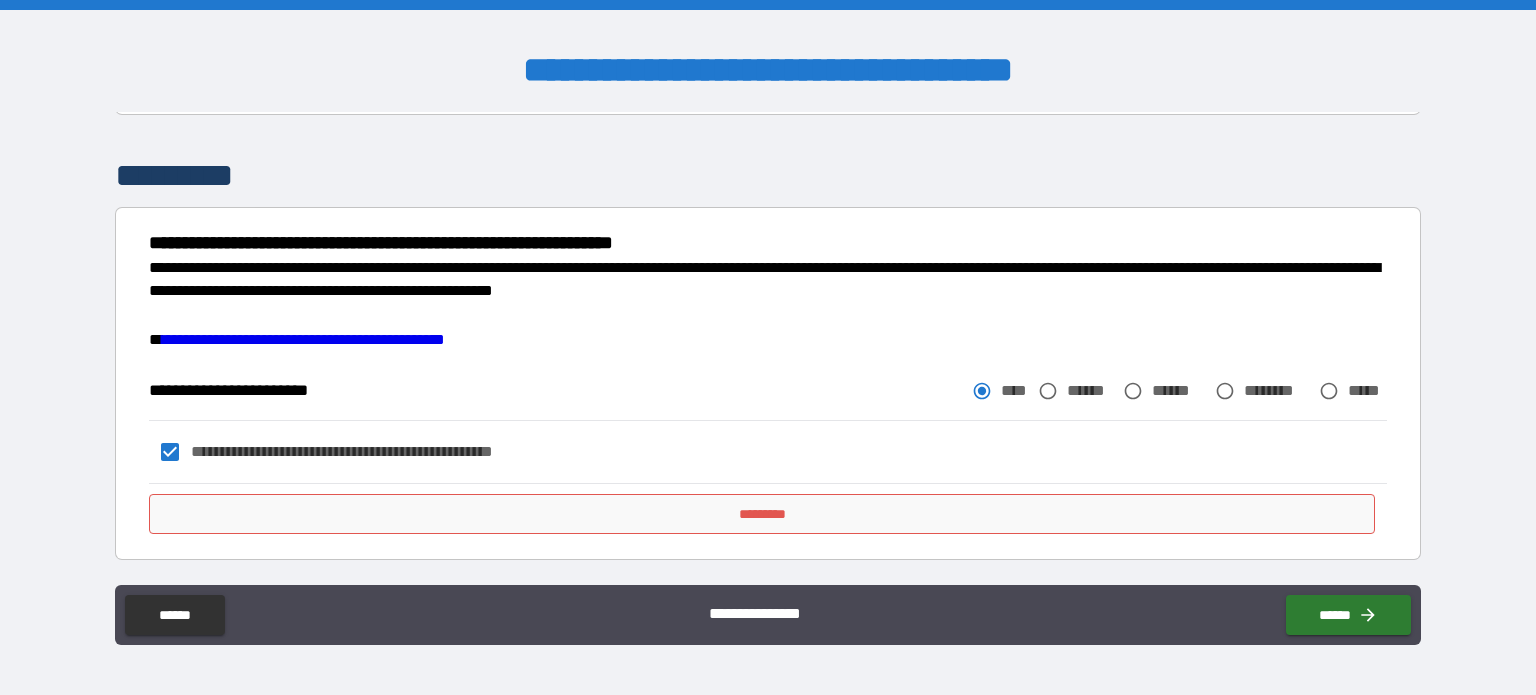 click on "*********" at bounding box center [762, 514] 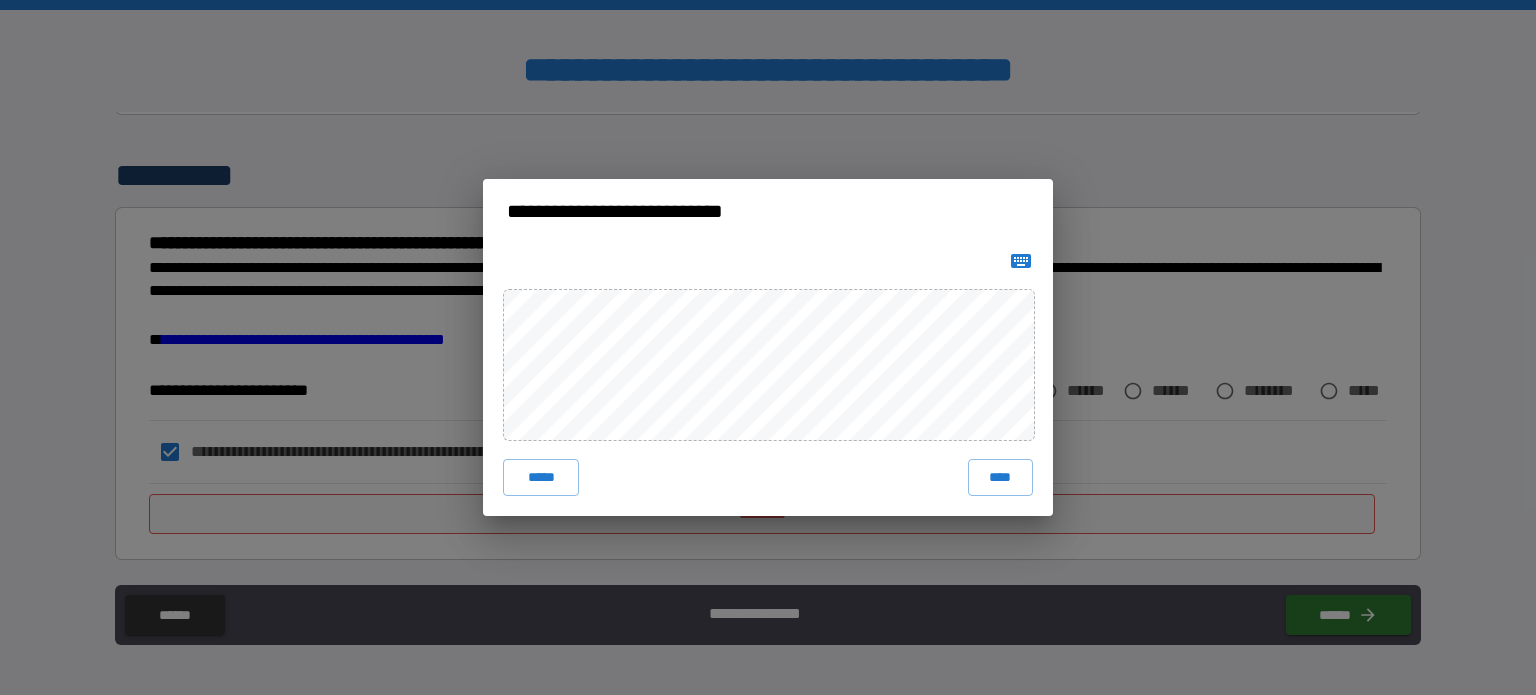 click on "**********" at bounding box center [768, 347] 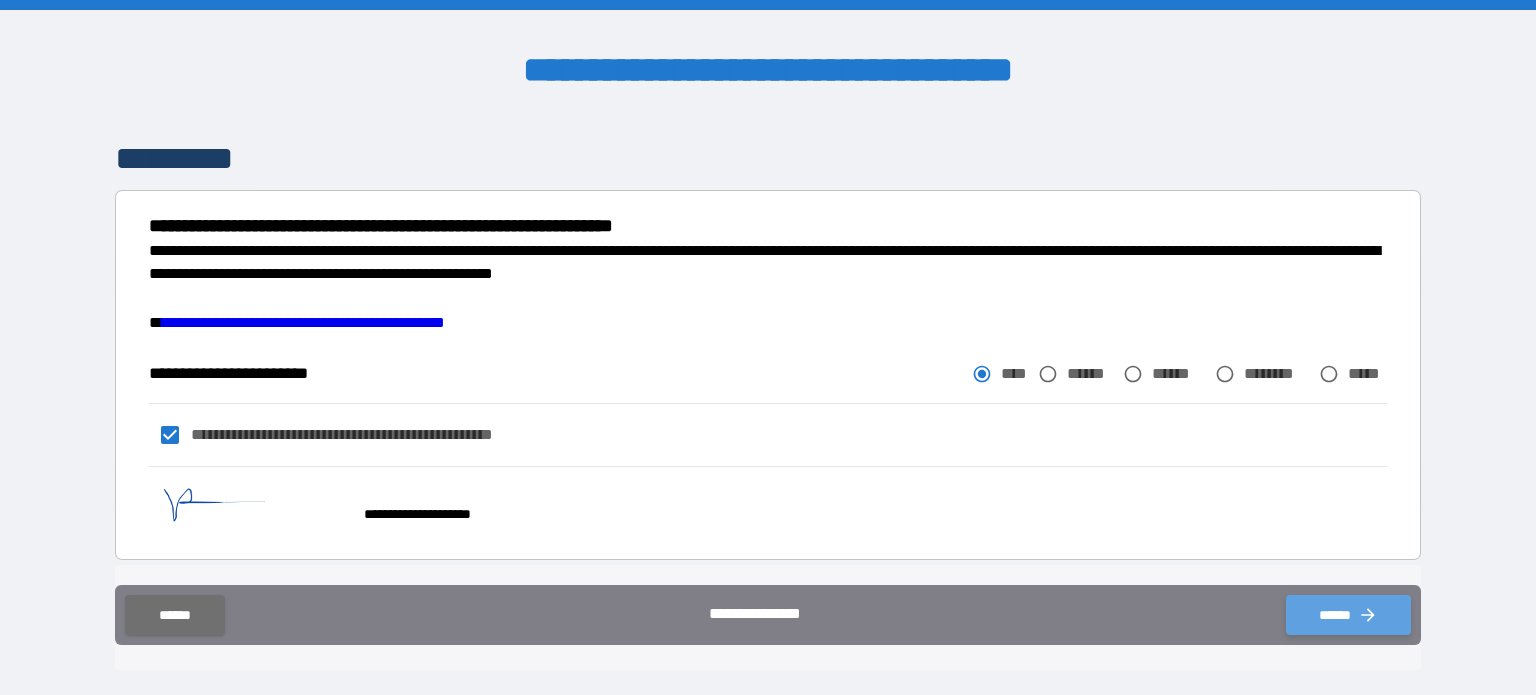 click on "******" at bounding box center (1348, 615) 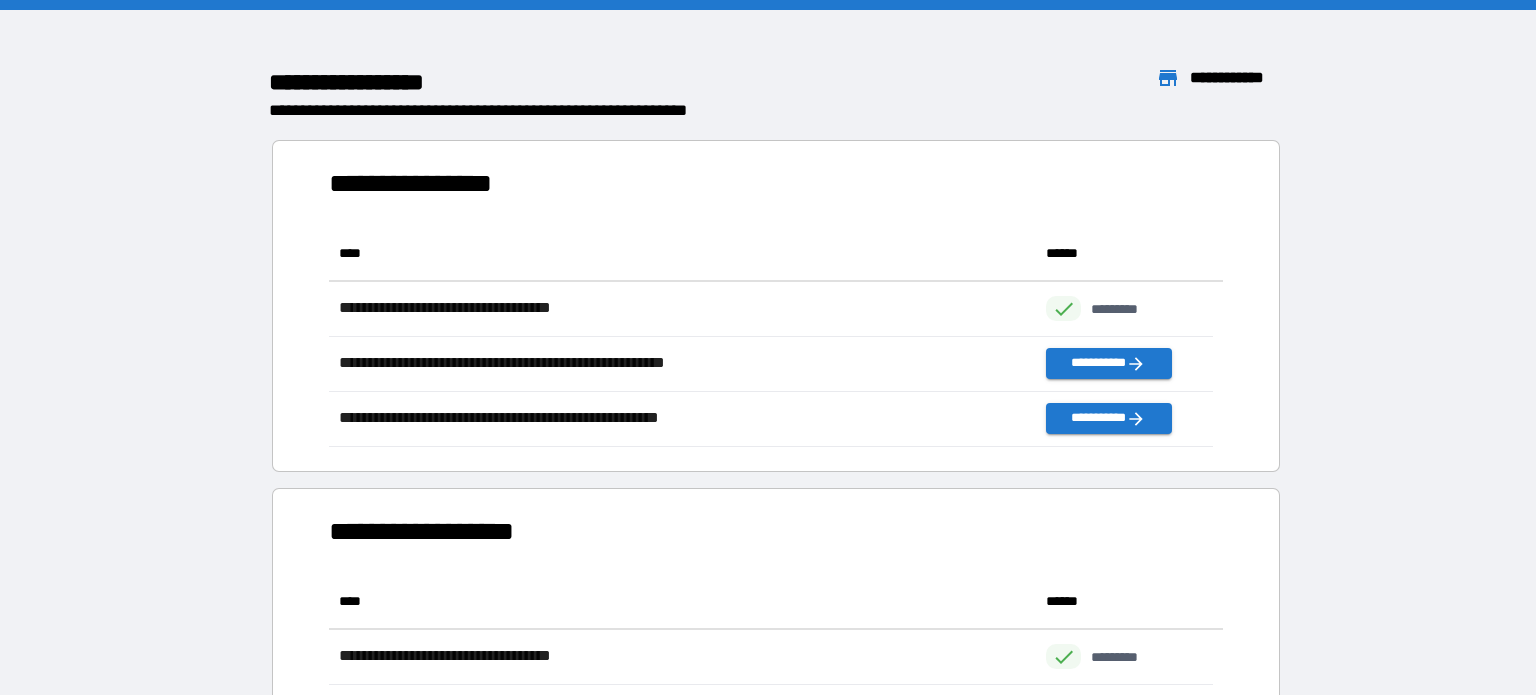 scroll, scrollTop: 16, scrollLeft: 16, axis: both 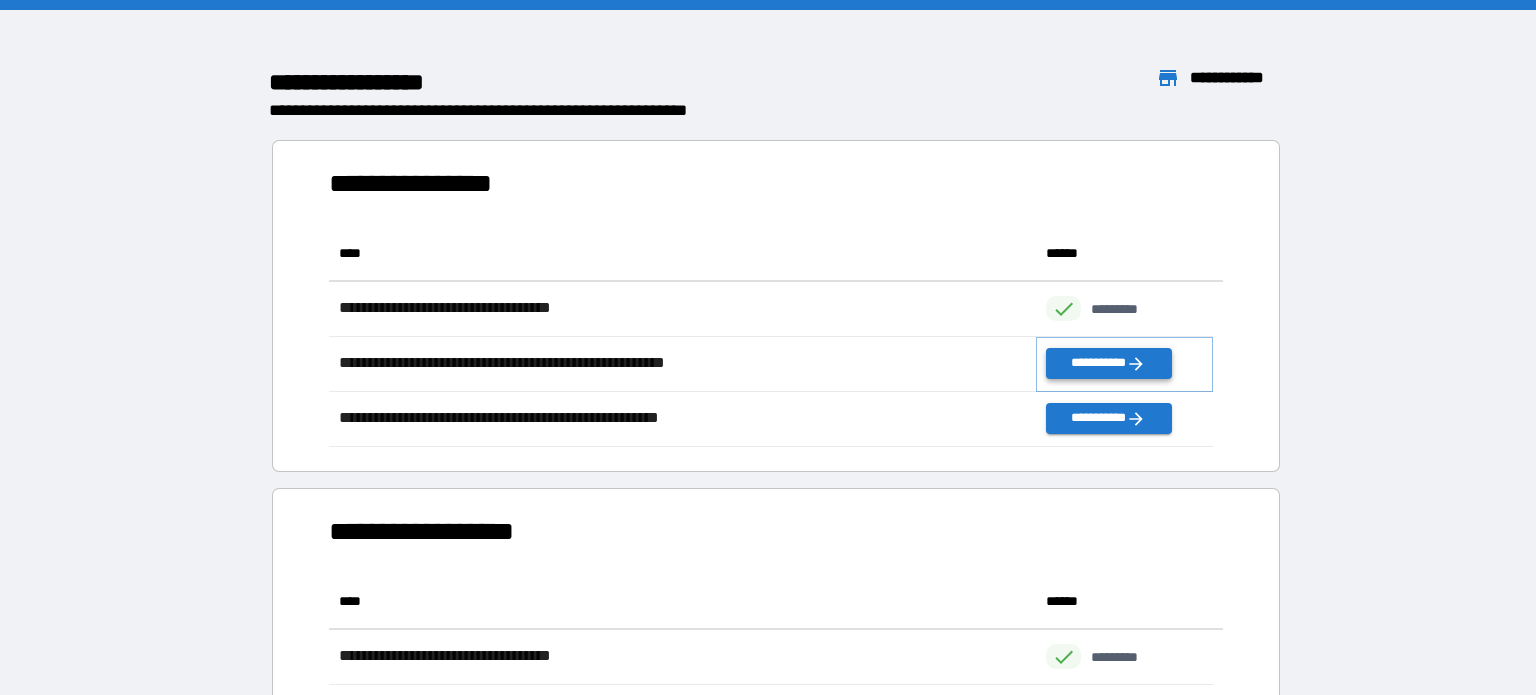 click on "**********" at bounding box center (1108, 363) 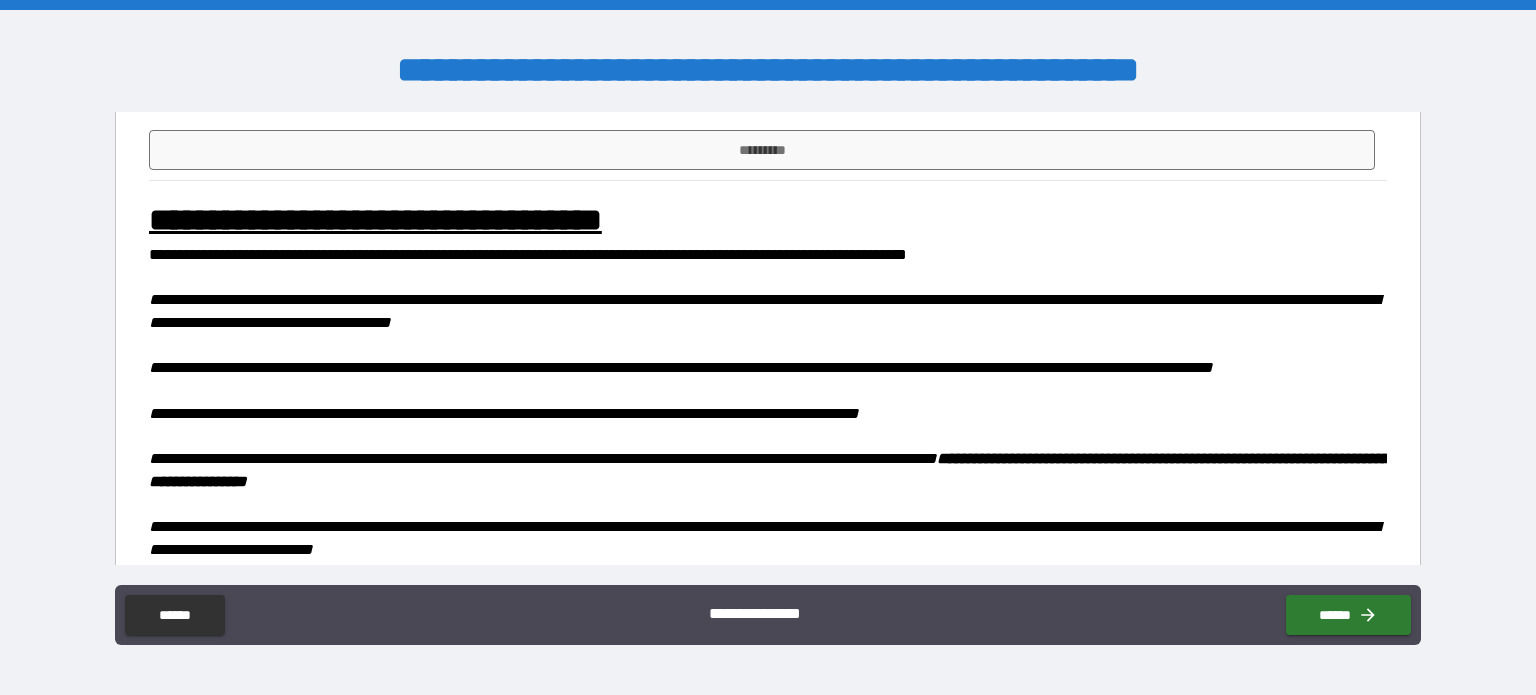 scroll, scrollTop: 1516, scrollLeft: 0, axis: vertical 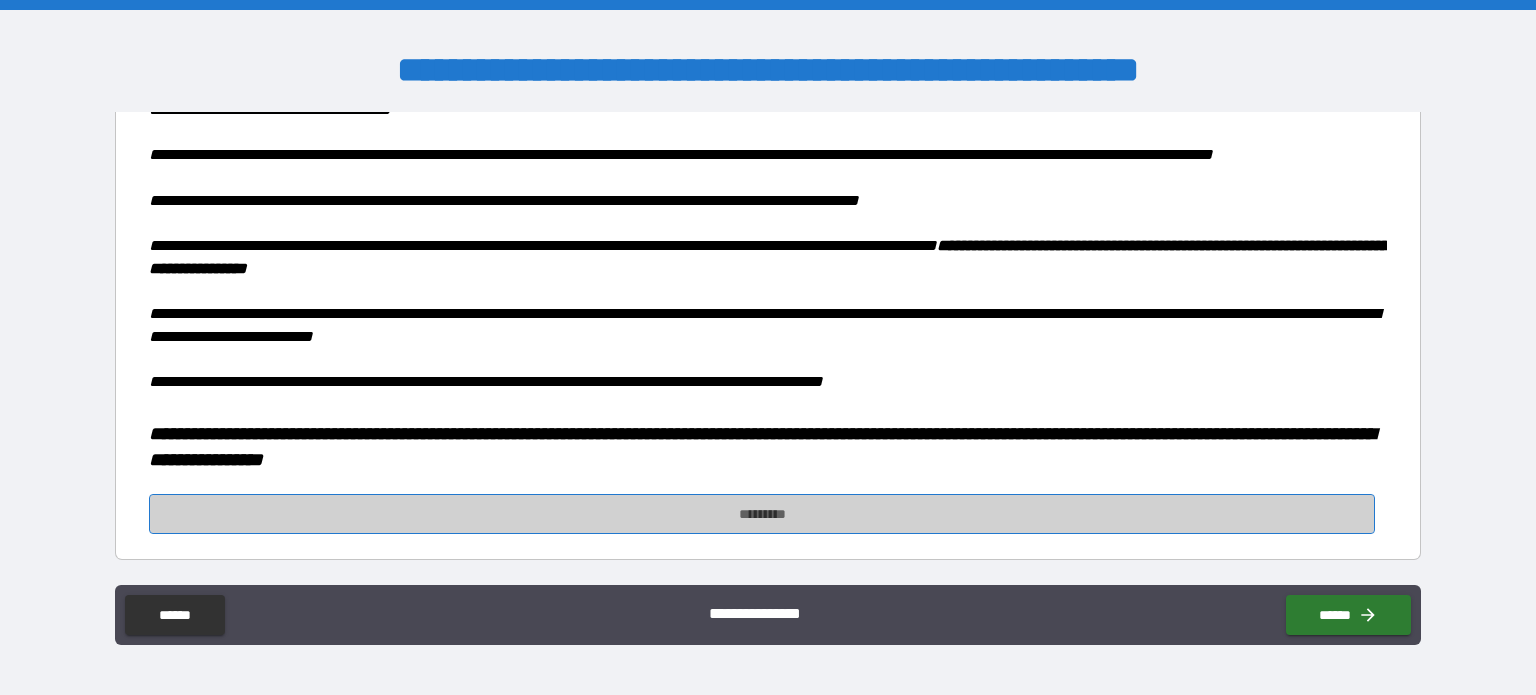 click on "*********" at bounding box center (762, 514) 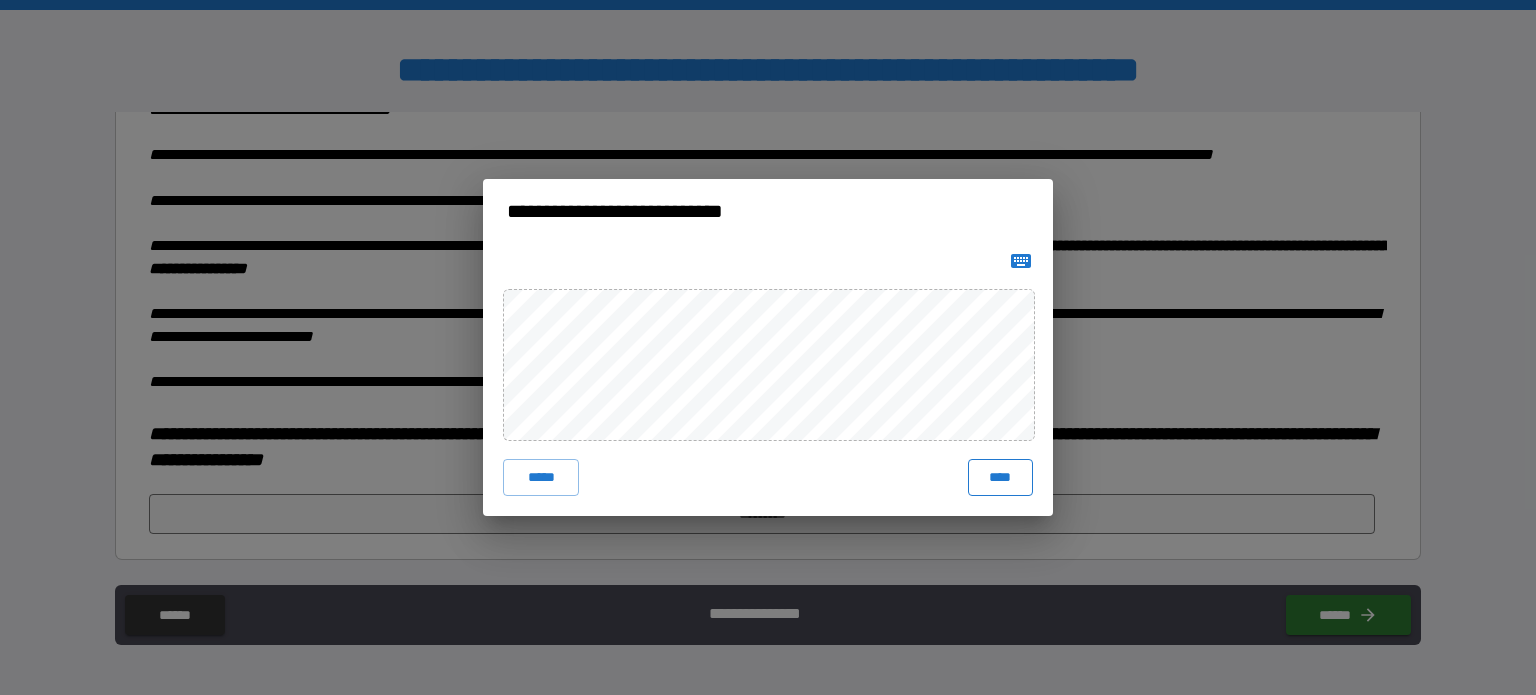 click on "****" at bounding box center [1000, 477] 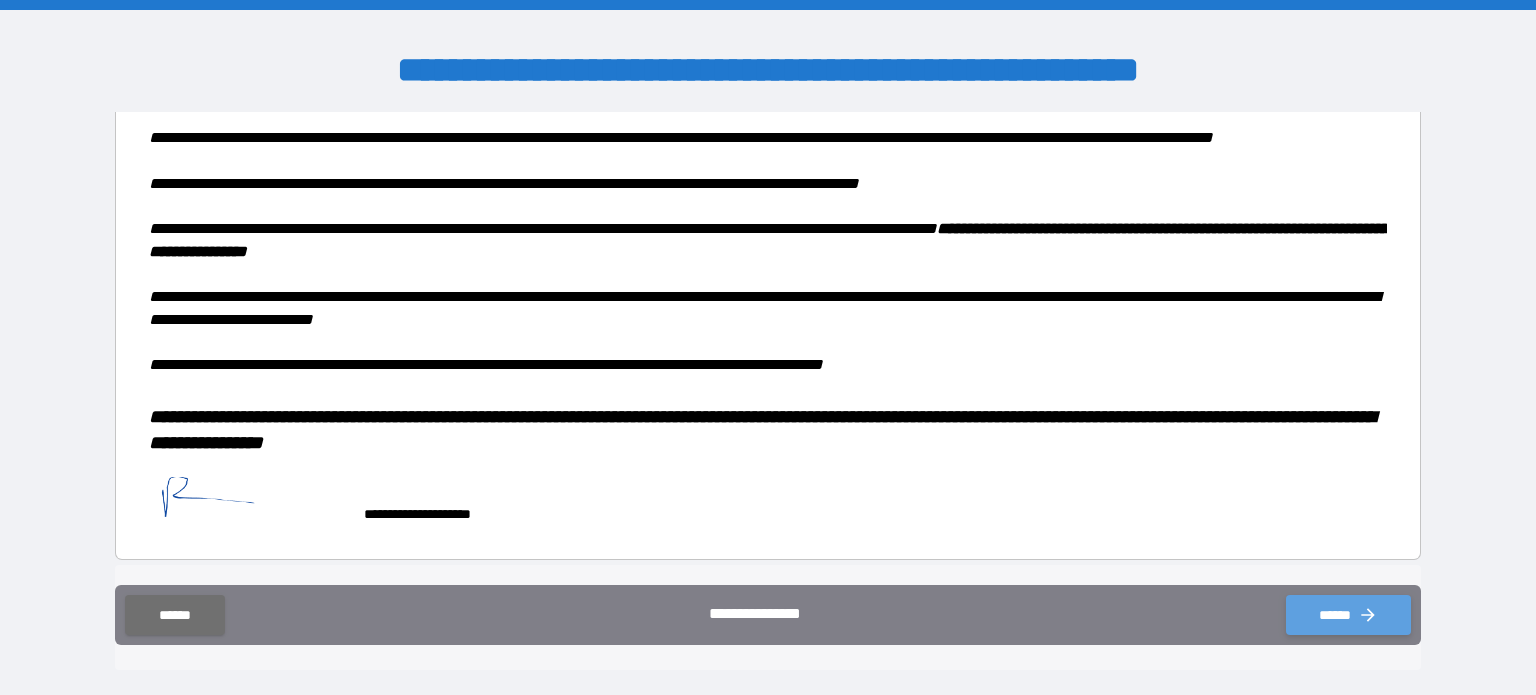 click on "******" at bounding box center (1348, 615) 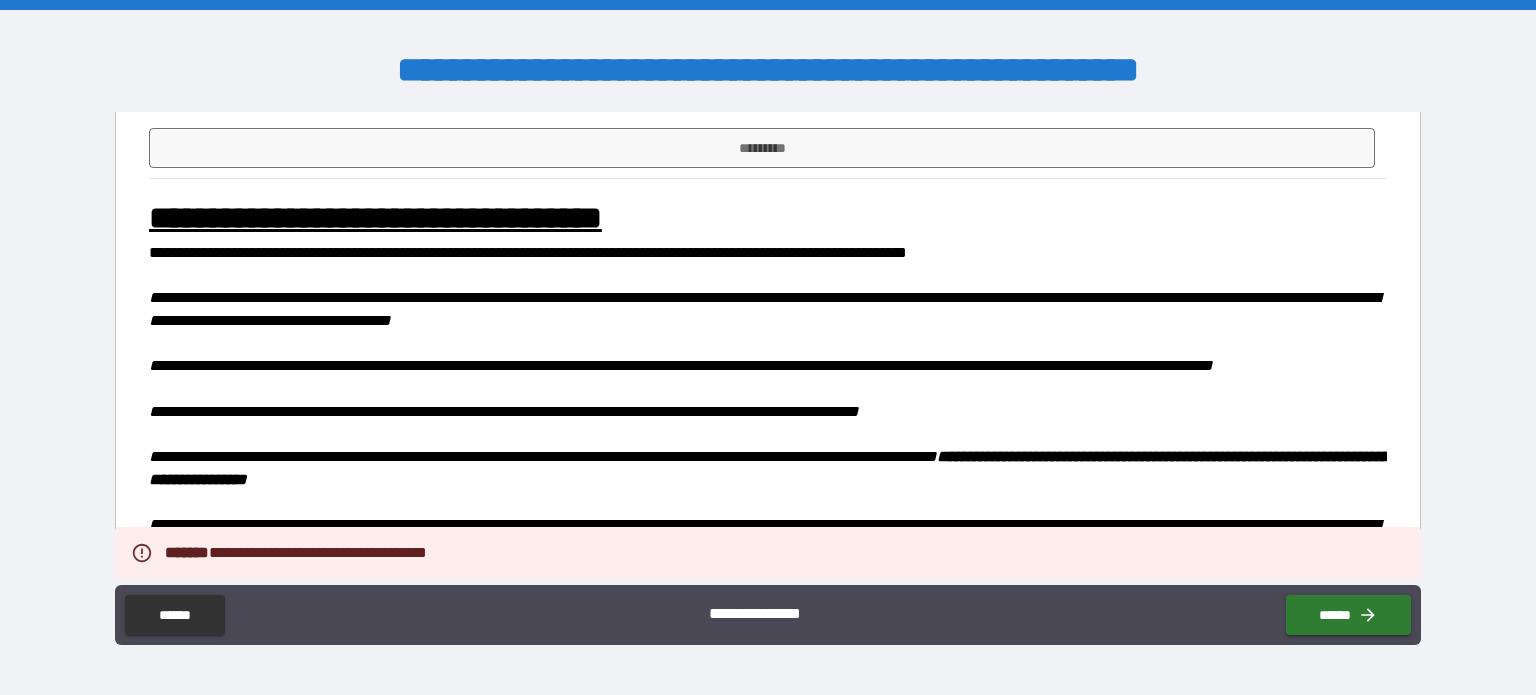 scroll, scrollTop: 1034, scrollLeft: 0, axis: vertical 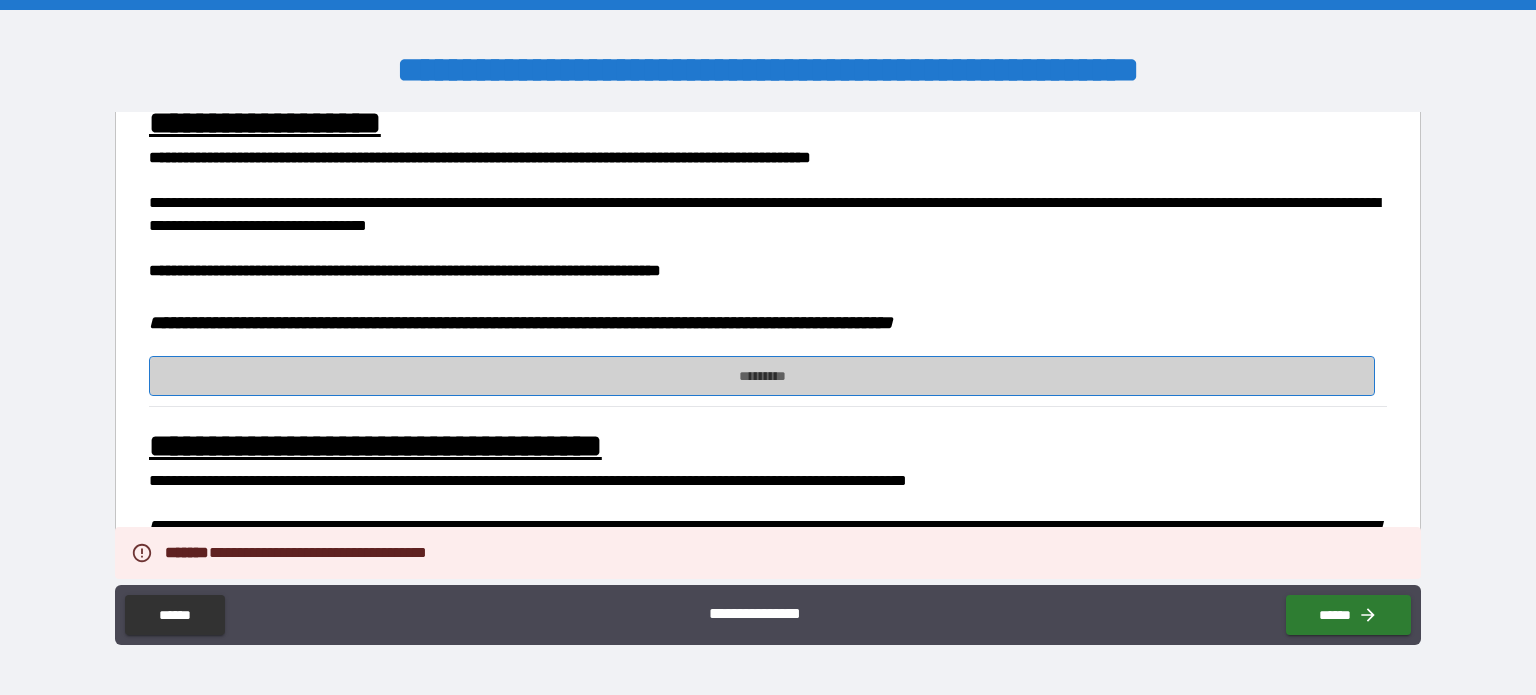 click on "*********" at bounding box center [762, 376] 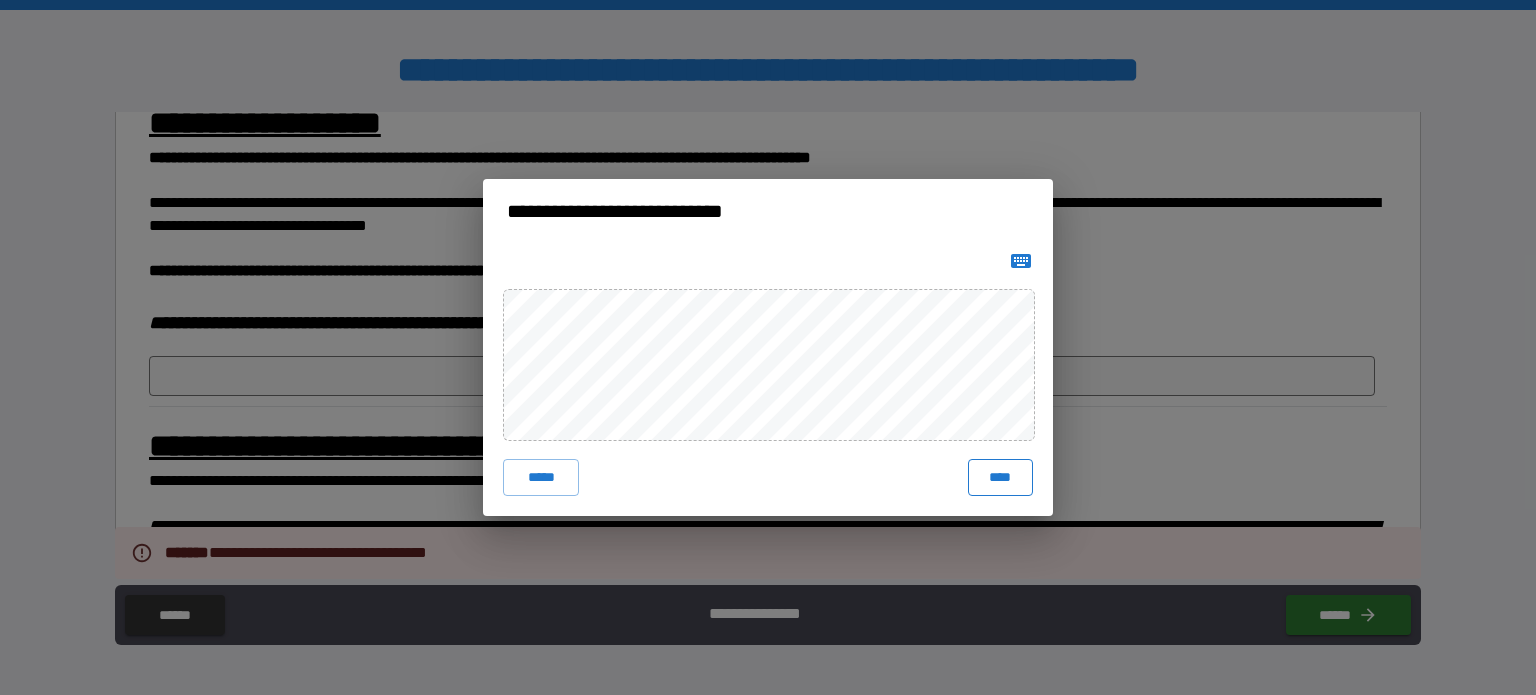click on "****" at bounding box center (1000, 477) 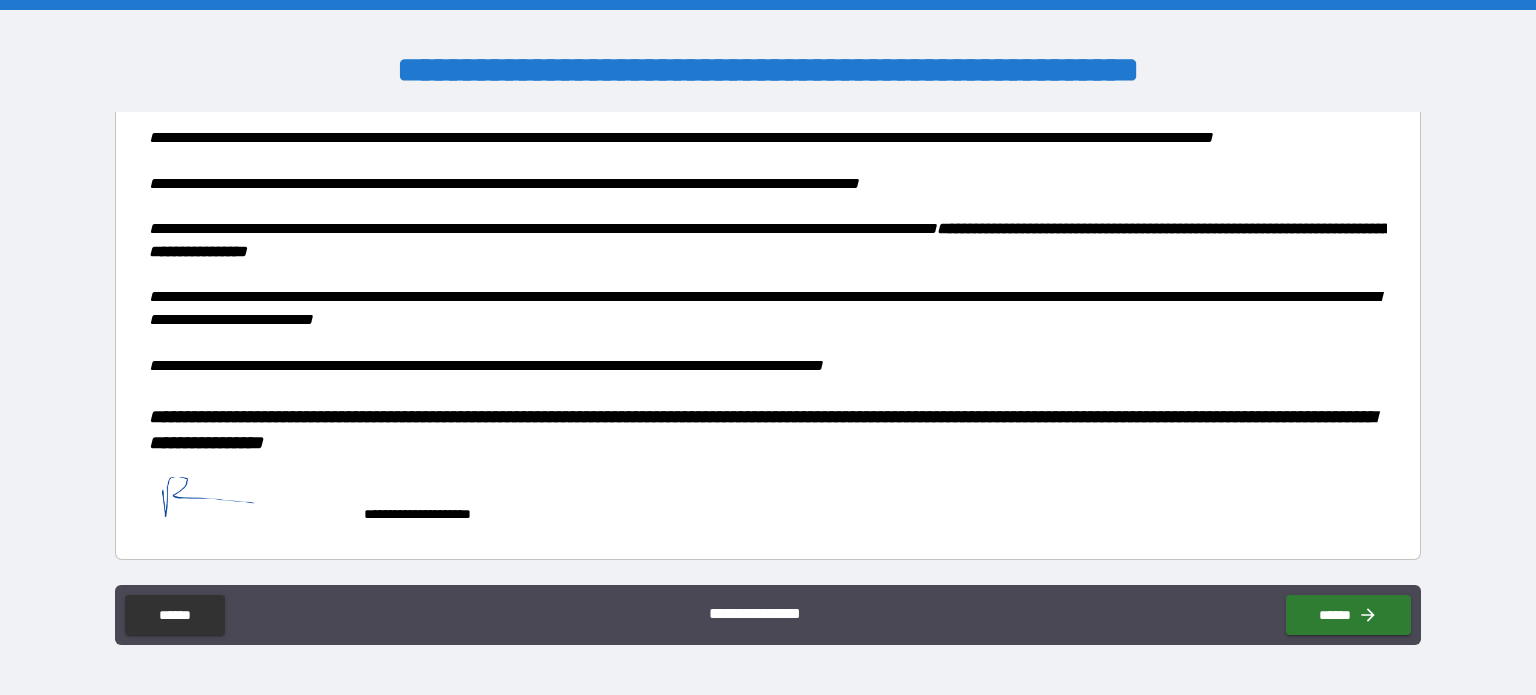 scroll, scrollTop: 1551, scrollLeft: 0, axis: vertical 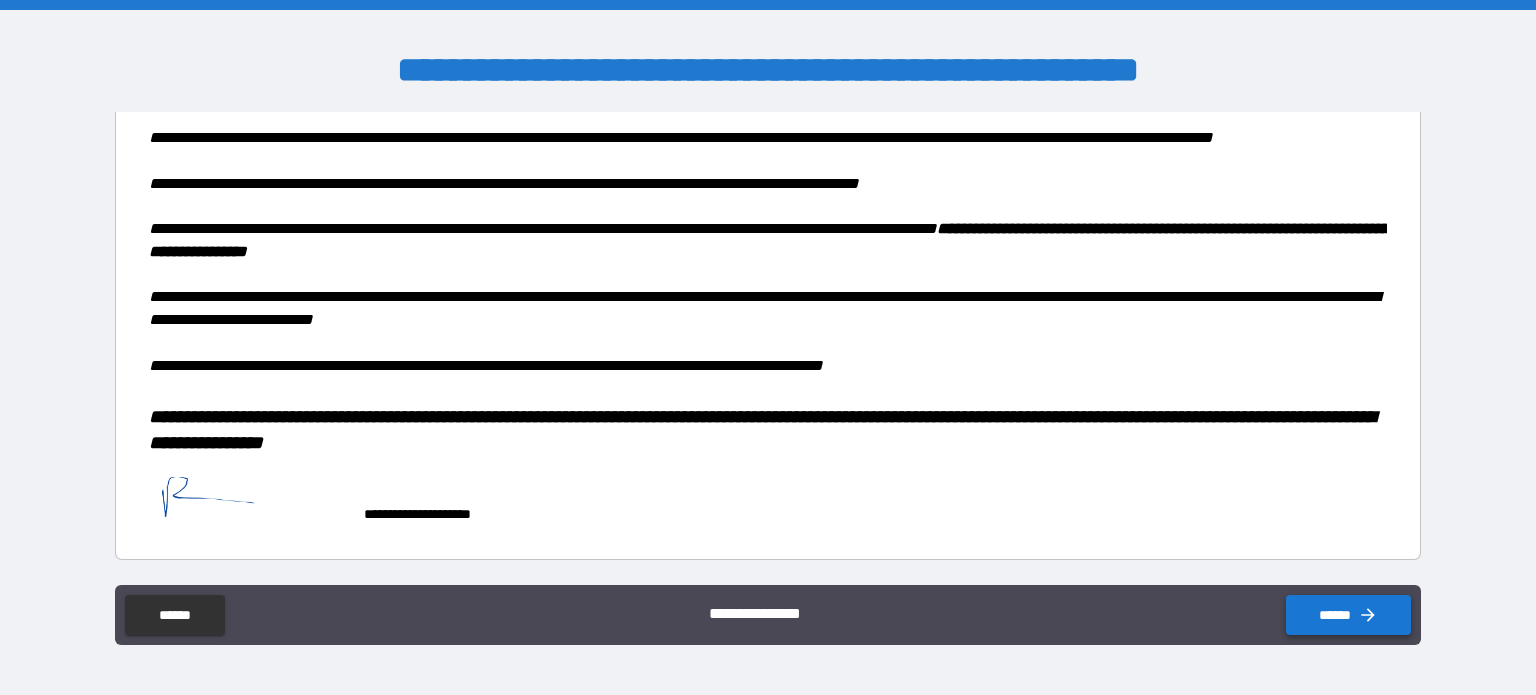 click on "******" at bounding box center [1348, 615] 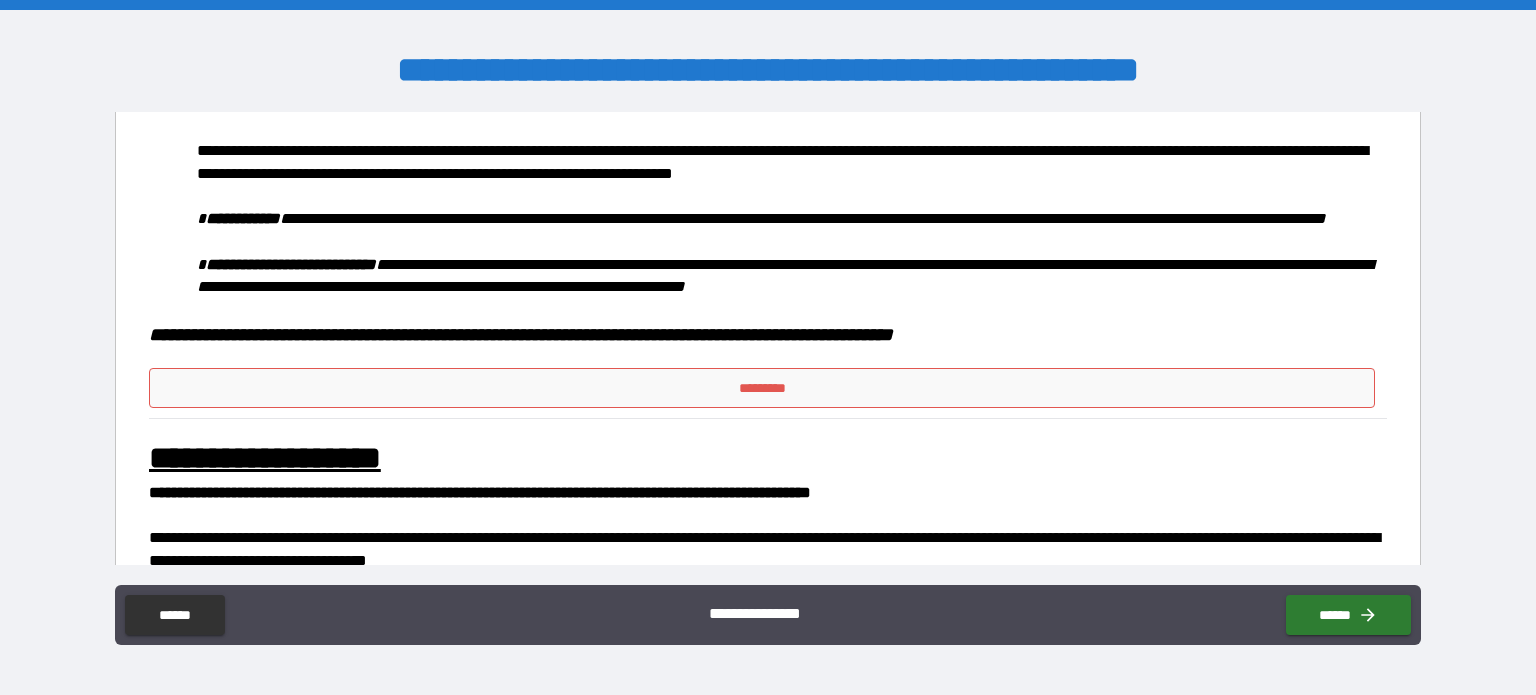 scroll, scrollTop: 700, scrollLeft: 0, axis: vertical 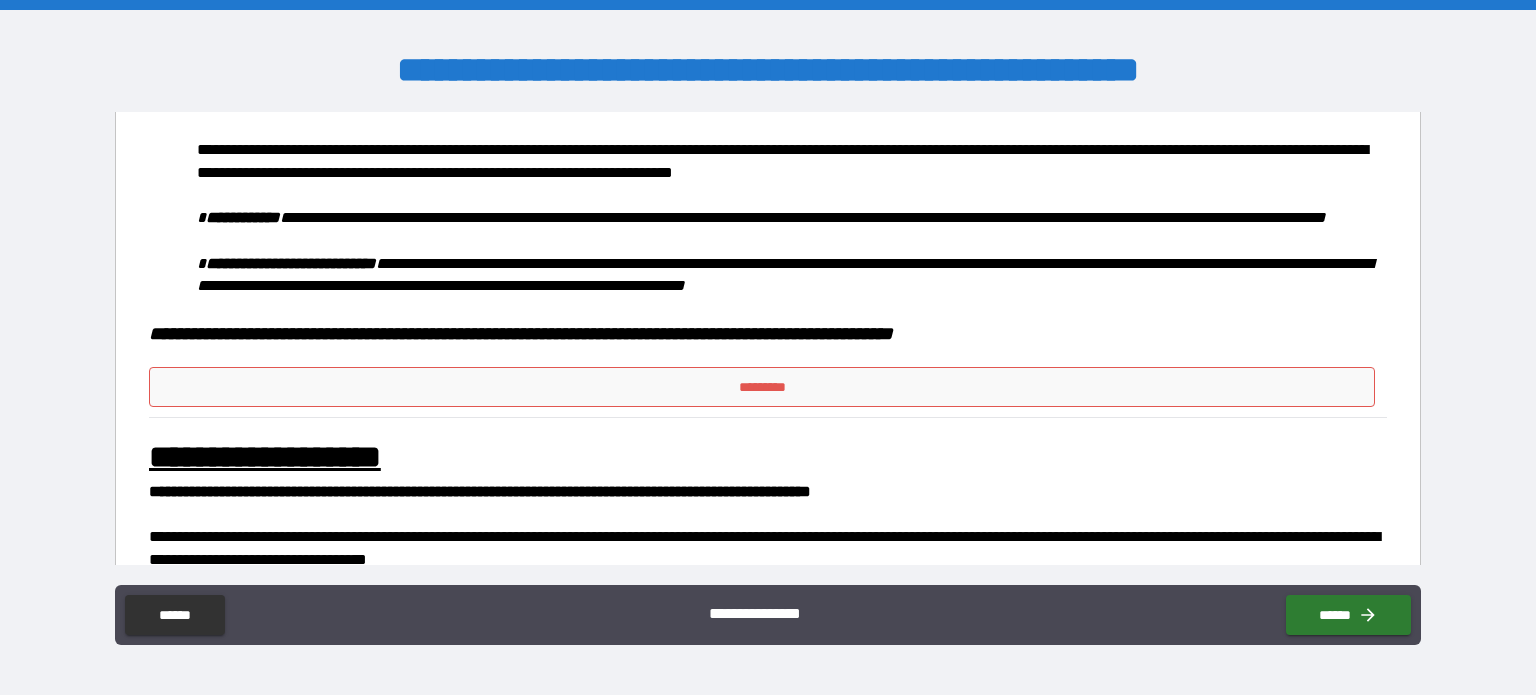 click on "*********" at bounding box center (762, 387) 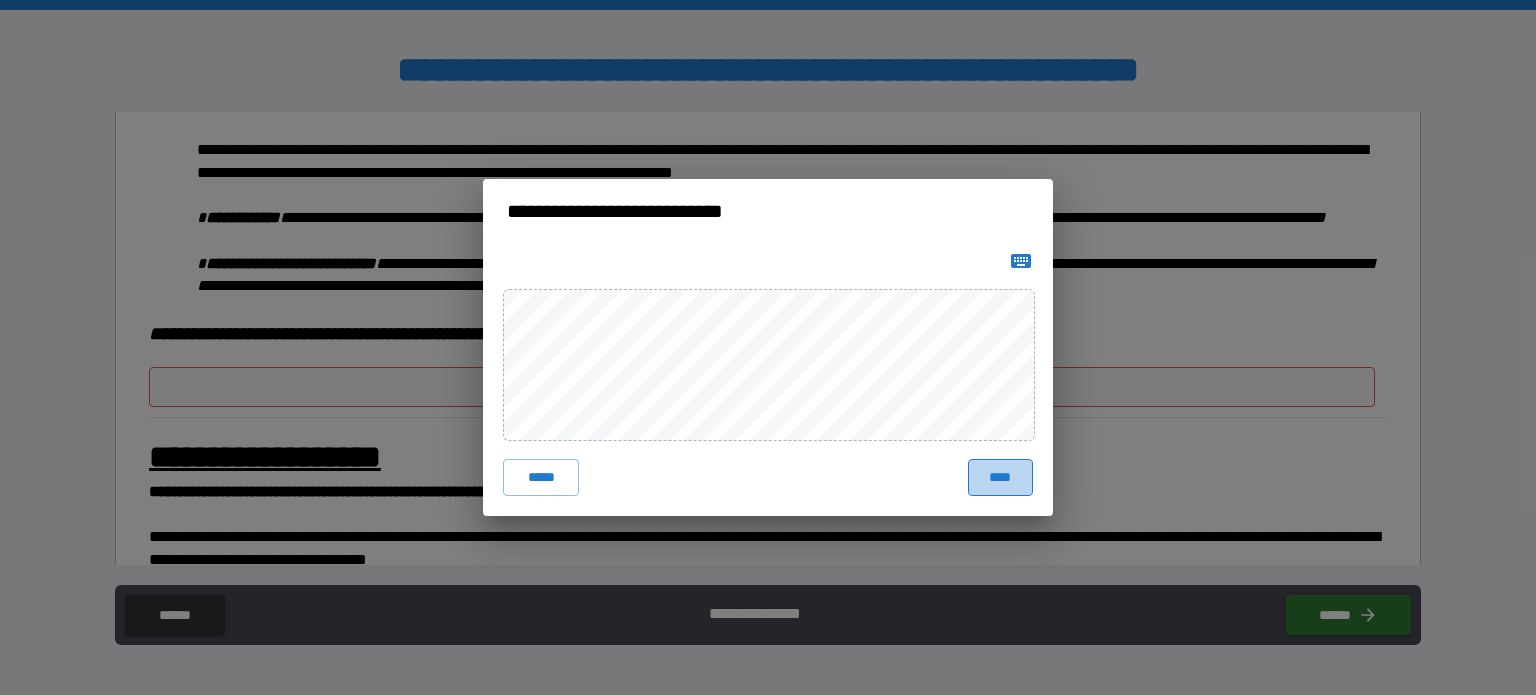 click on "****" at bounding box center [1000, 477] 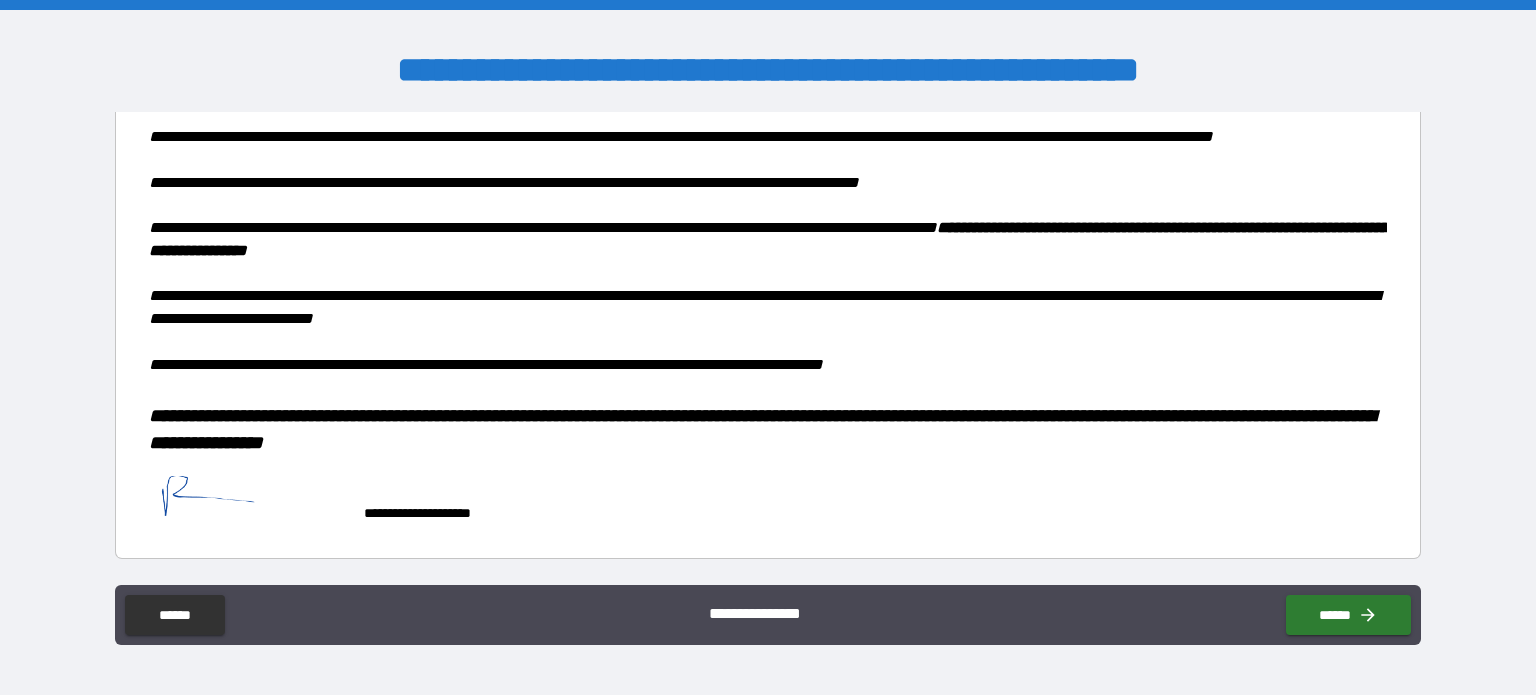 scroll, scrollTop: 1568, scrollLeft: 0, axis: vertical 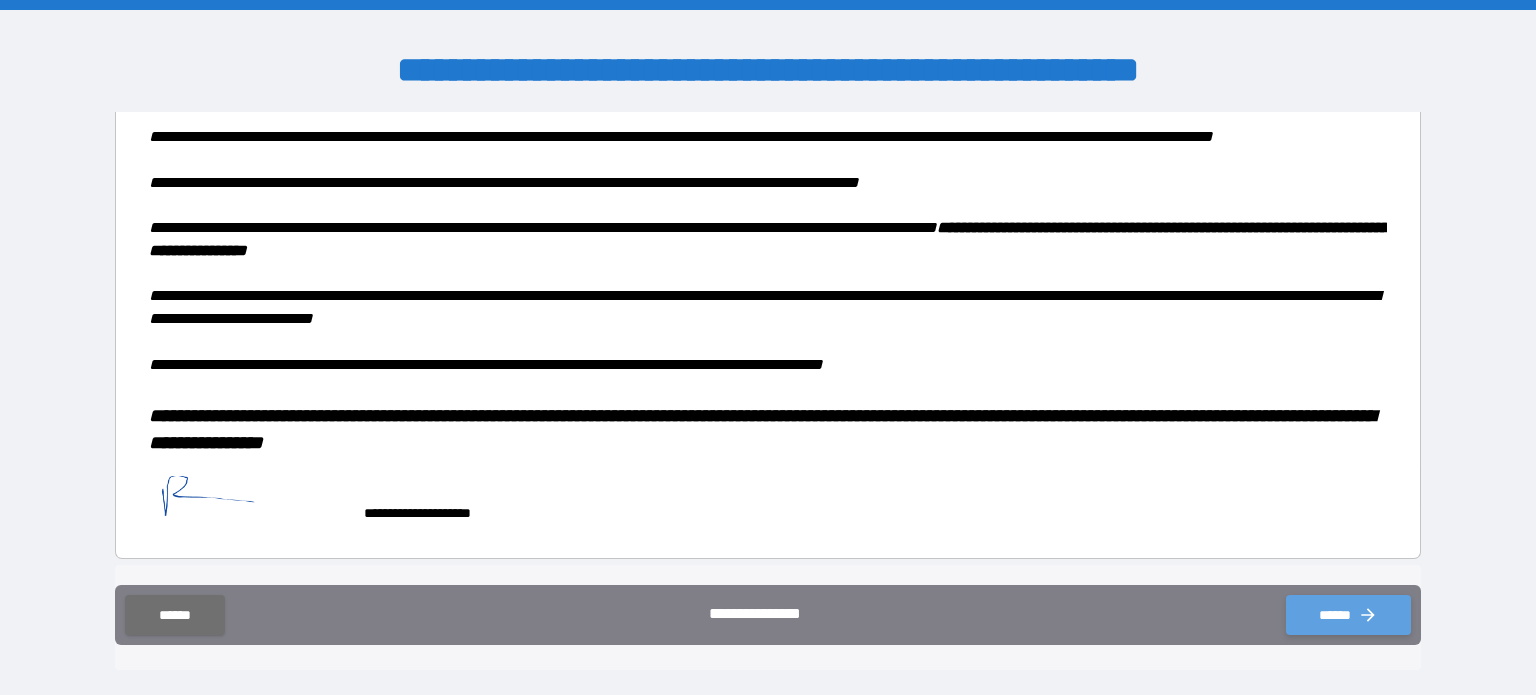 click on "******" at bounding box center [1348, 615] 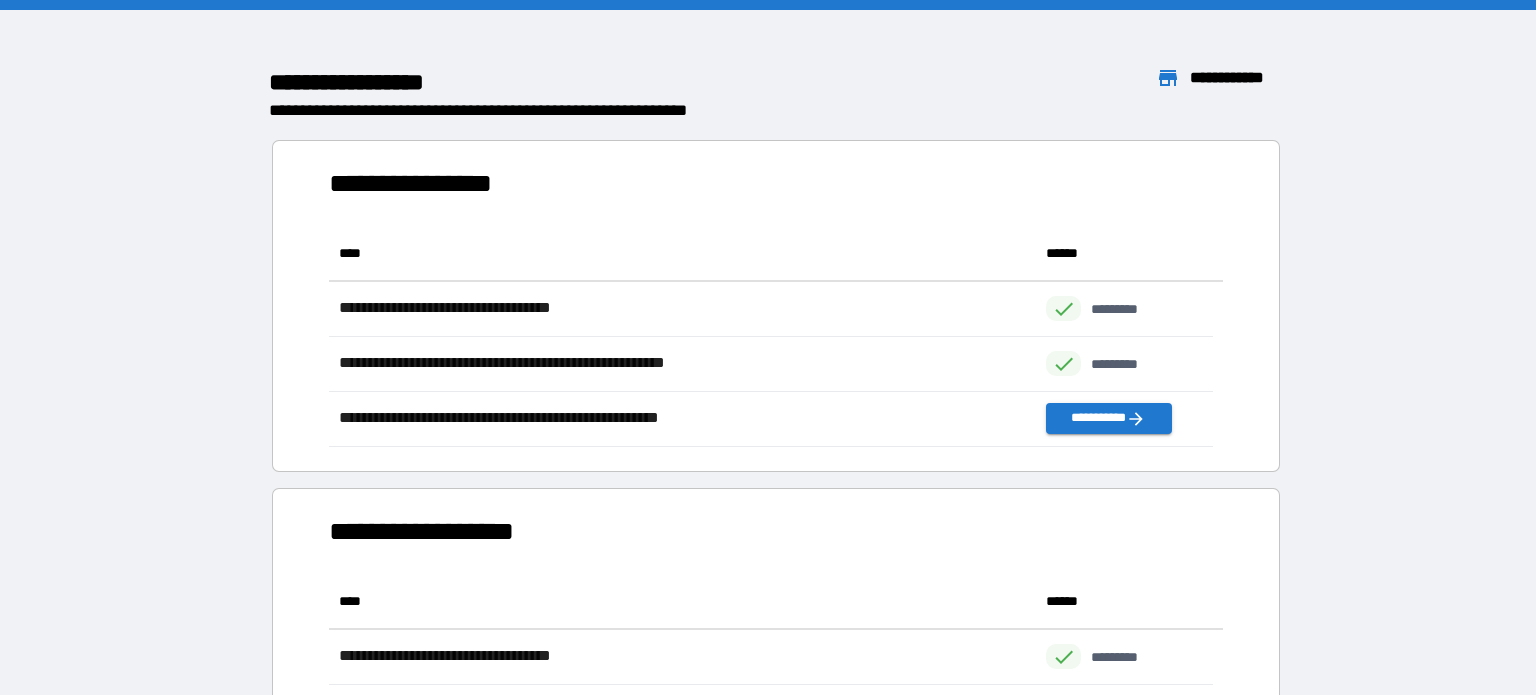 scroll, scrollTop: 16, scrollLeft: 16, axis: both 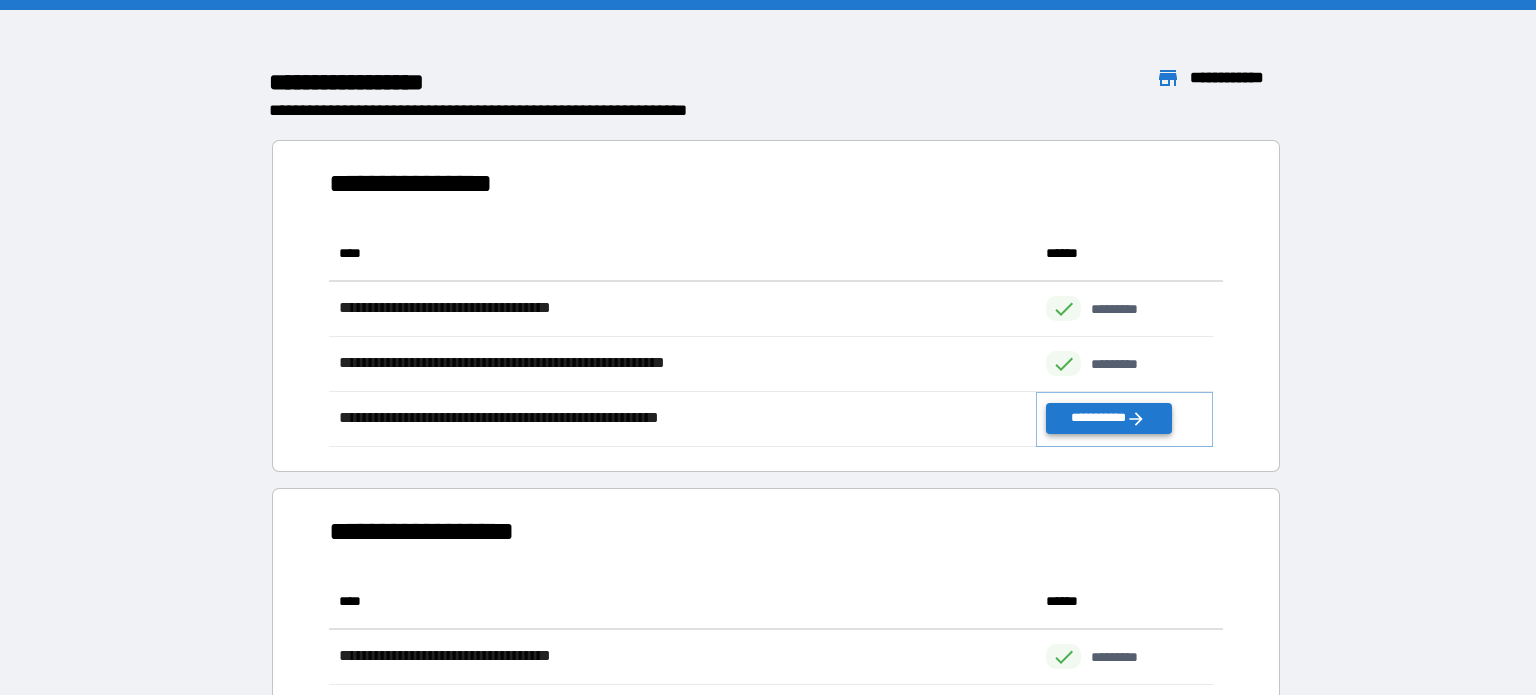 click on "**********" at bounding box center (1108, 418) 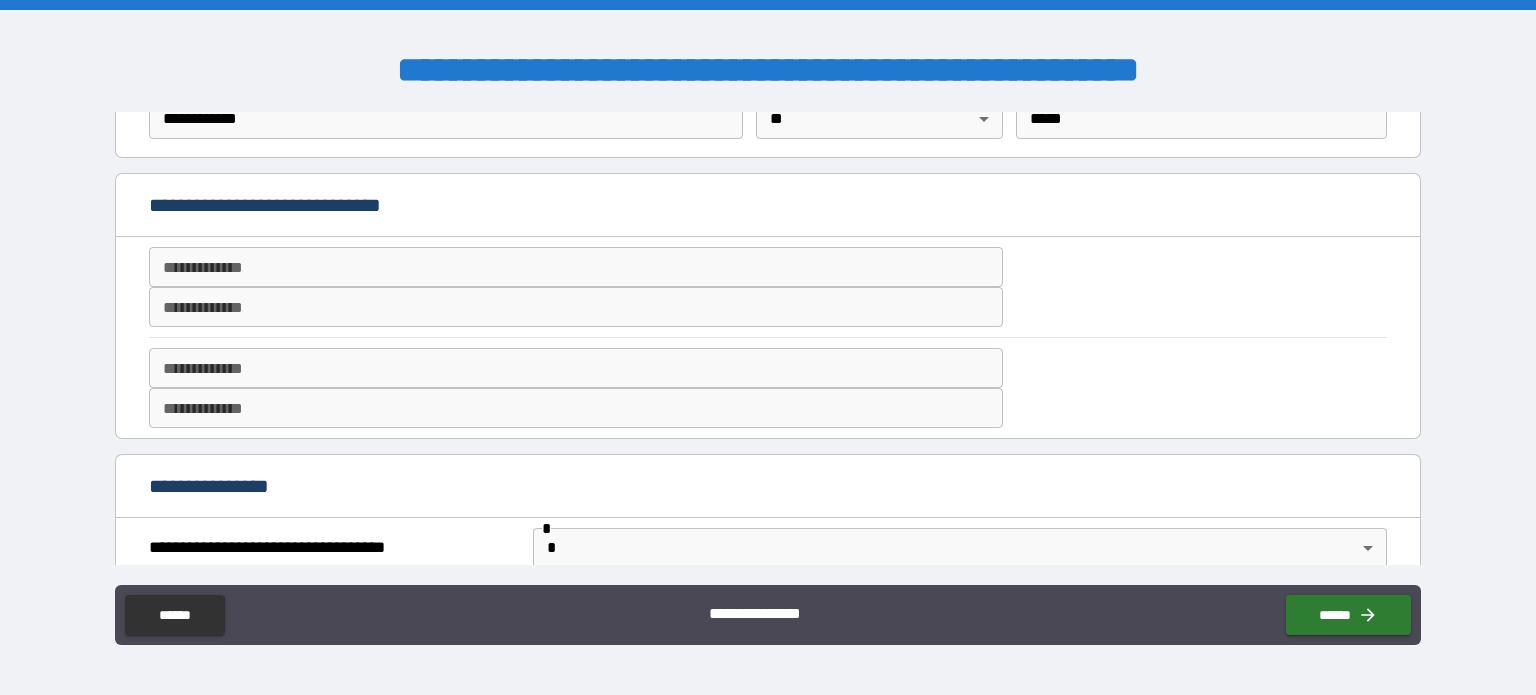 scroll, scrollTop: 500, scrollLeft: 0, axis: vertical 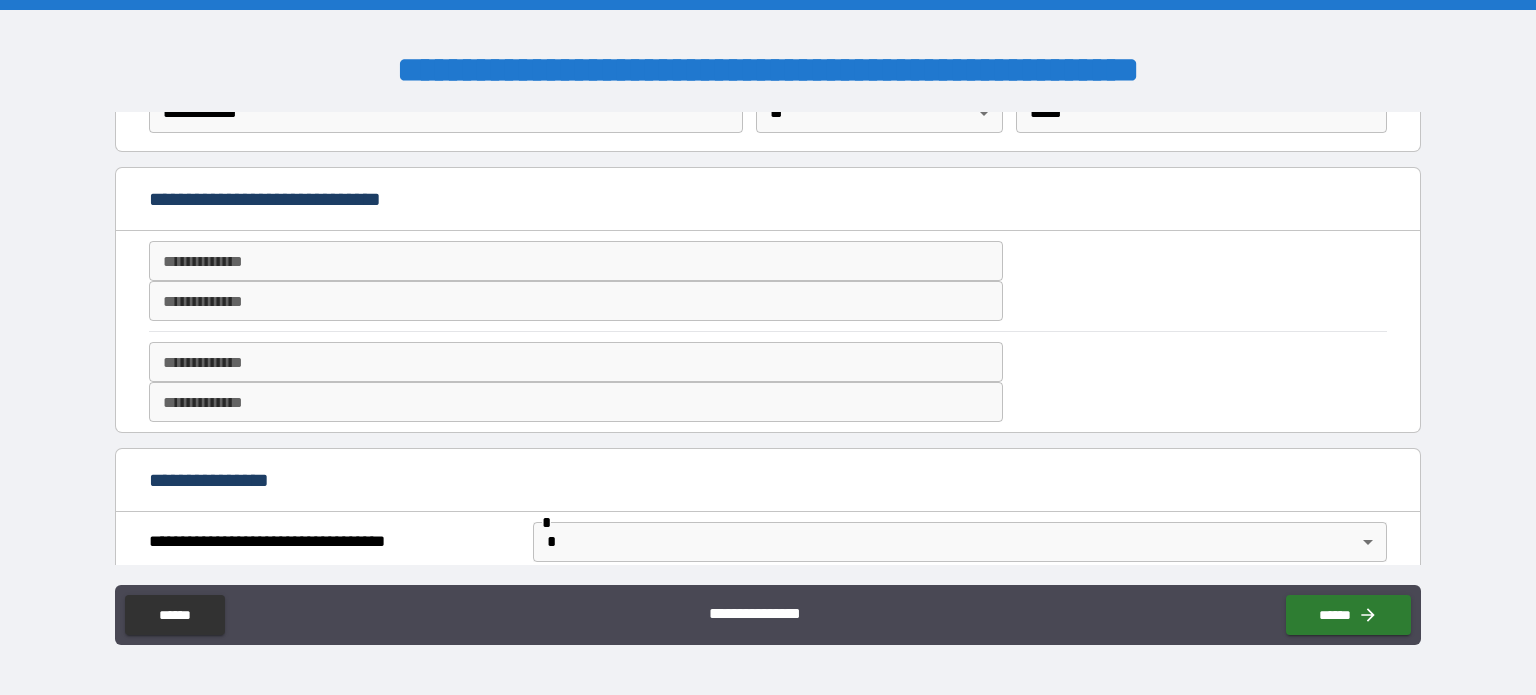 click on "**********" at bounding box center [576, 261] 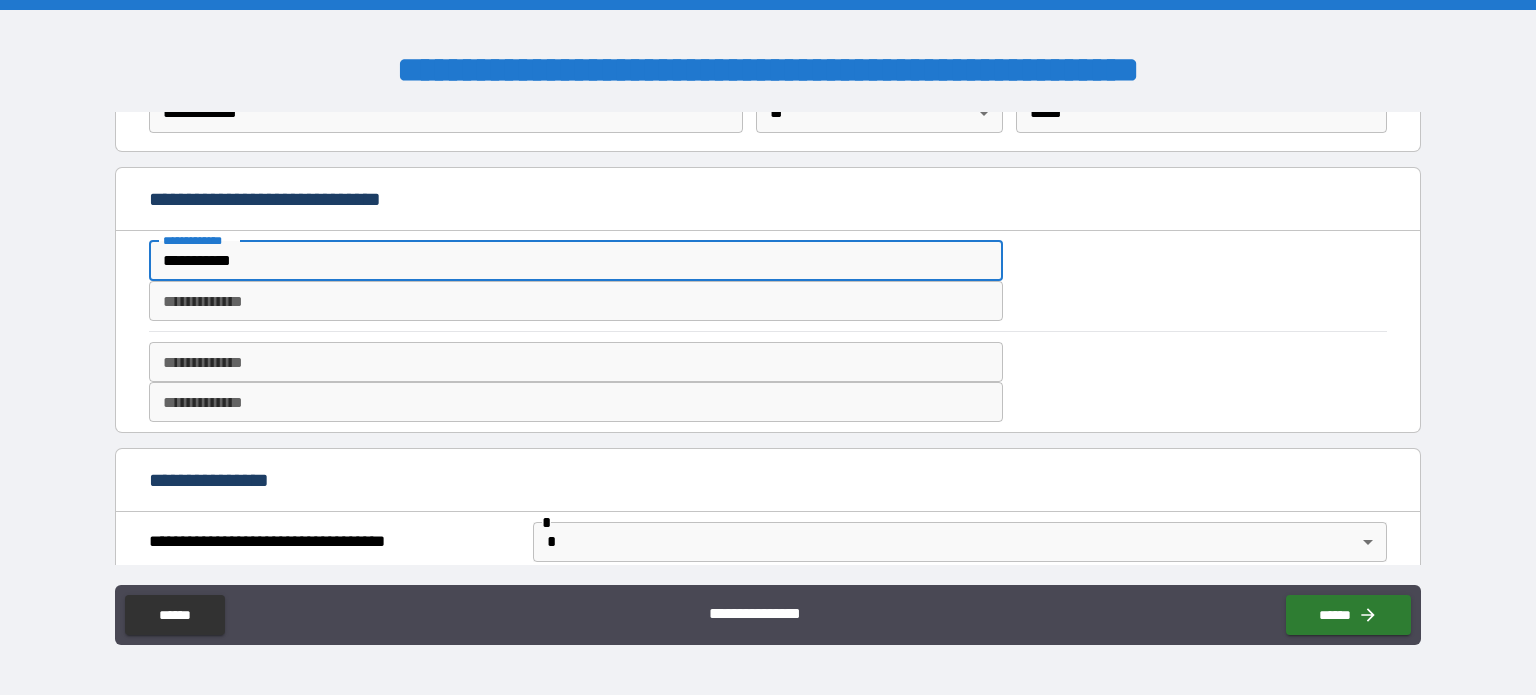 type on "**********" 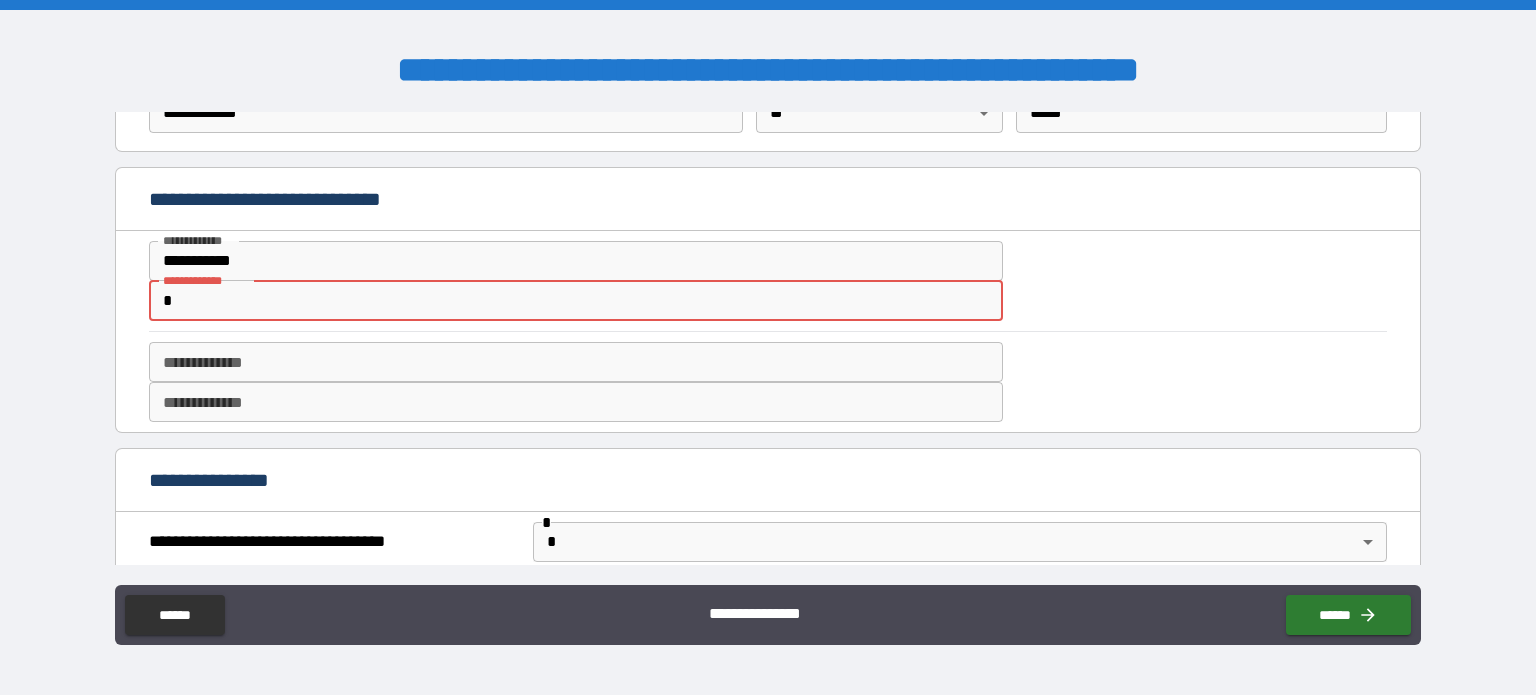 type on "*" 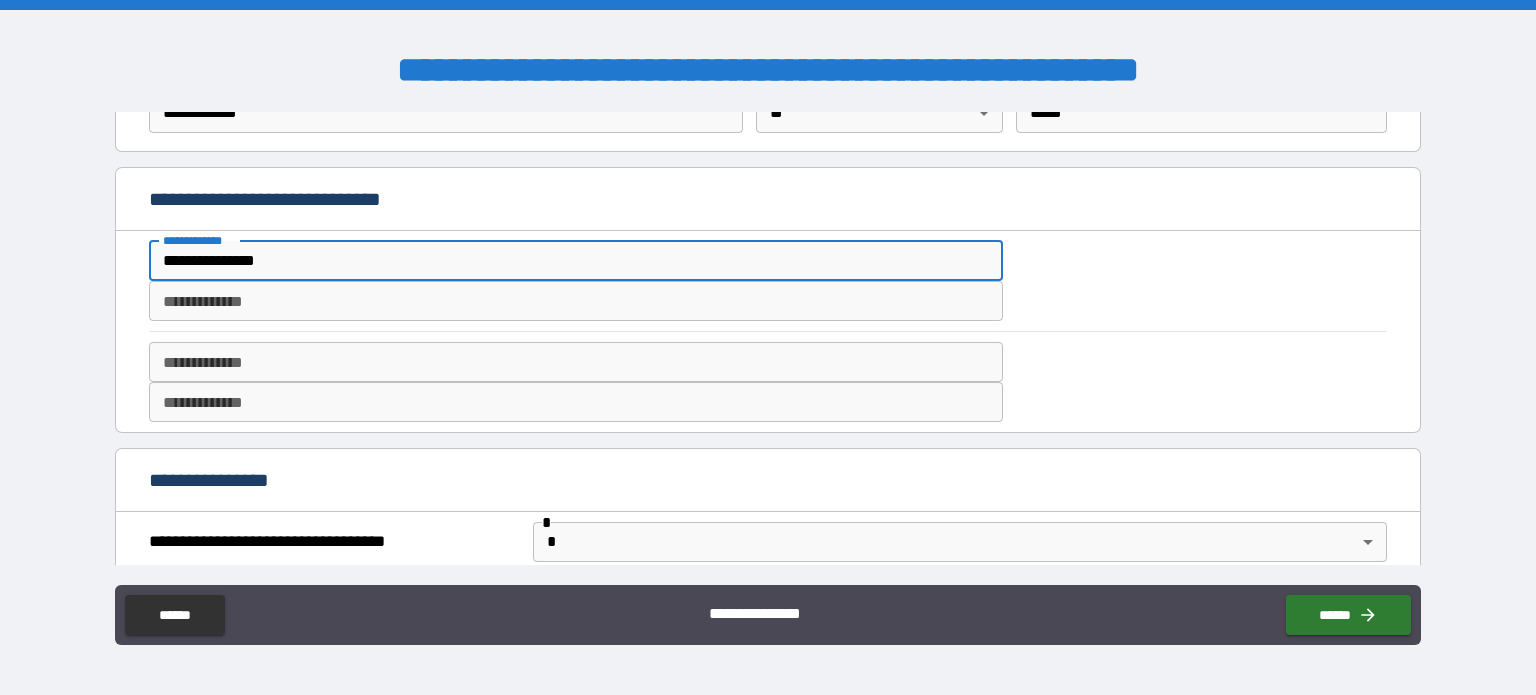 type on "**********" 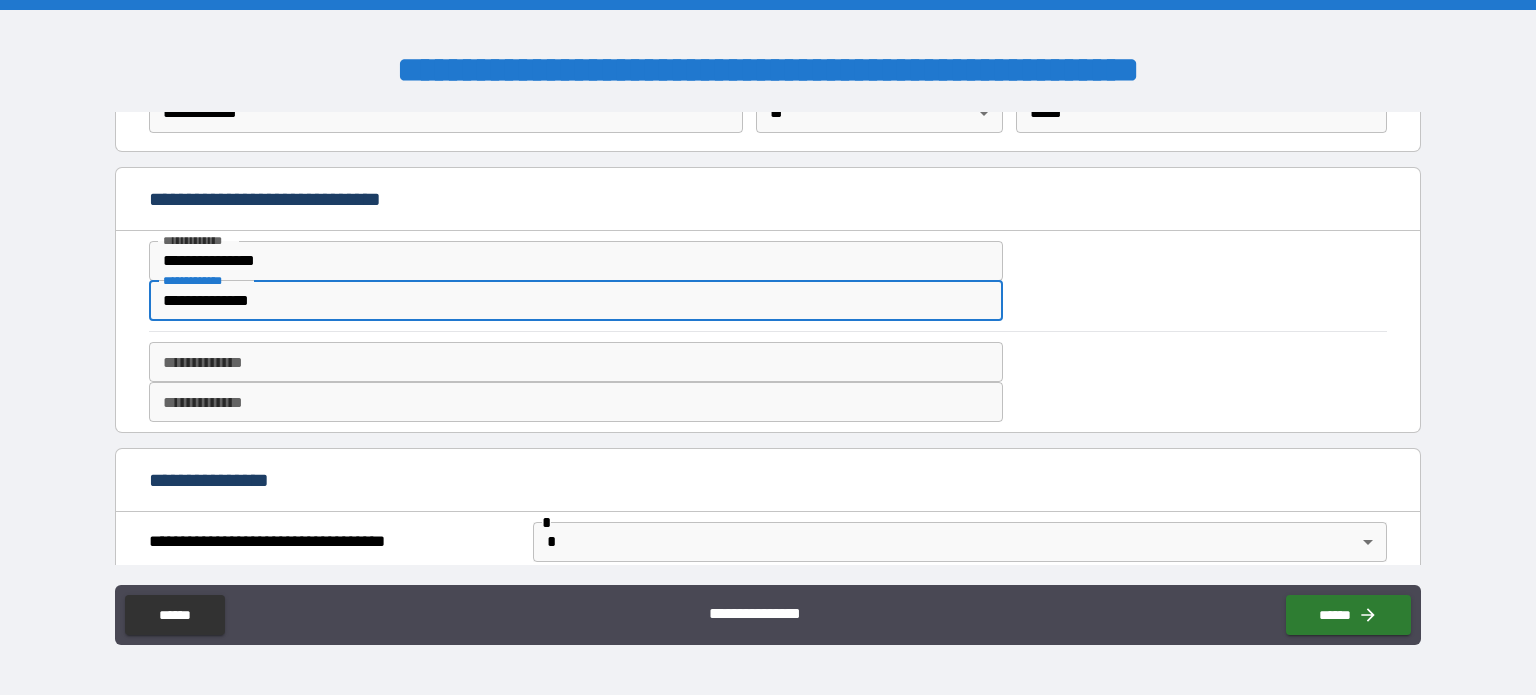 type on "**********" 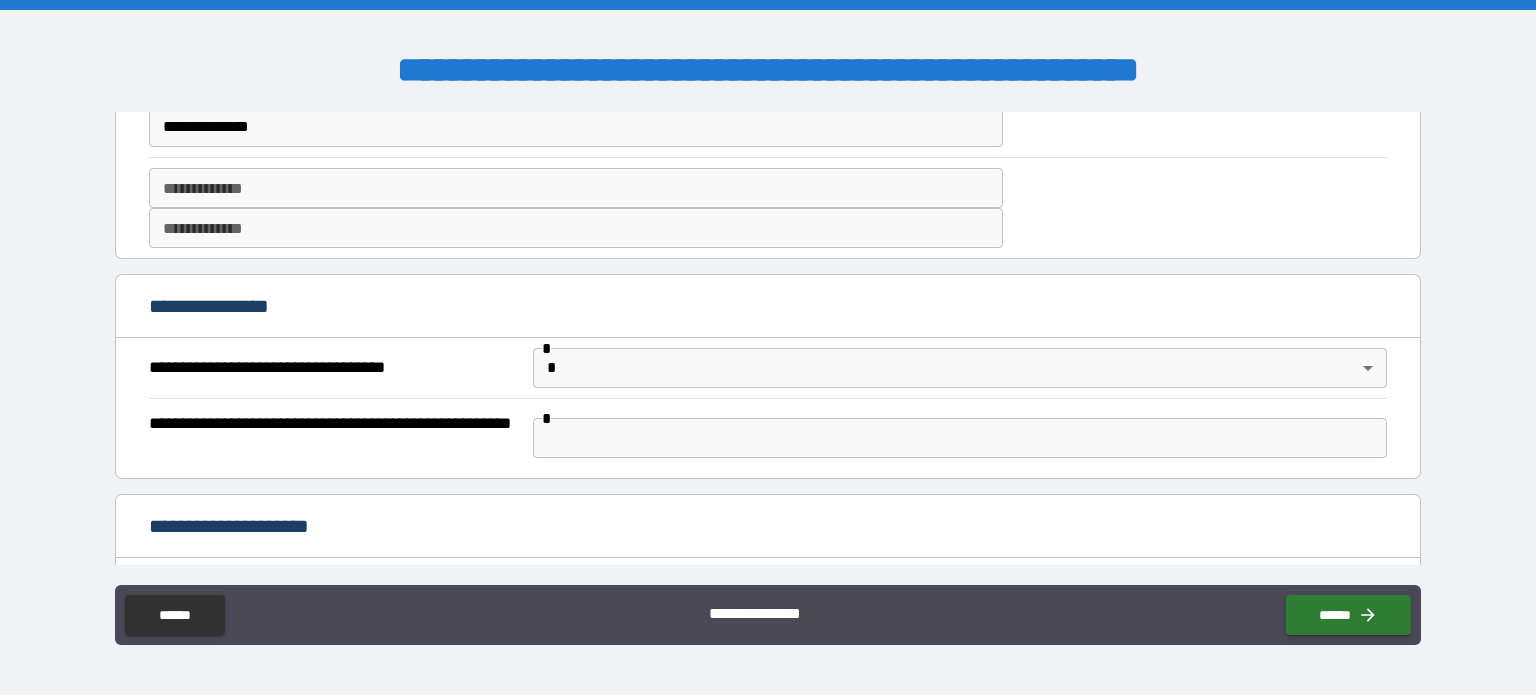 scroll, scrollTop: 700, scrollLeft: 0, axis: vertical 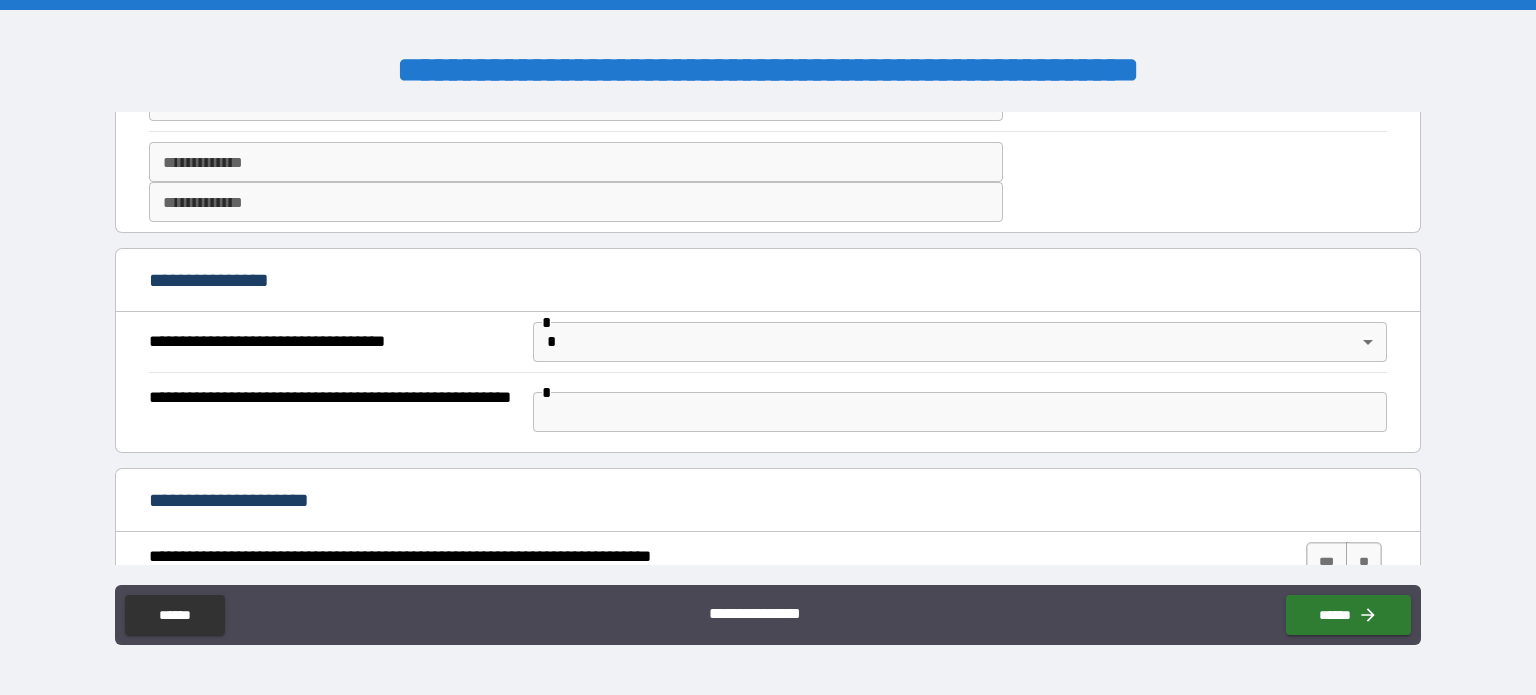 click on "**********" at bounding box center (768, 347) 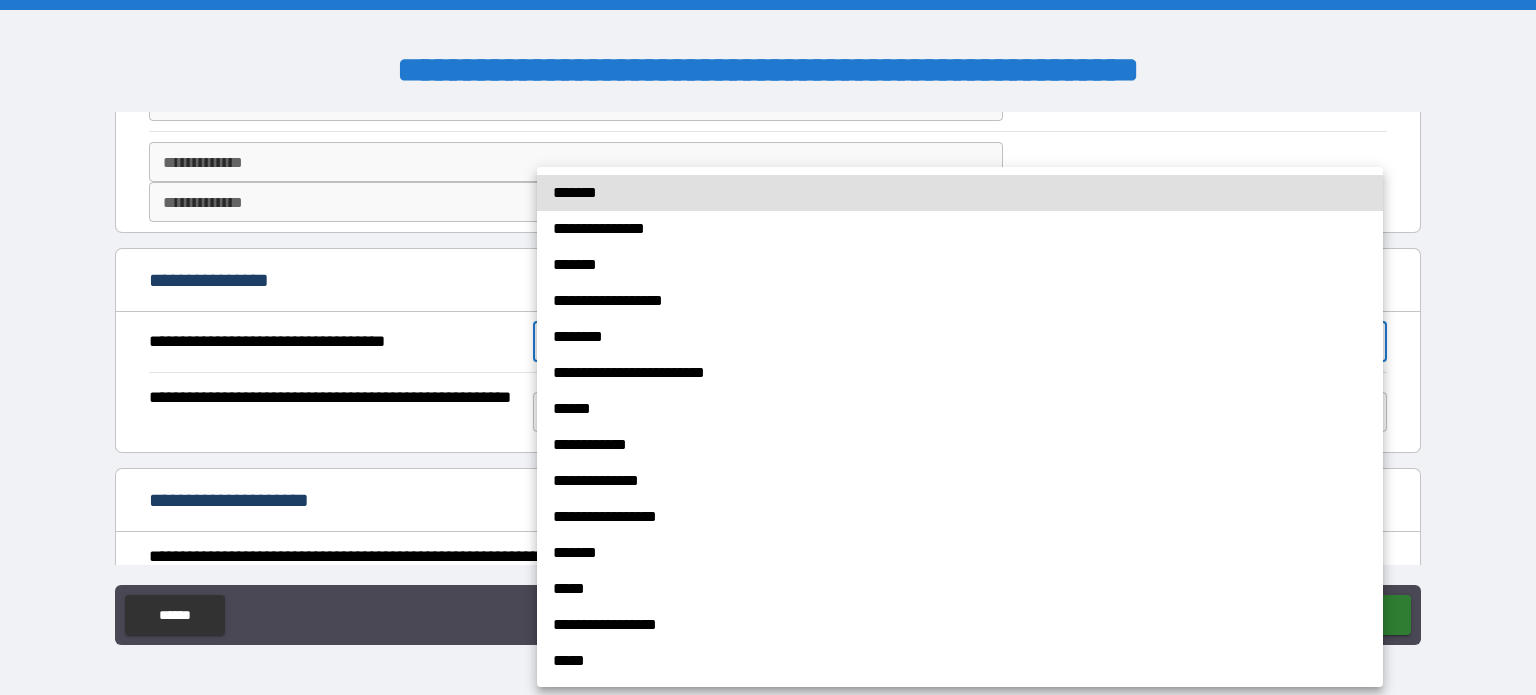 click on "**********" at bounding box center [960, 373] 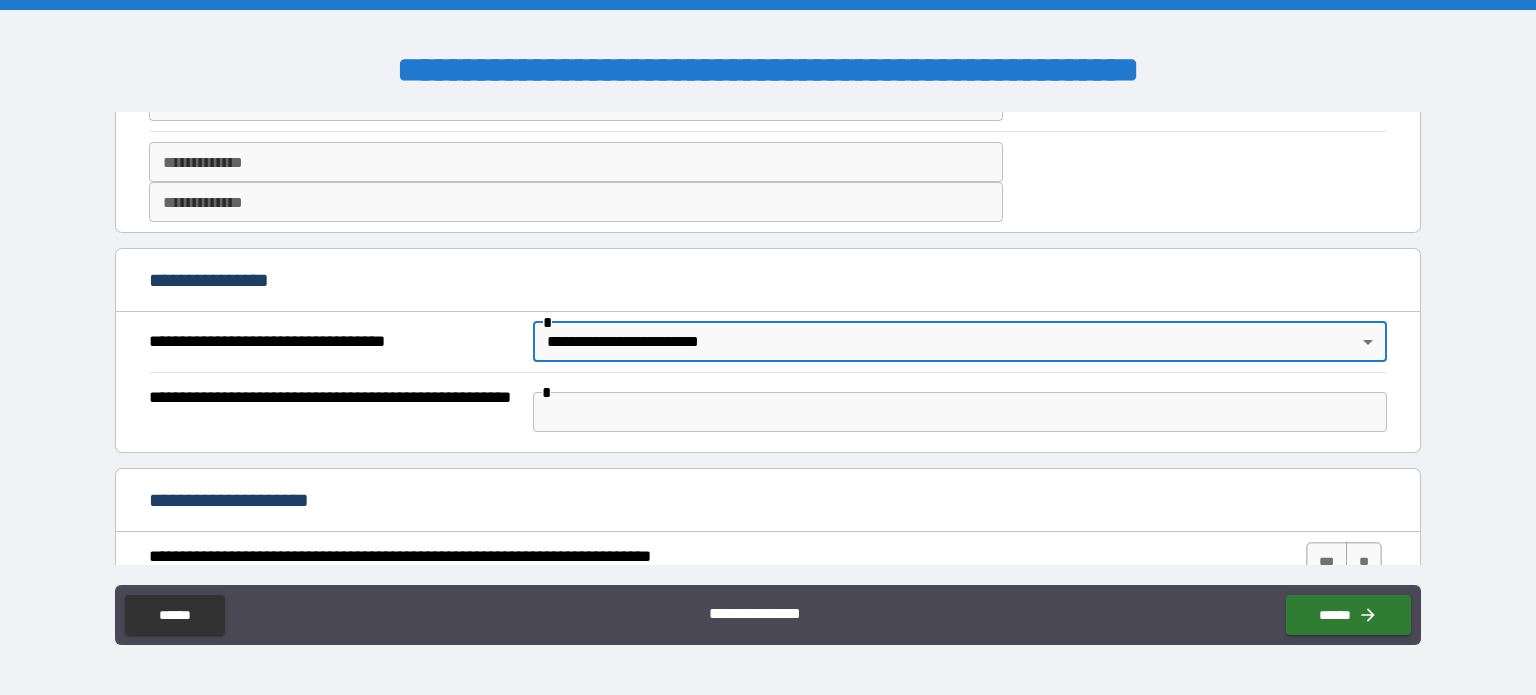 click at bounding box center [960, 412] 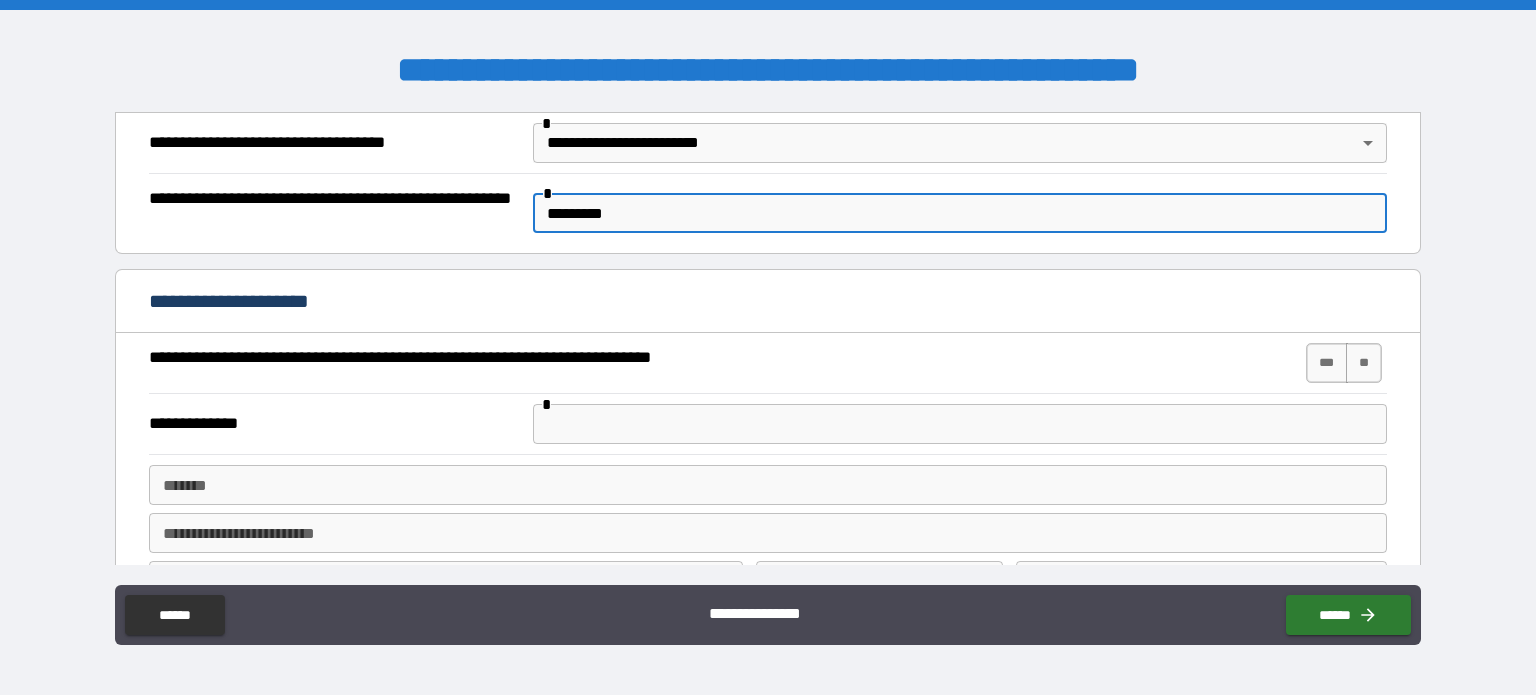 scroll, scrollTop: 900, scrollLeft: 0, axis: vertical 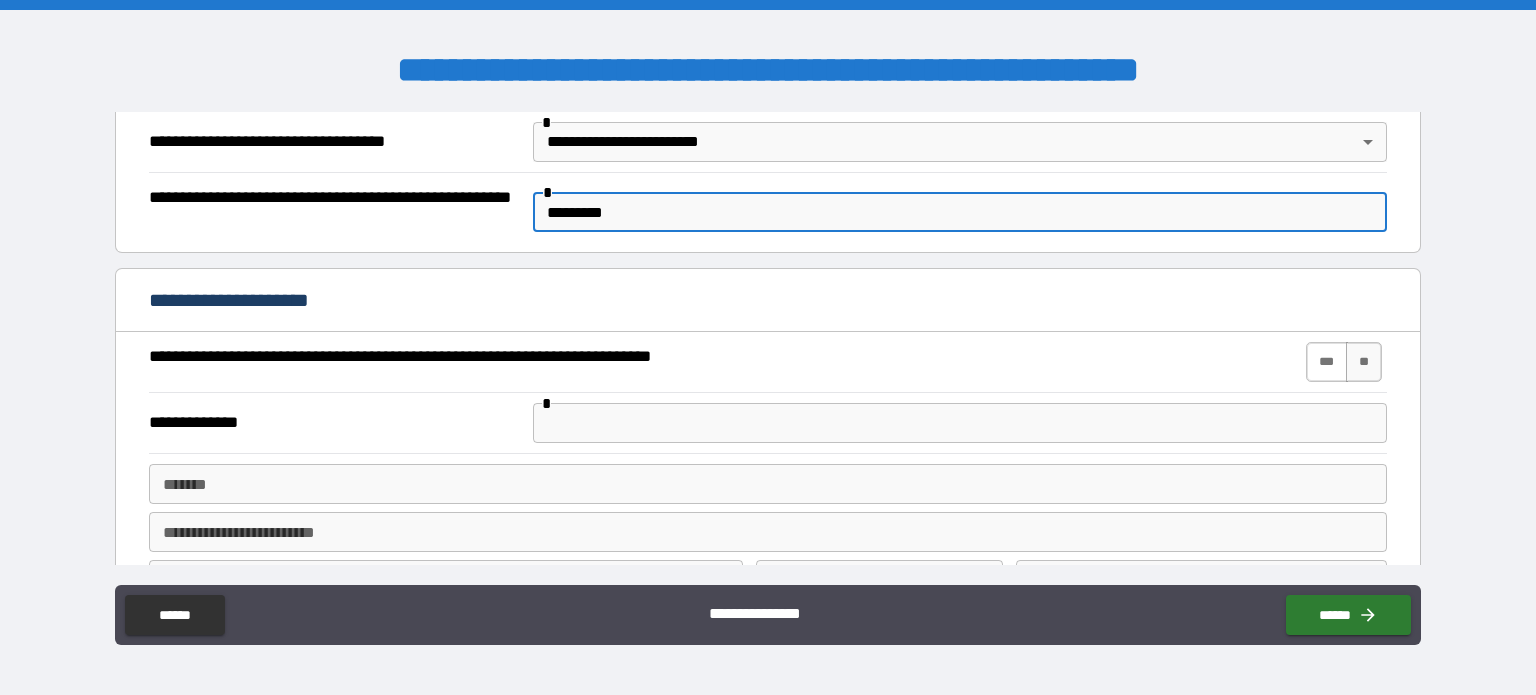 type on "*********" 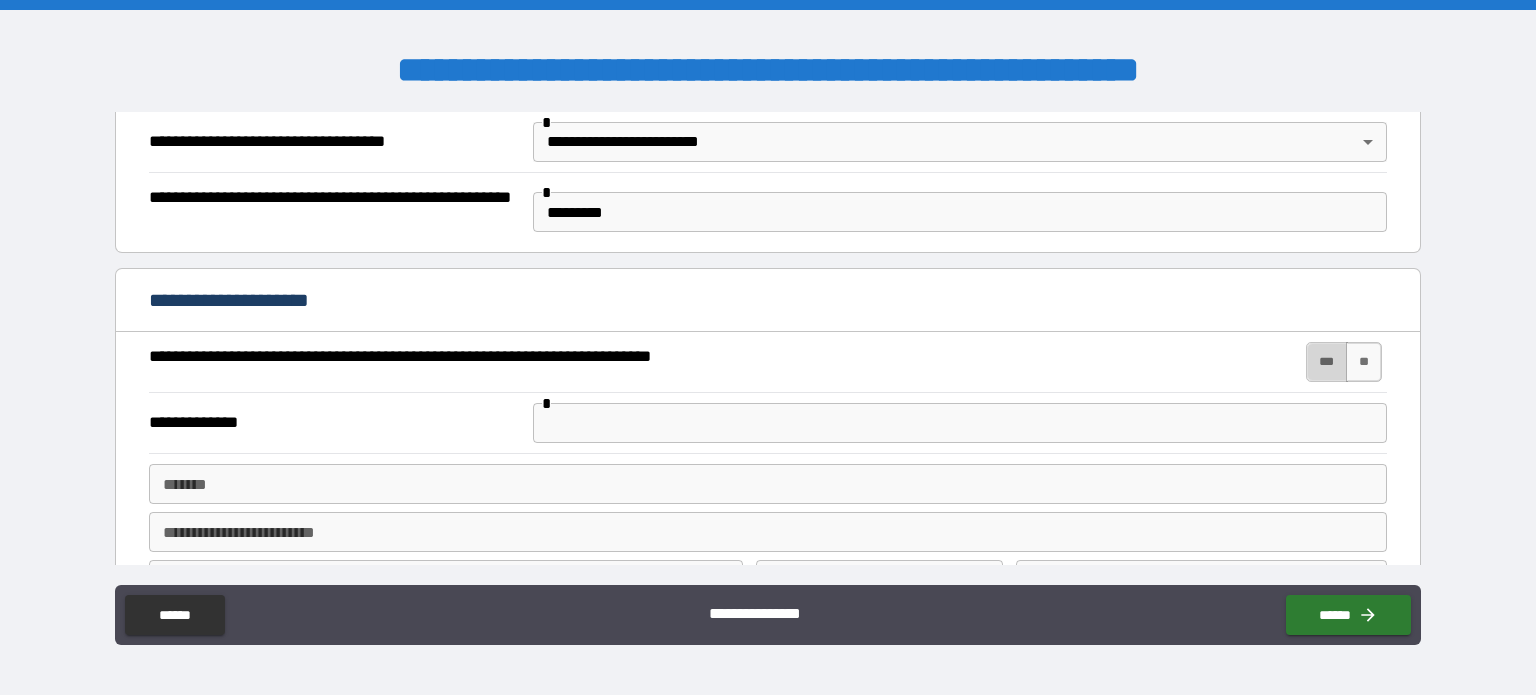 click on "***" at bounding box center (1327, 362) 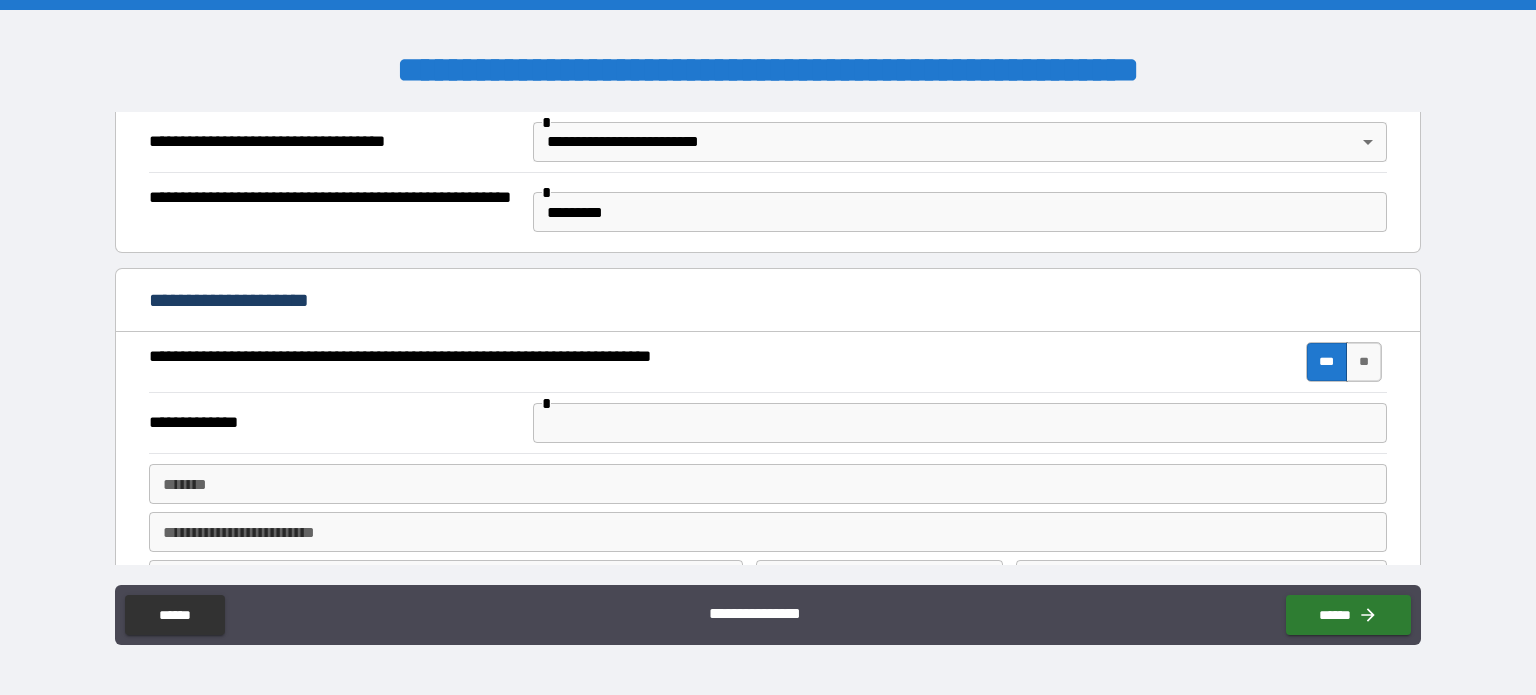 click at bounding box center (960, 423) 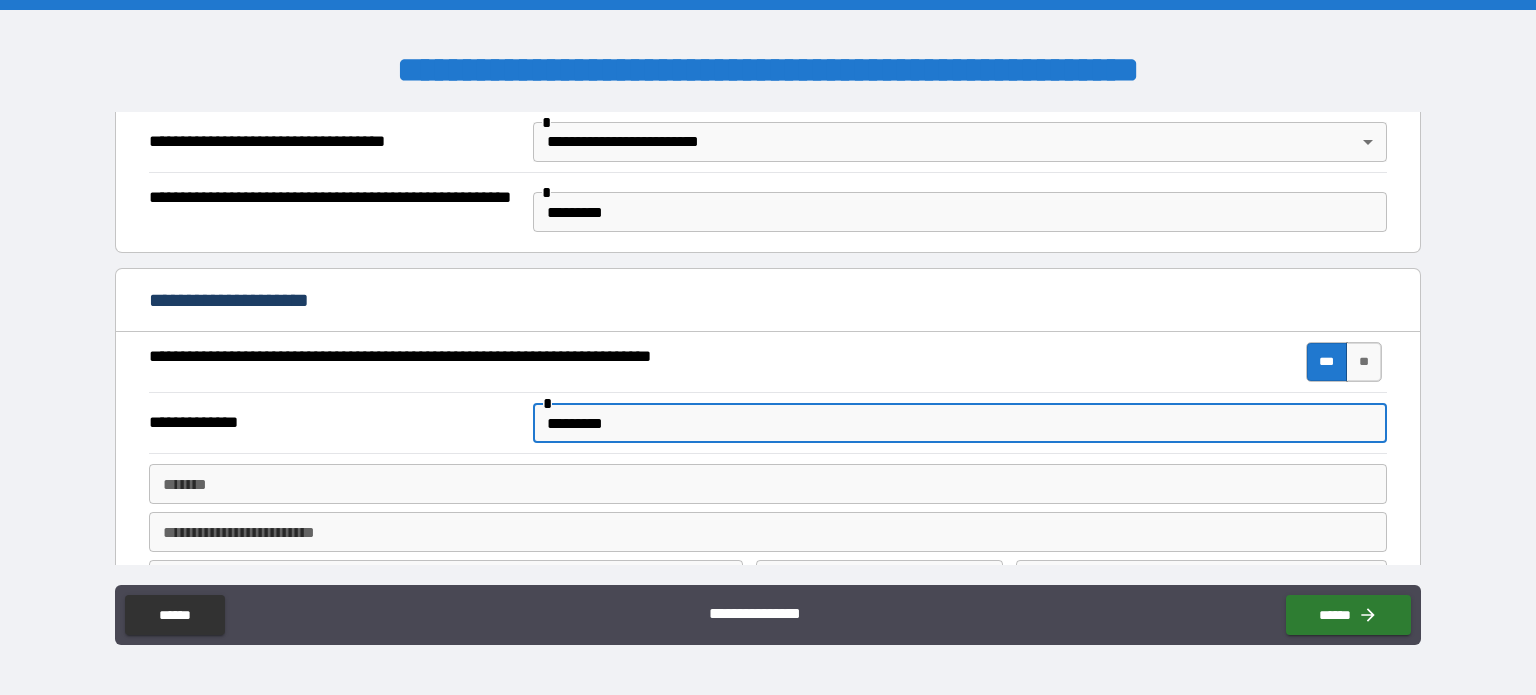 type on "*********" 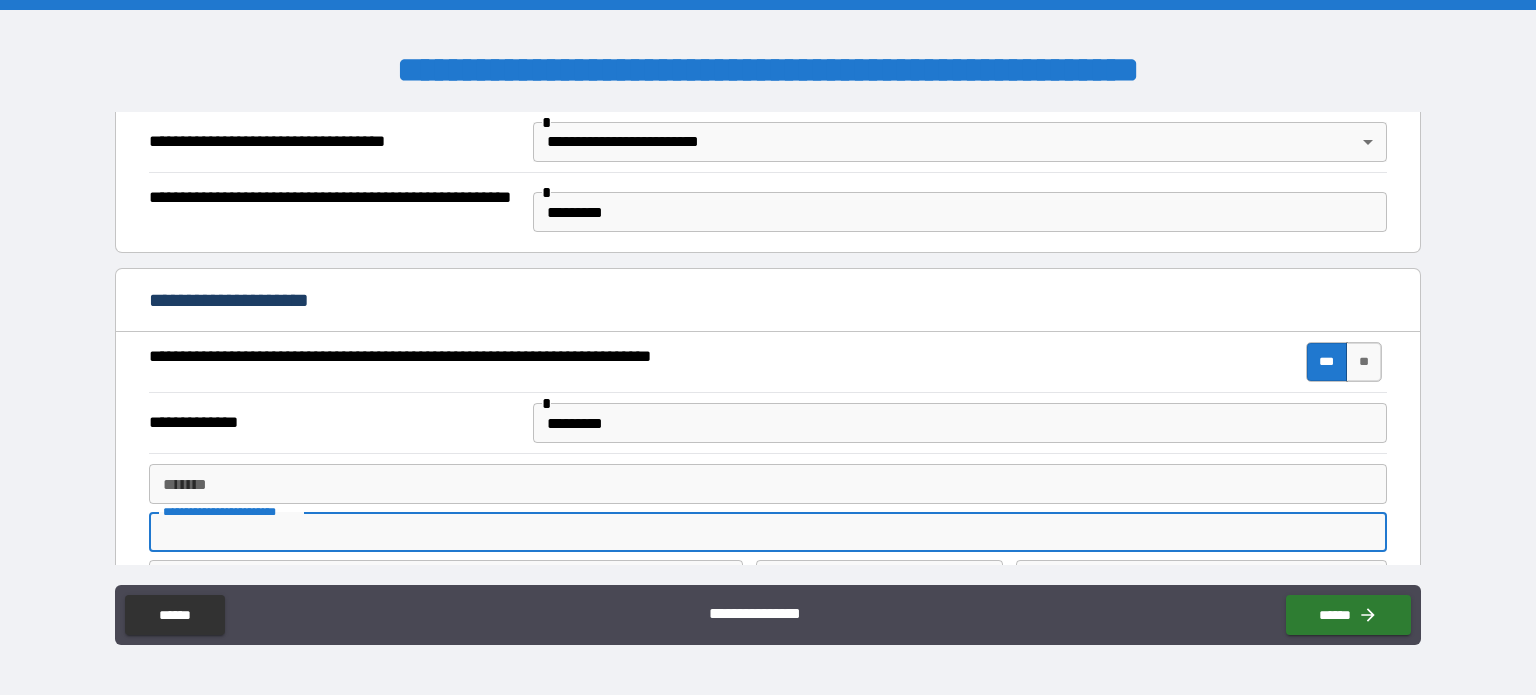 scroll, scrollTop: 932, scrollLeft: 0, axis: vertical 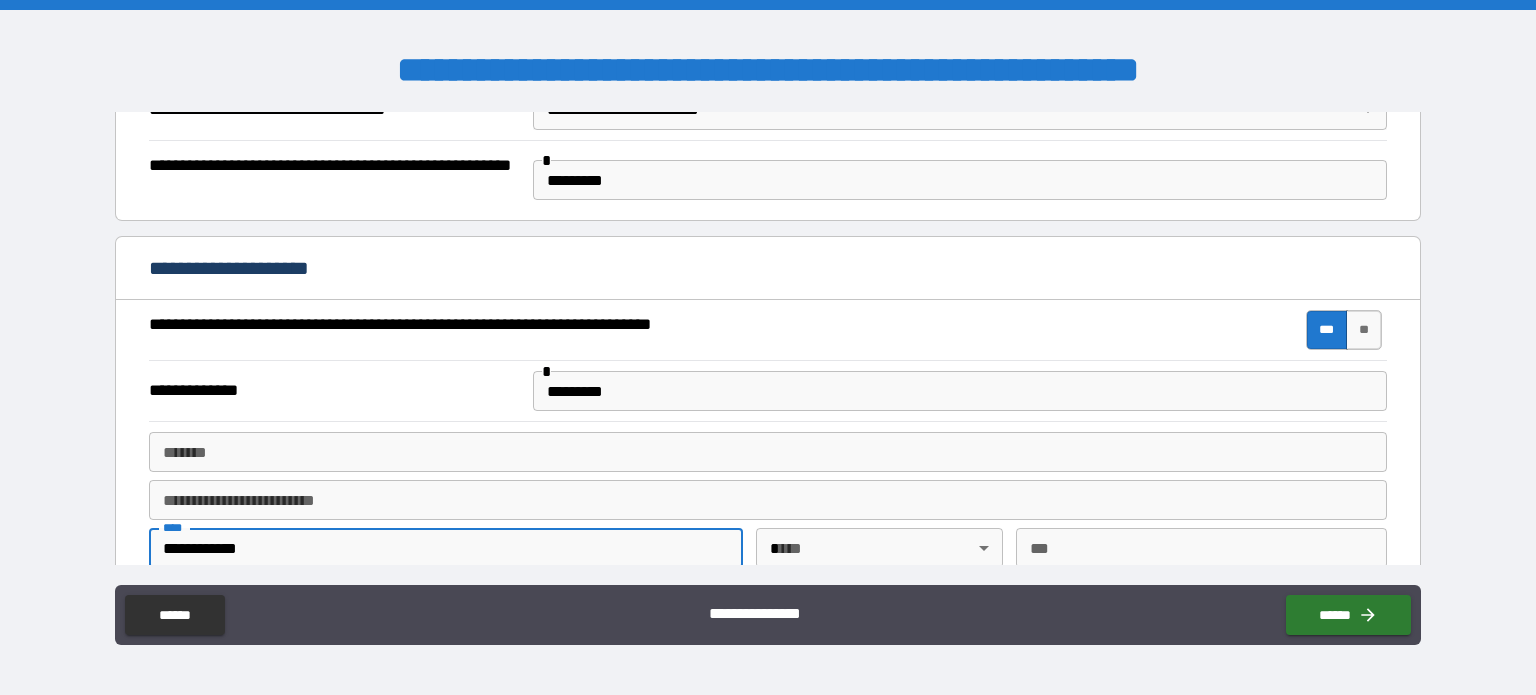 type on "**********" 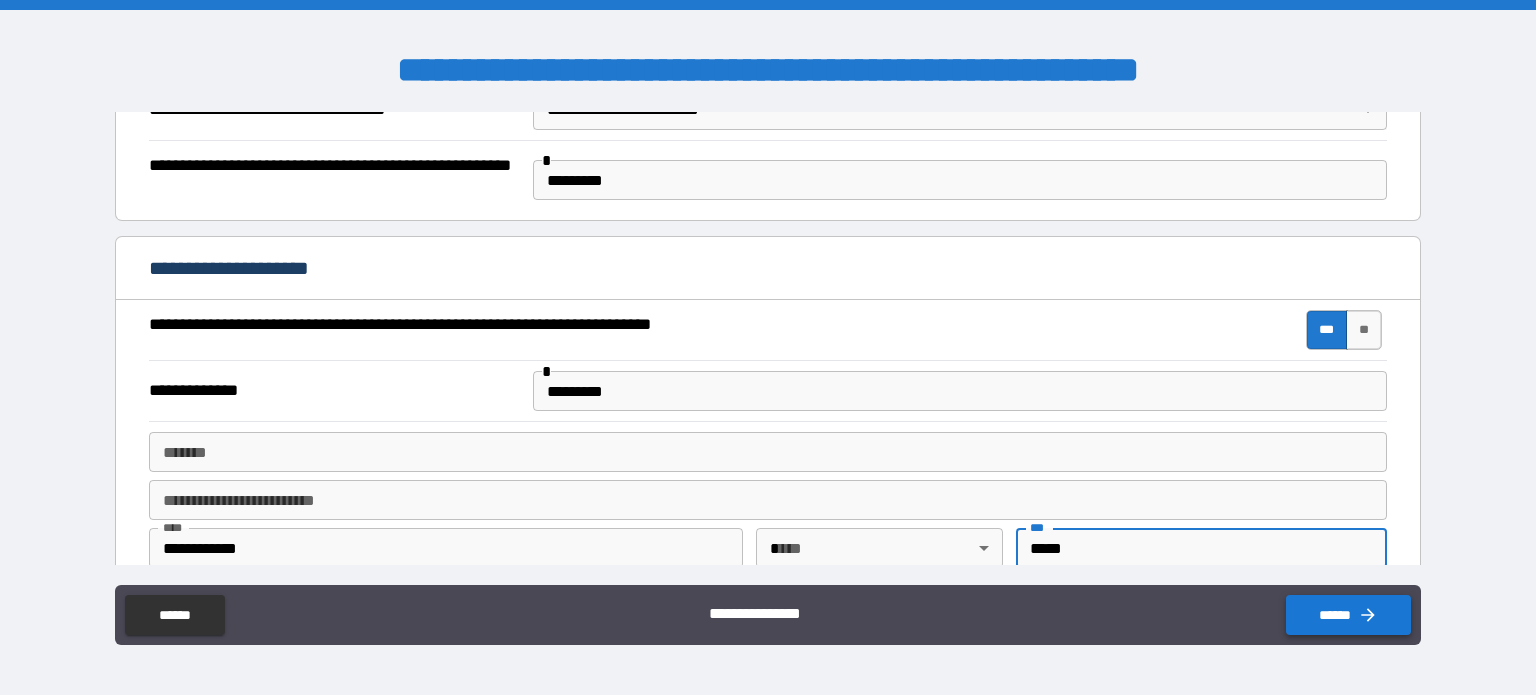 type on "*****" 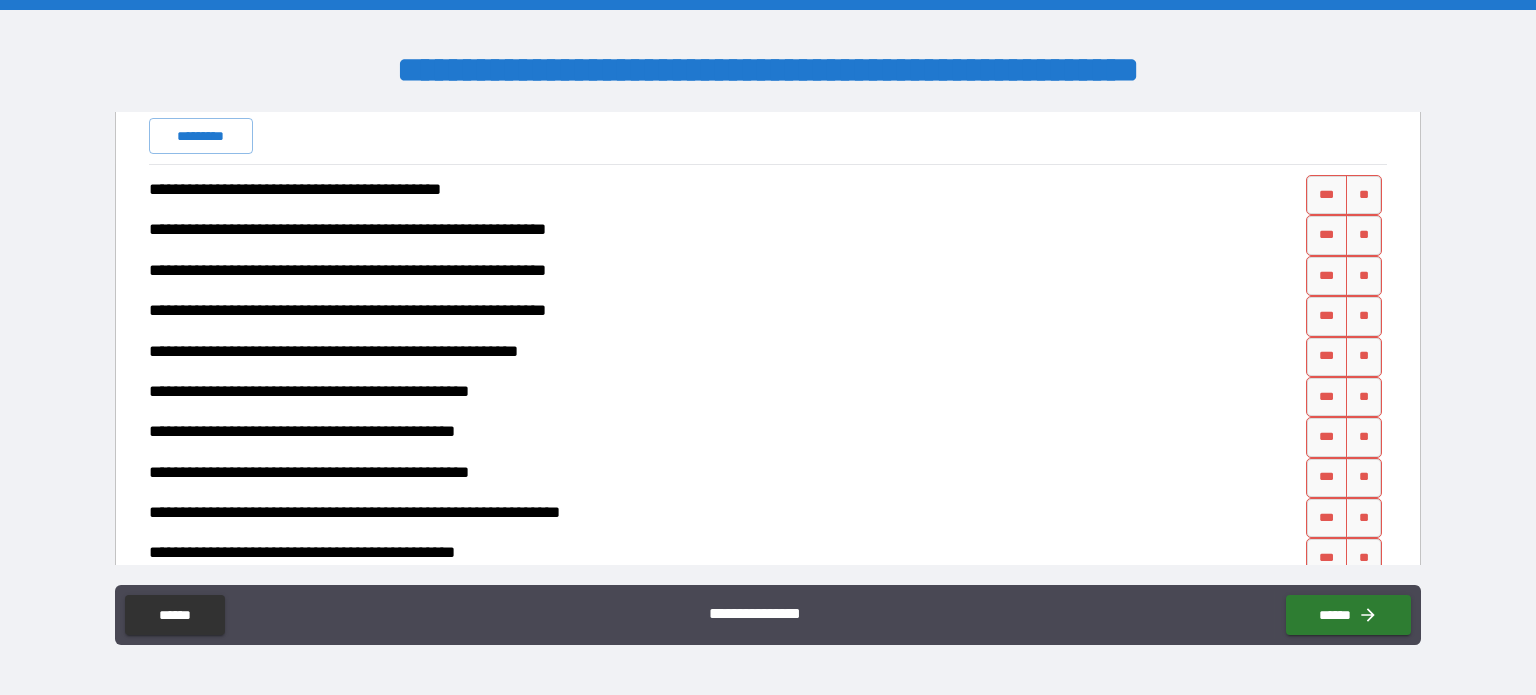scroll, scrollTop: 1732, scrollLeft: 0, axis: vertical 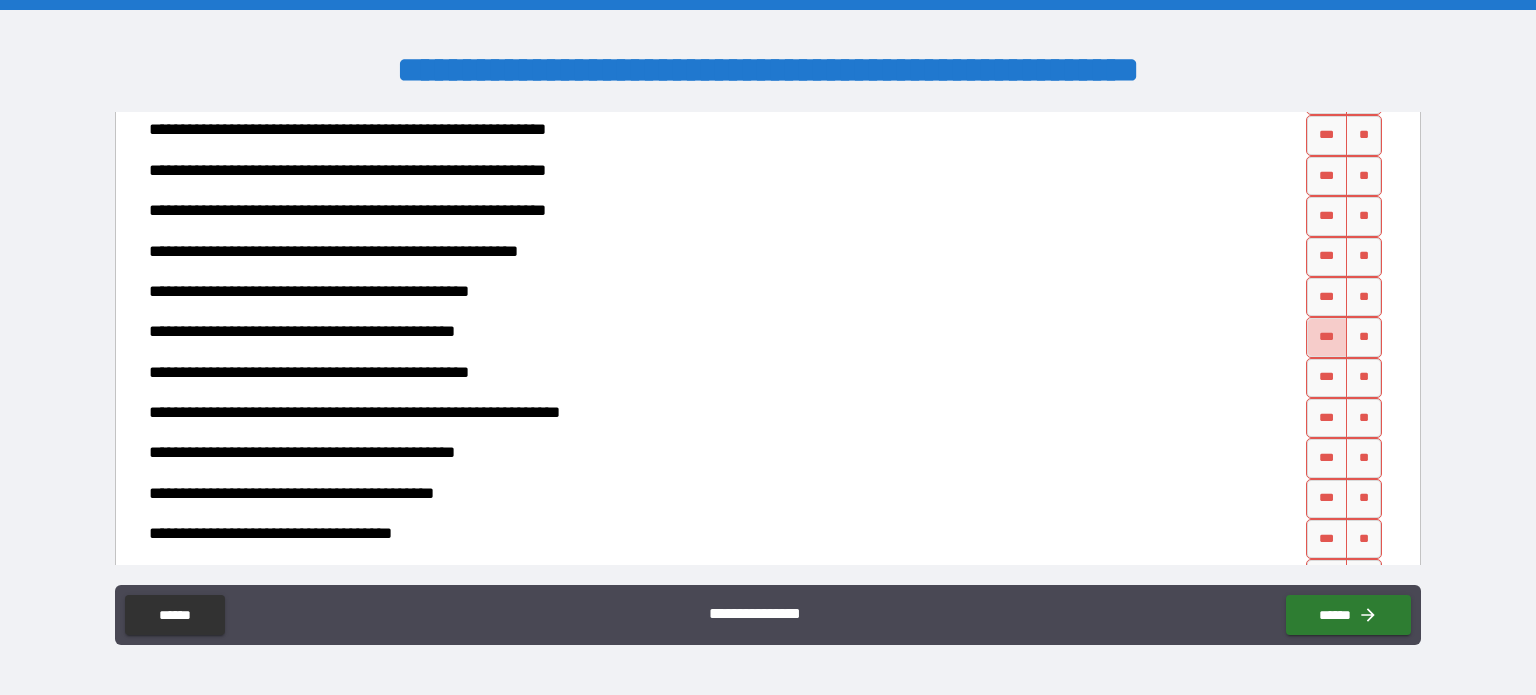 click on "***" at bounding box center [1327, 337] 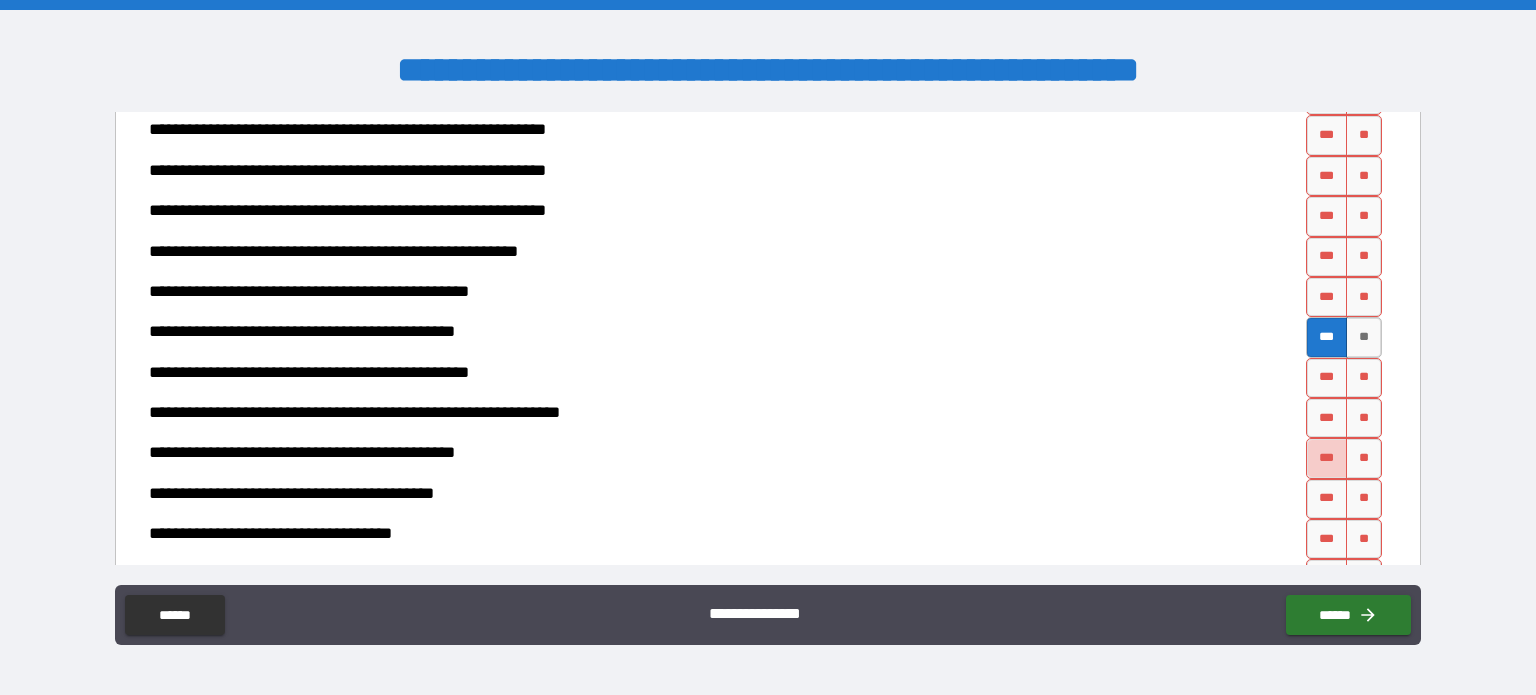 click on "***" at bounding box center [1327, 458] 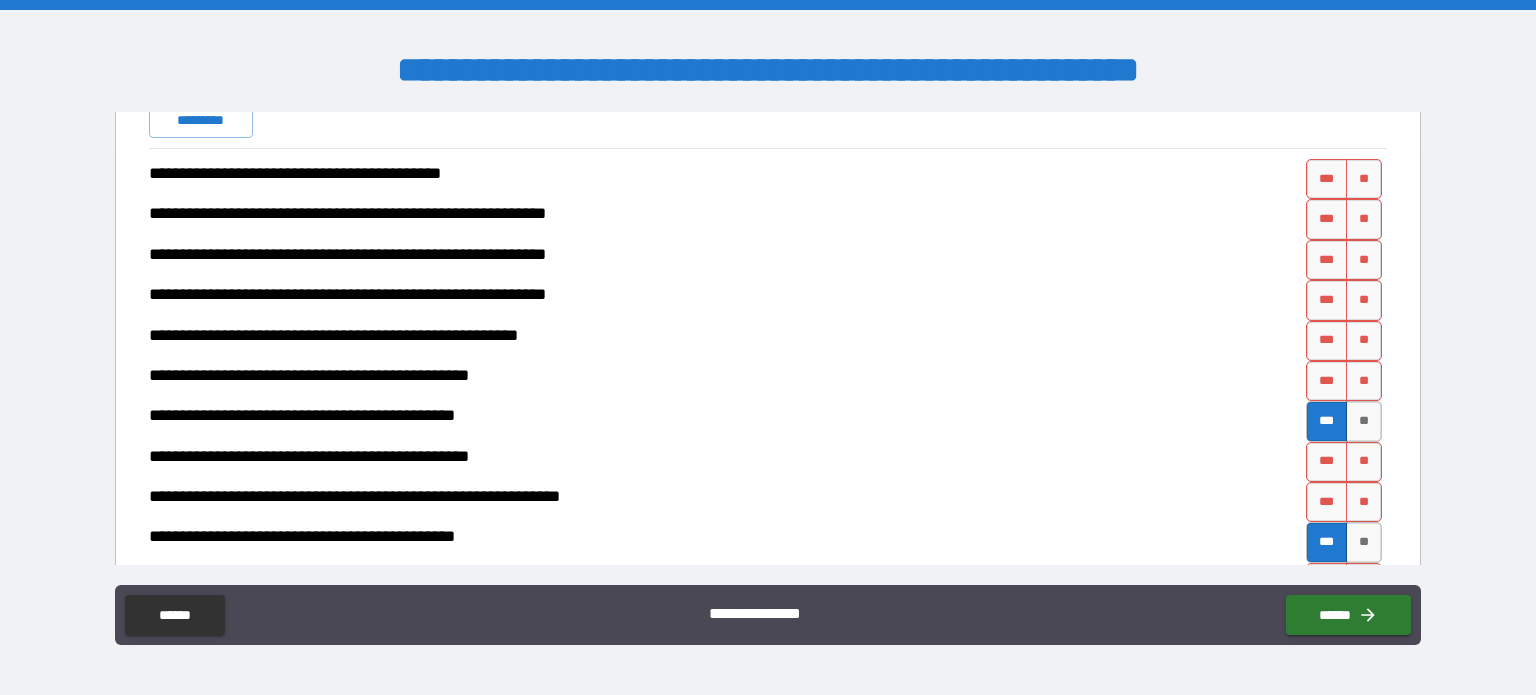 scroll, scrollTop: 1632, scrollLeft: 0, axis: vertical 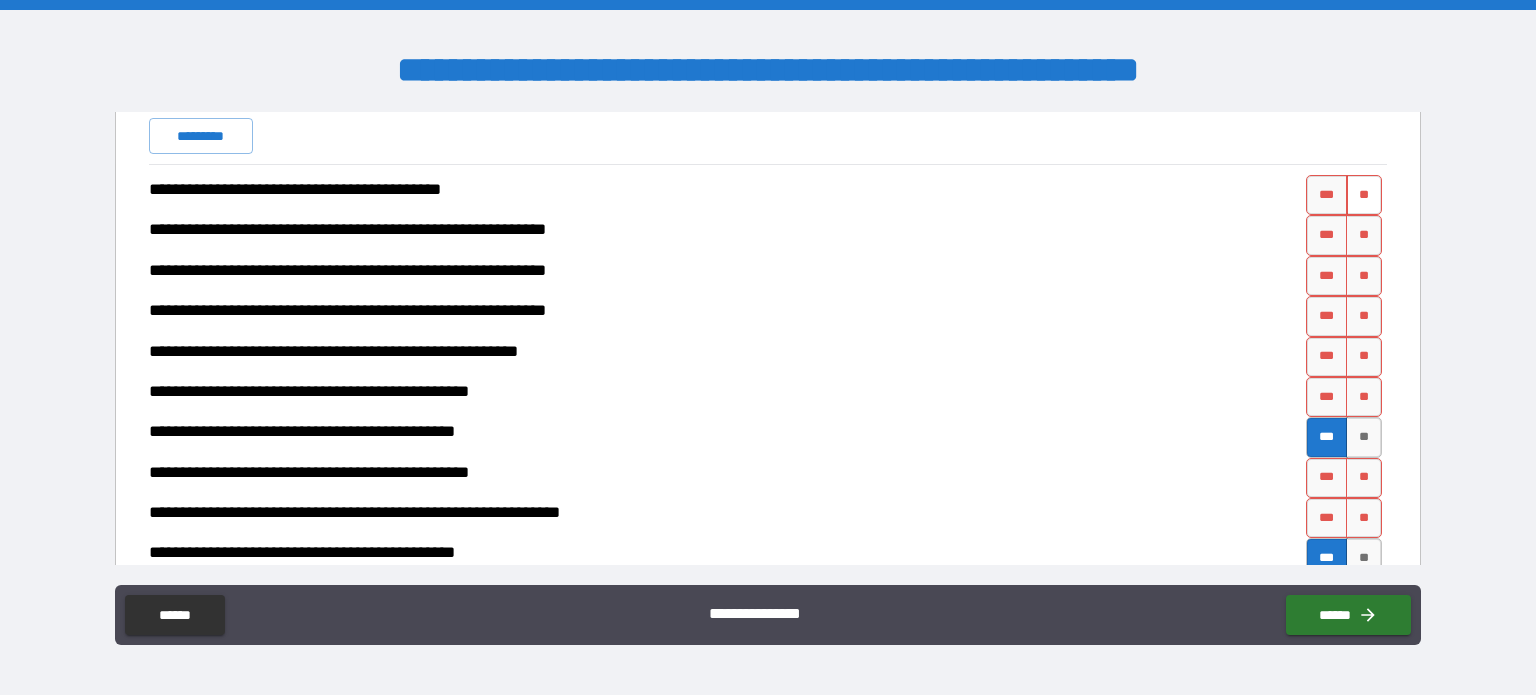 click on "**" at bounding box center [1364, 195] 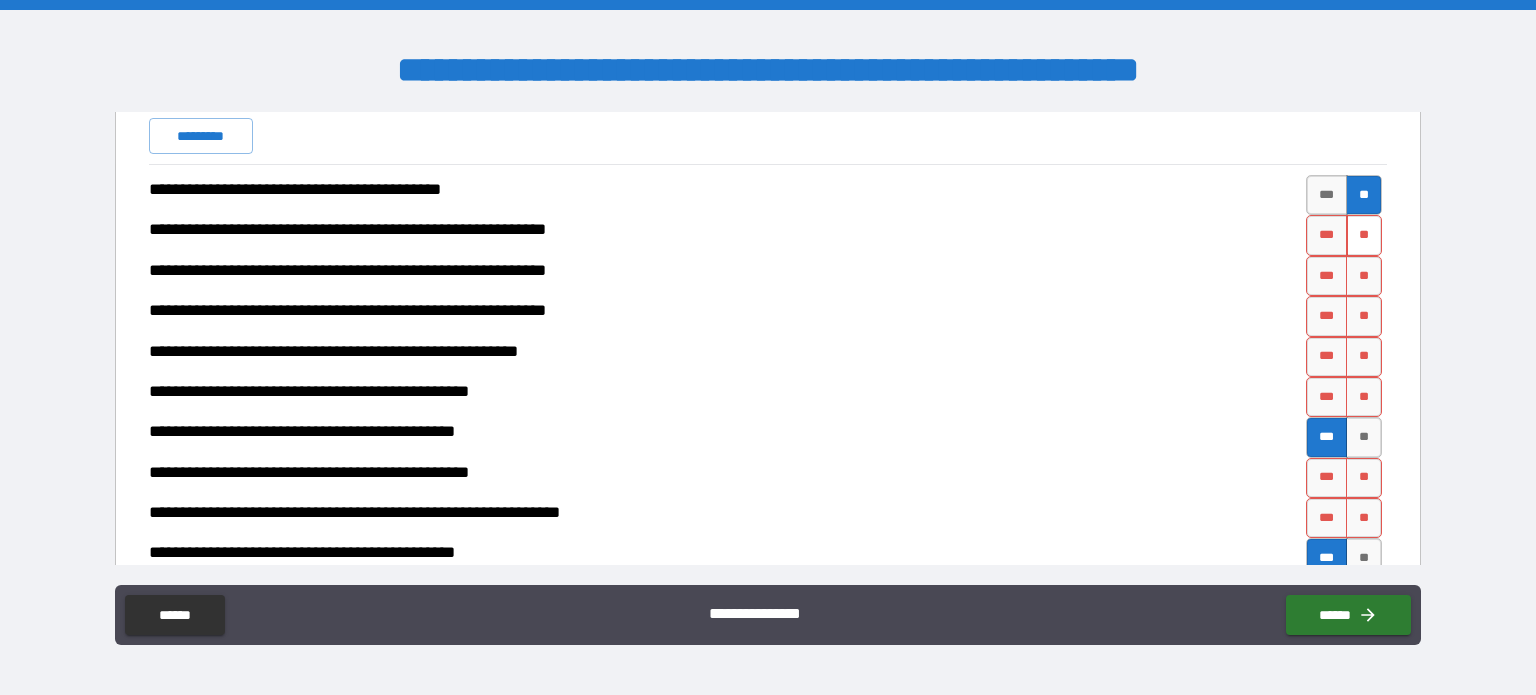 drag, startPoint x: 1345, startPoint y: 230, endPoint x: 1349, endPoint y: 247, distance: 17.464249 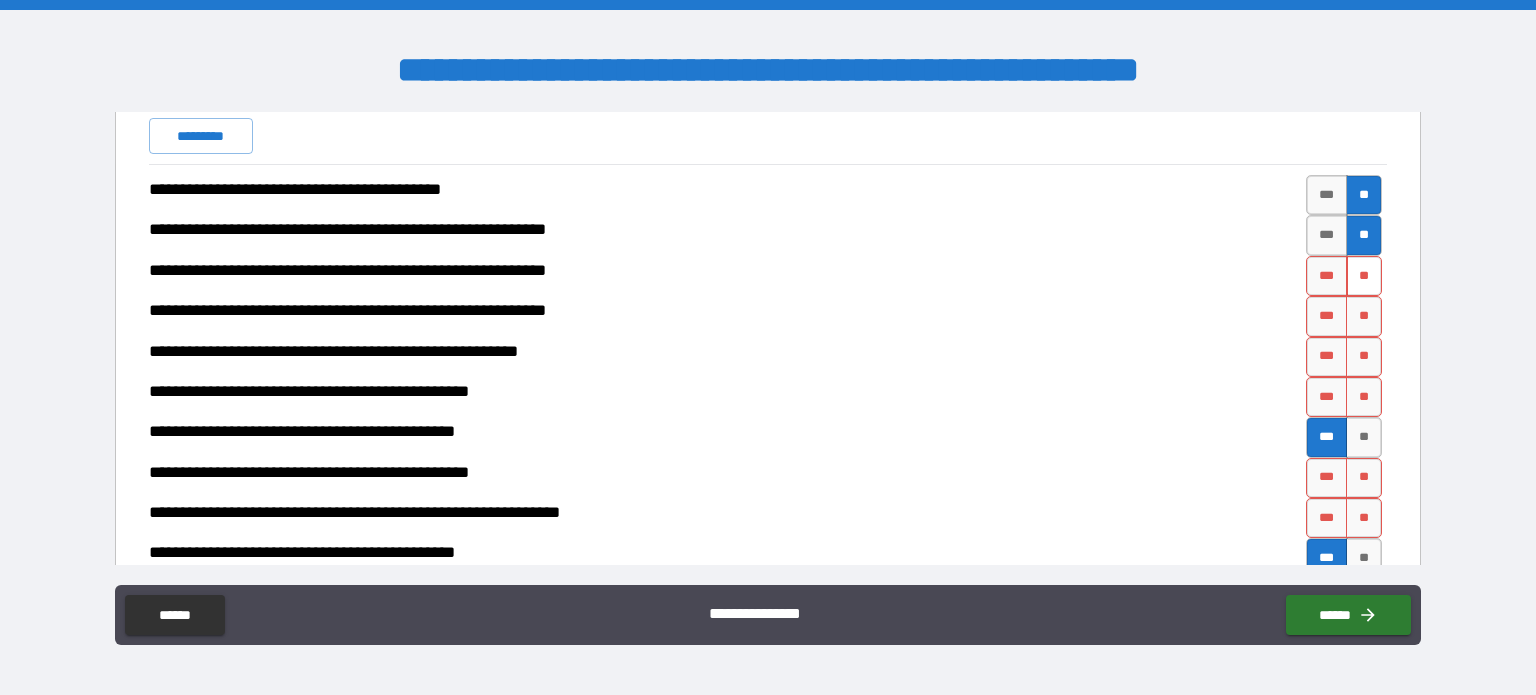 drag, startPoint x: 1350, startPoint y: 270, endPoint x: 1350, endPoint y: 288, distance: 18 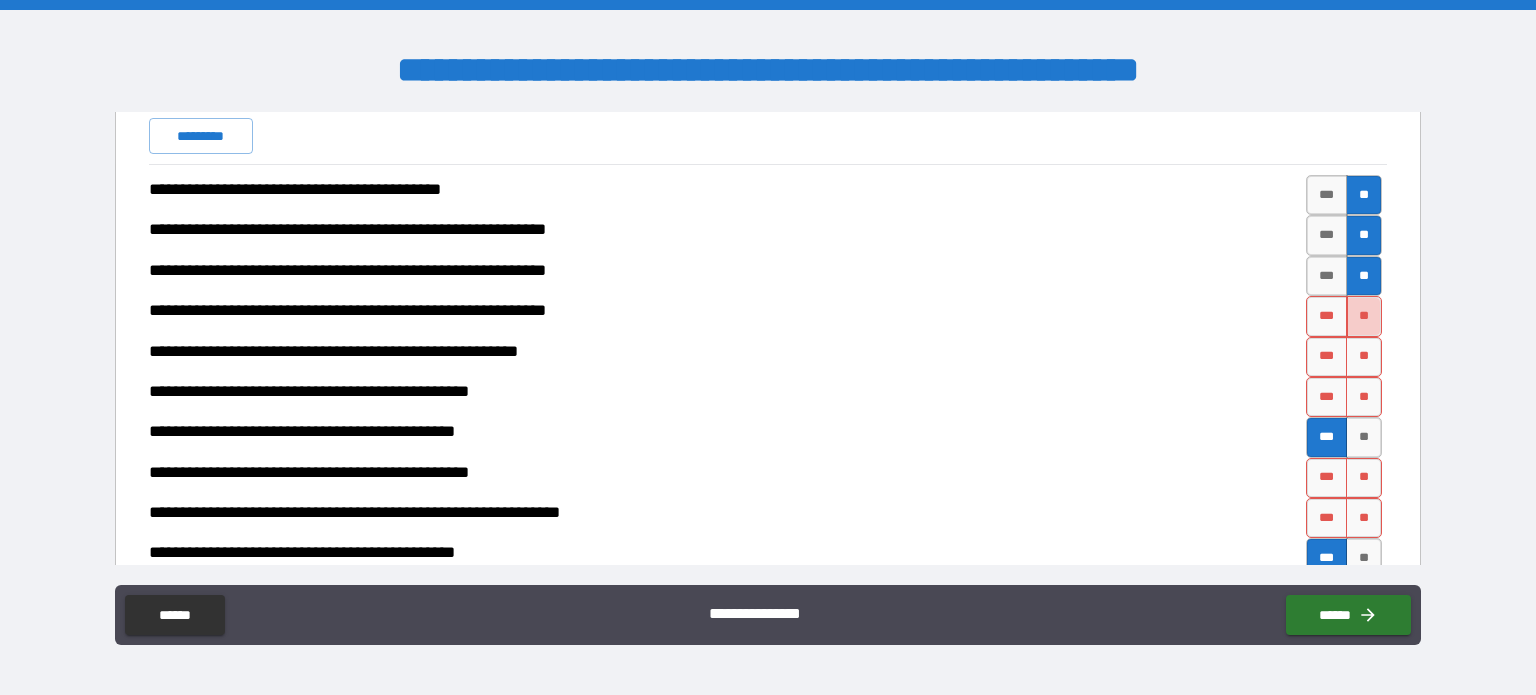 click on "**" at bounding box center (1364, 316) 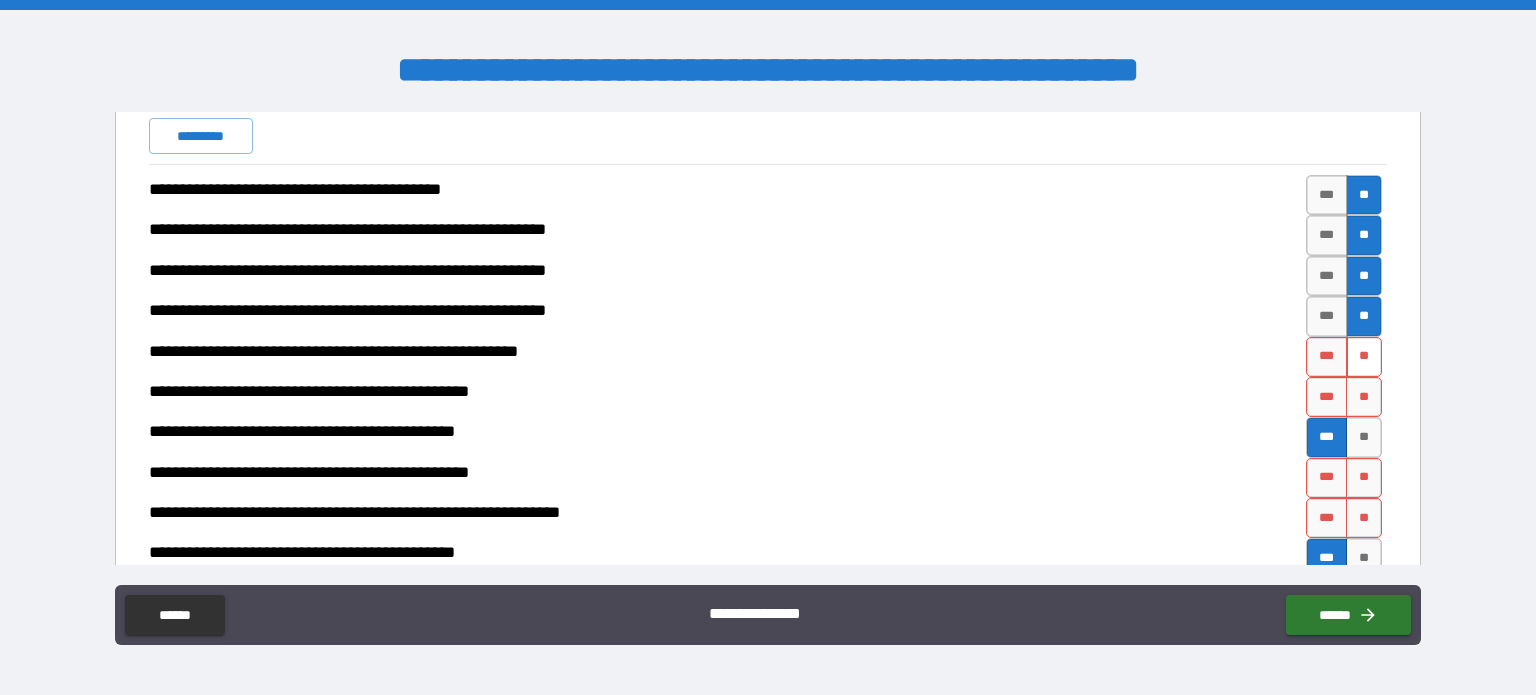 click on "**" at bounding box center (1364, 357) 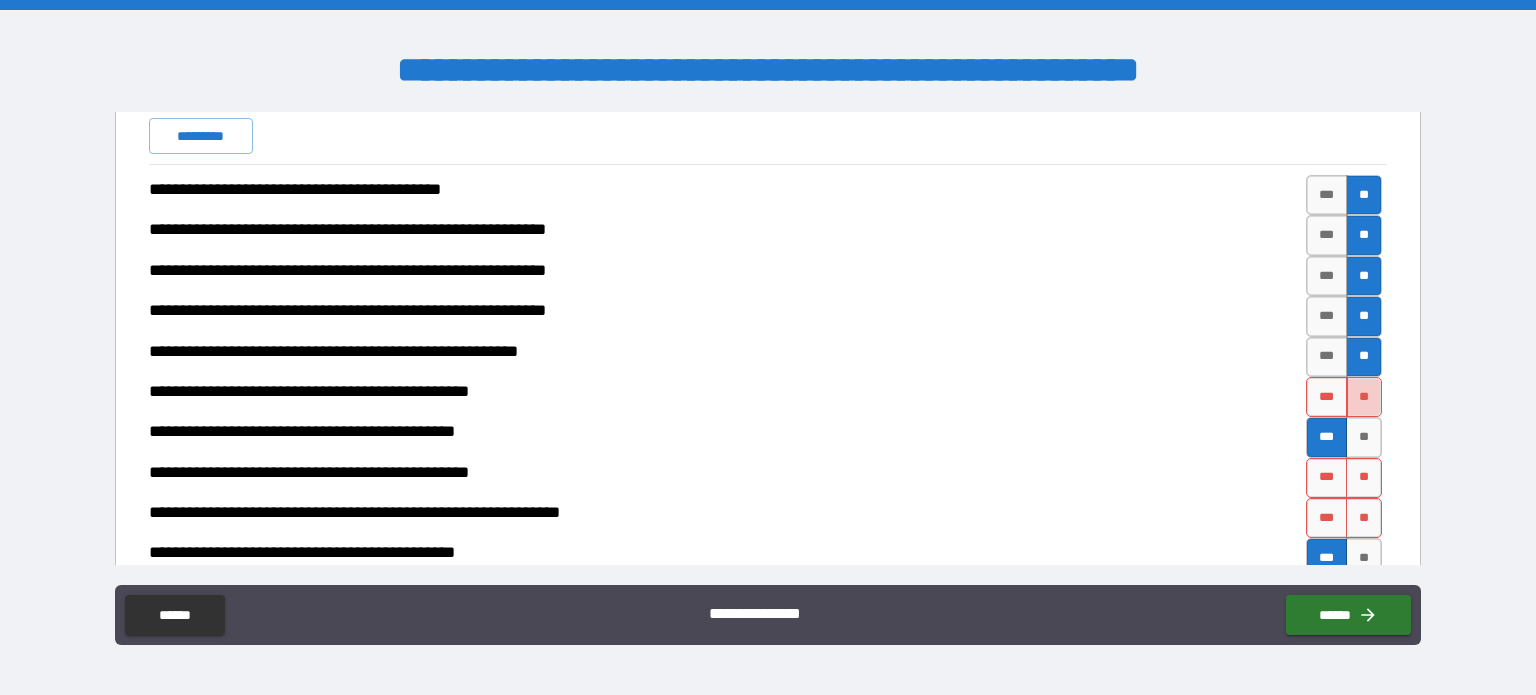 click on "**" at bounding box center [1364, 397] 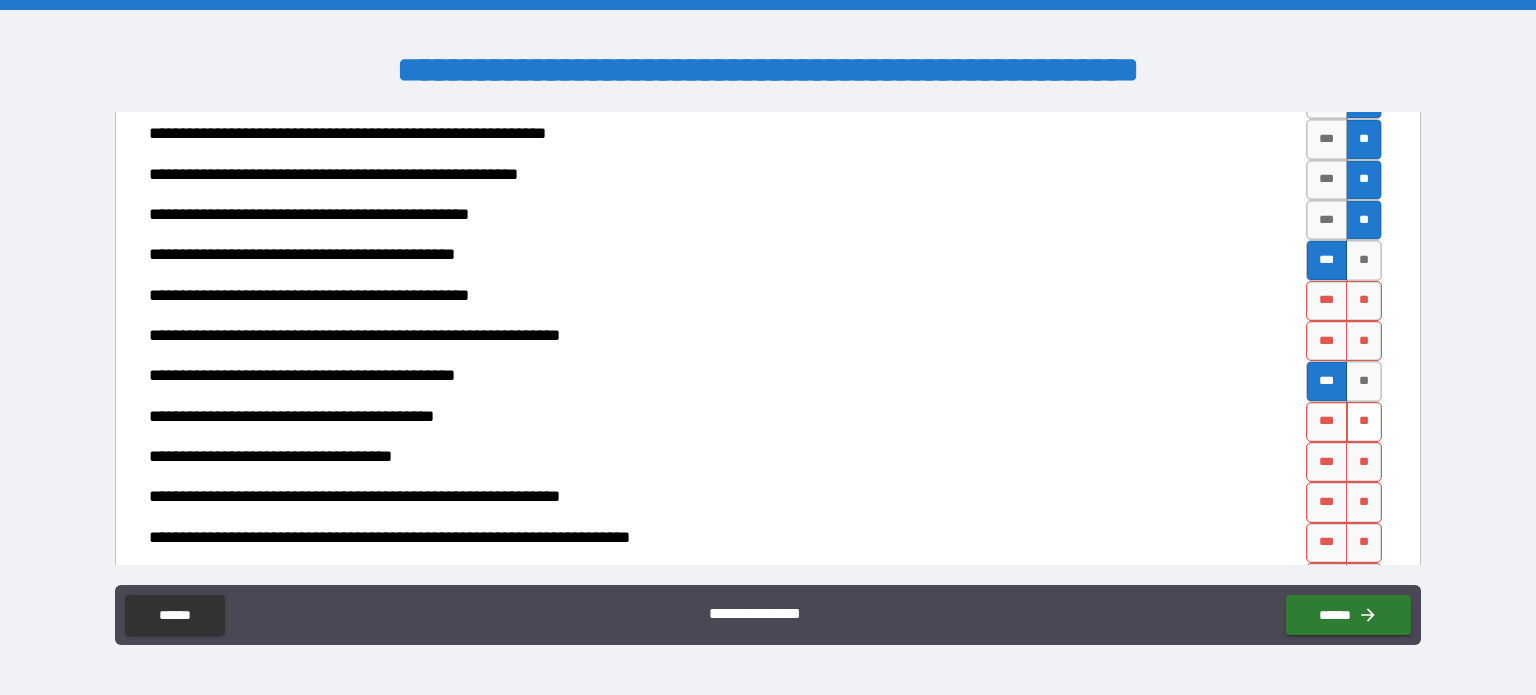scroll, scrollTop: 1832, scrollLeft: 0, axis: vertical 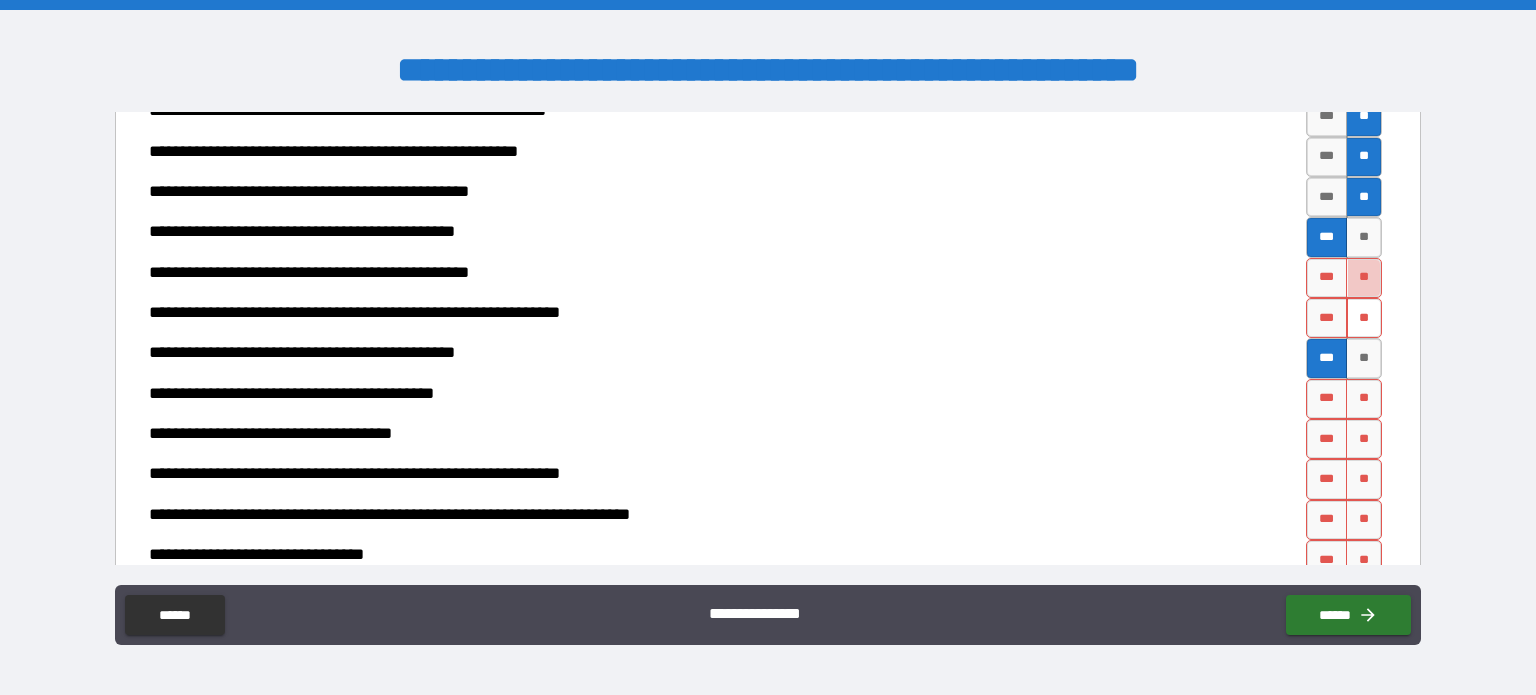 drag, startPoint x: 1352, startPoint y: 271, endPoint x: 1348, endPoint y: 307, distance: 36.221542 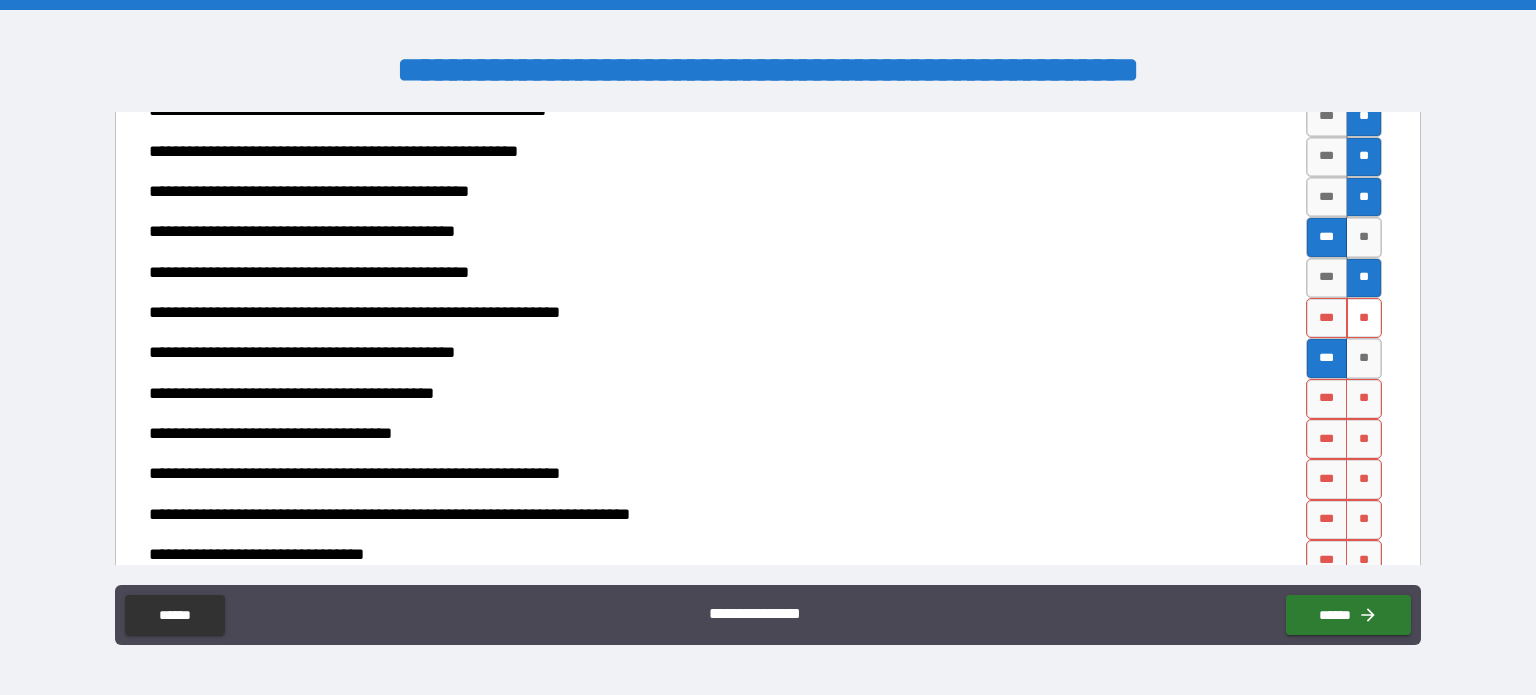 click on "**" at bounding box center (1364, 318) 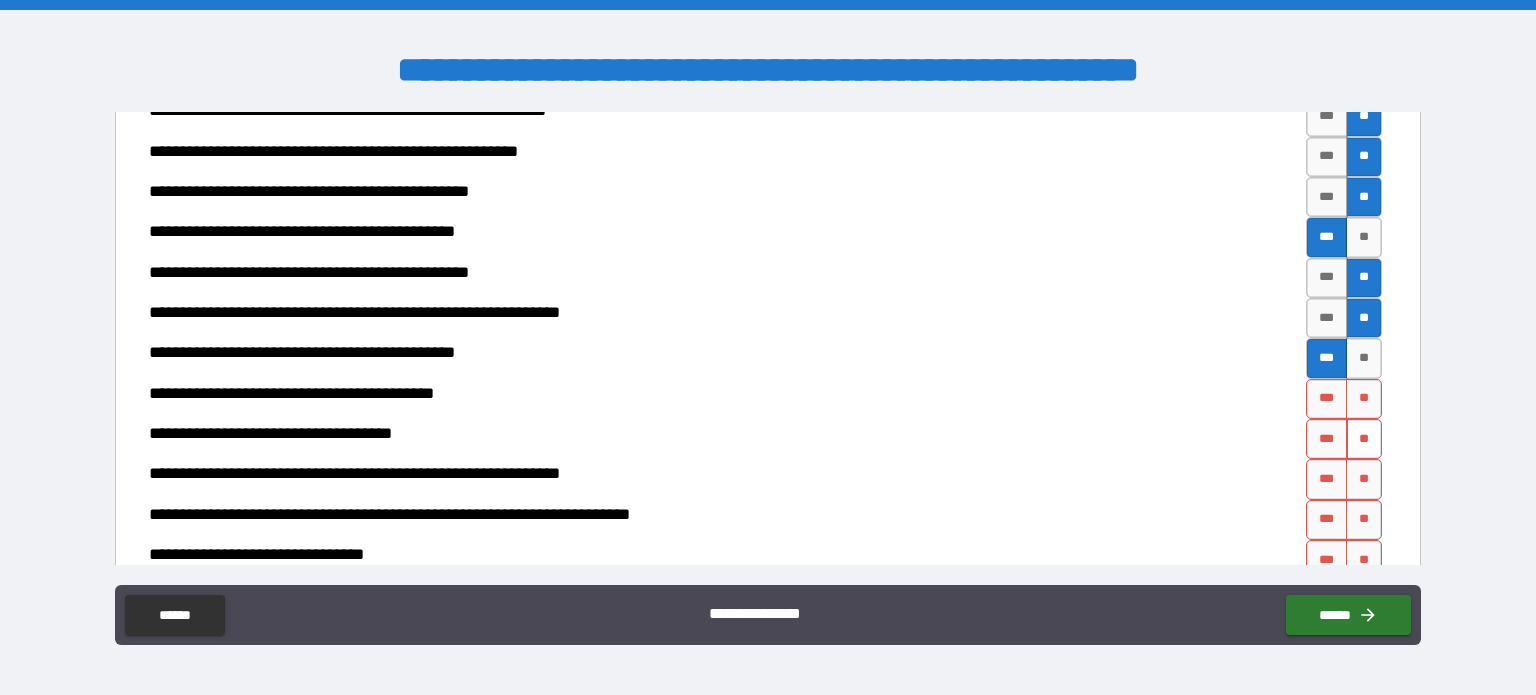 drag, startPoint x: 1346, startPoint y: 395, endPoint x: 1346, endPoint y: 424, distance: 29 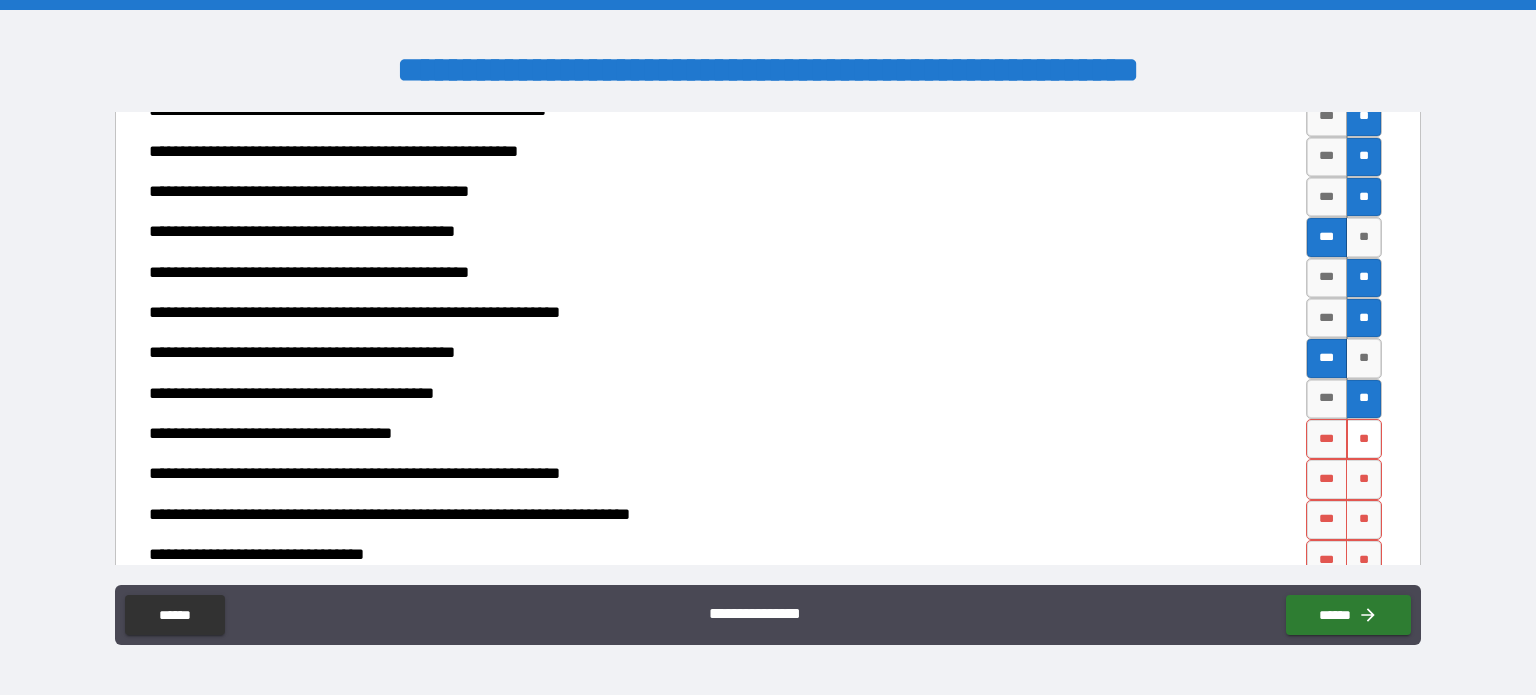 click on "**" at bounding box center [1364, 439] 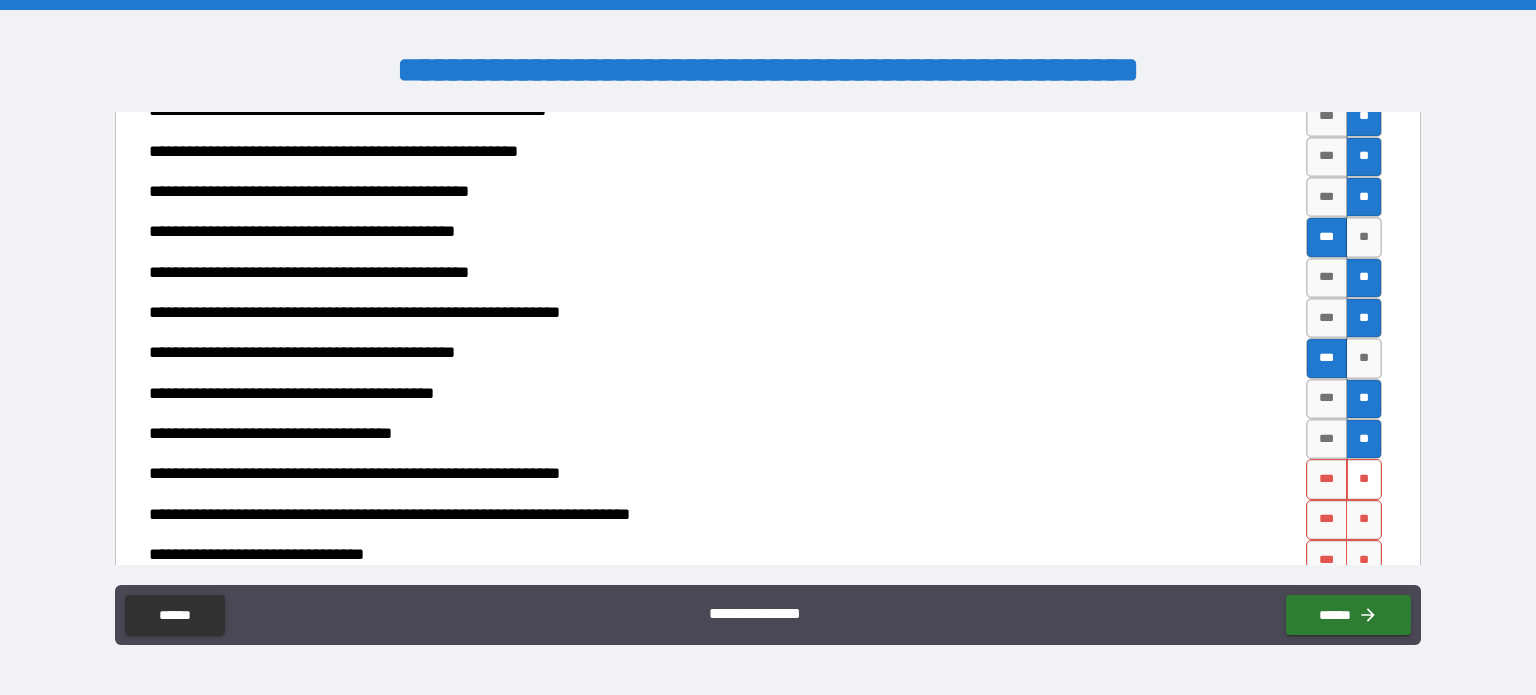 click on "**" at bounding box center (1364, 479) 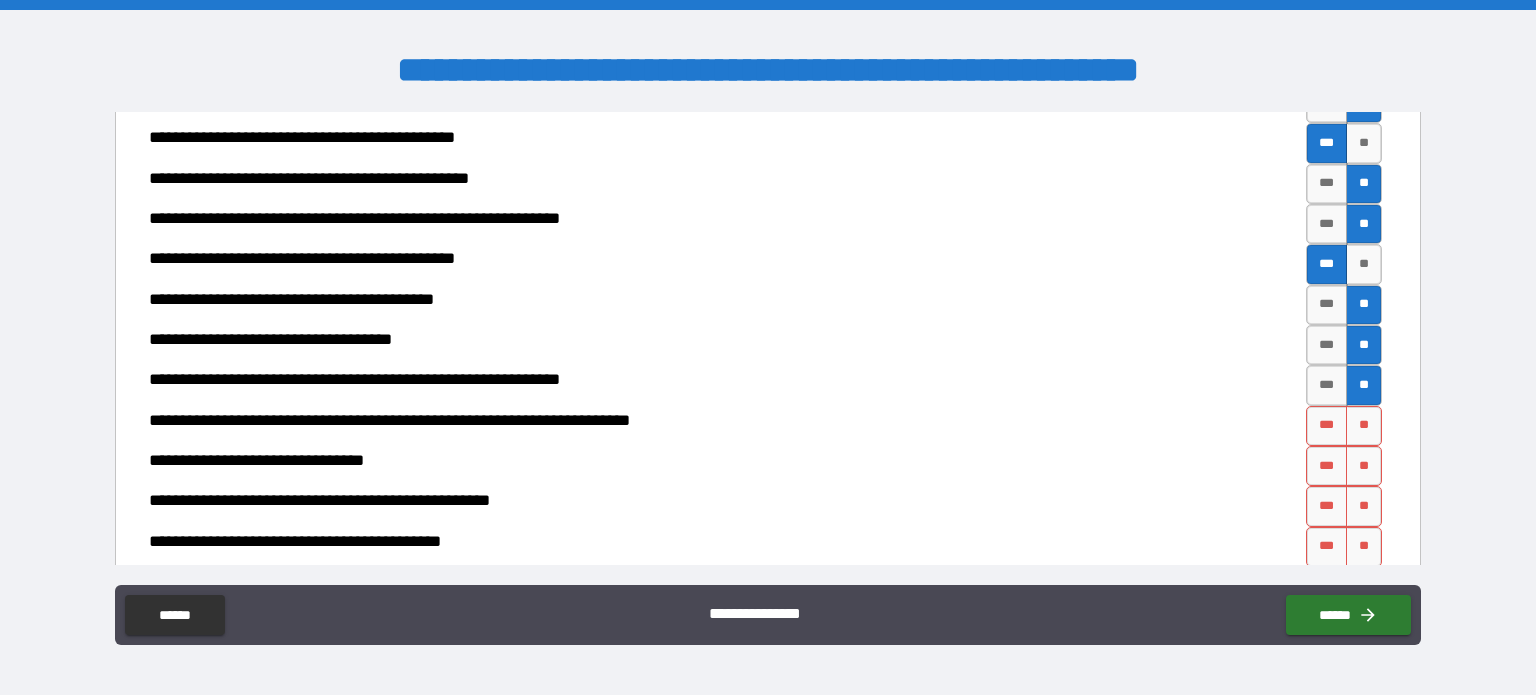 scroll, scrollTop: 2032, scrollLeft: 0, axis: vertical 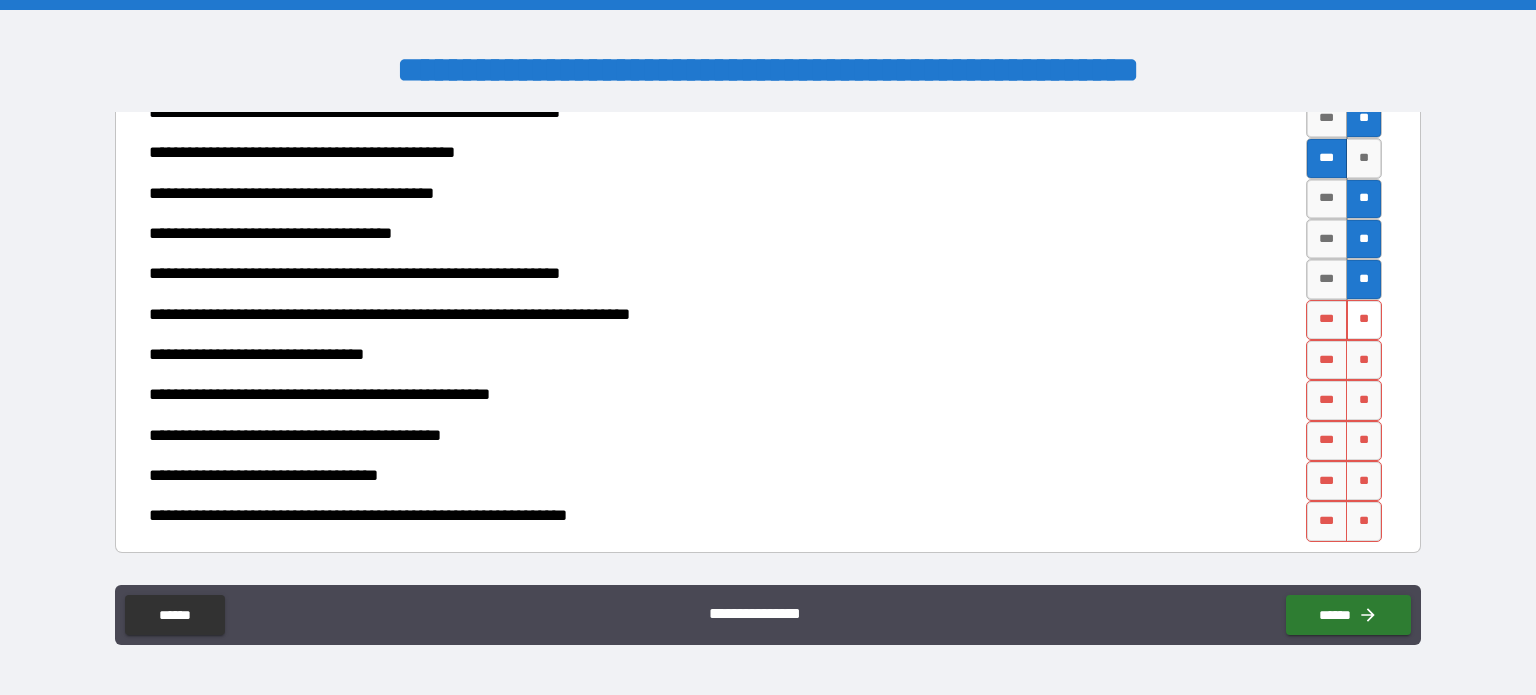 click on "**" at bounding box center (1364, 320) 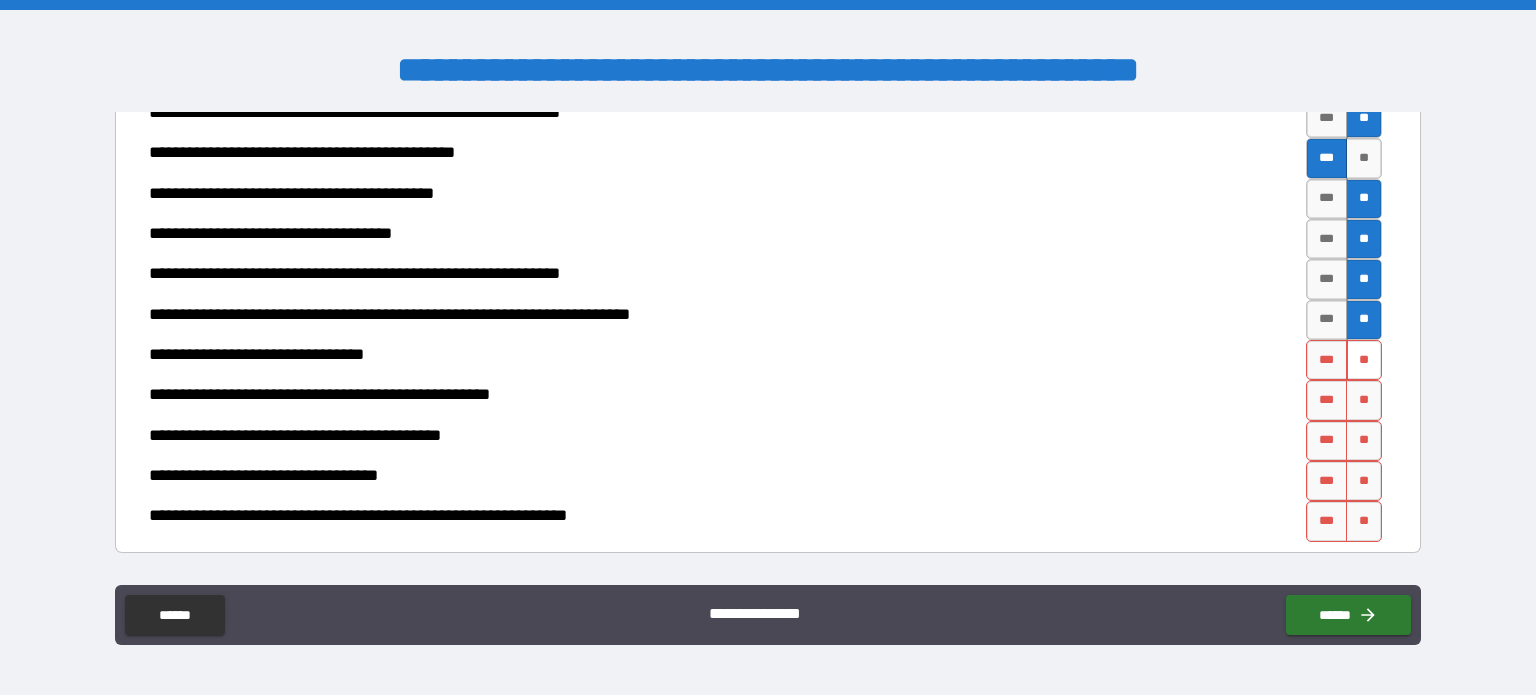 click on "**" at bounding box center [1364, 360] 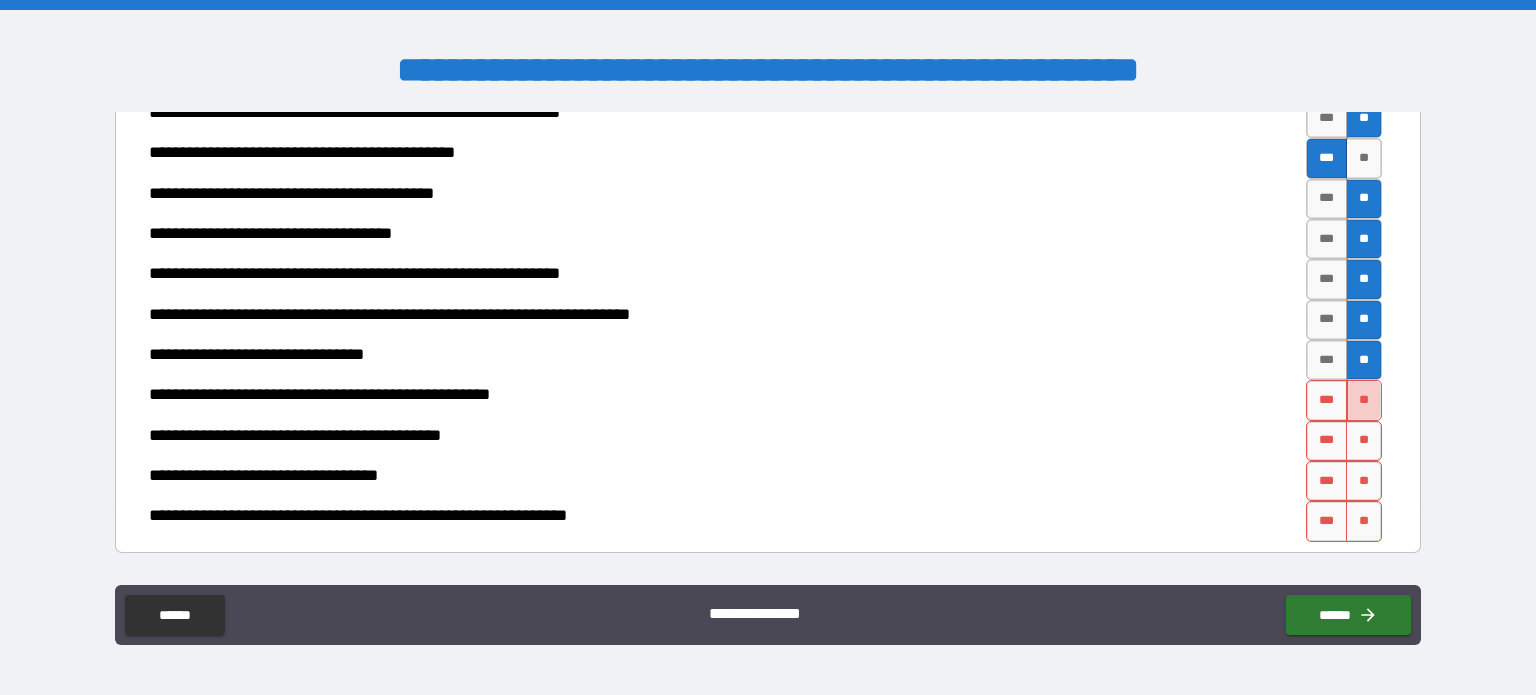 click on "**" at bounding box center [1364, 400] 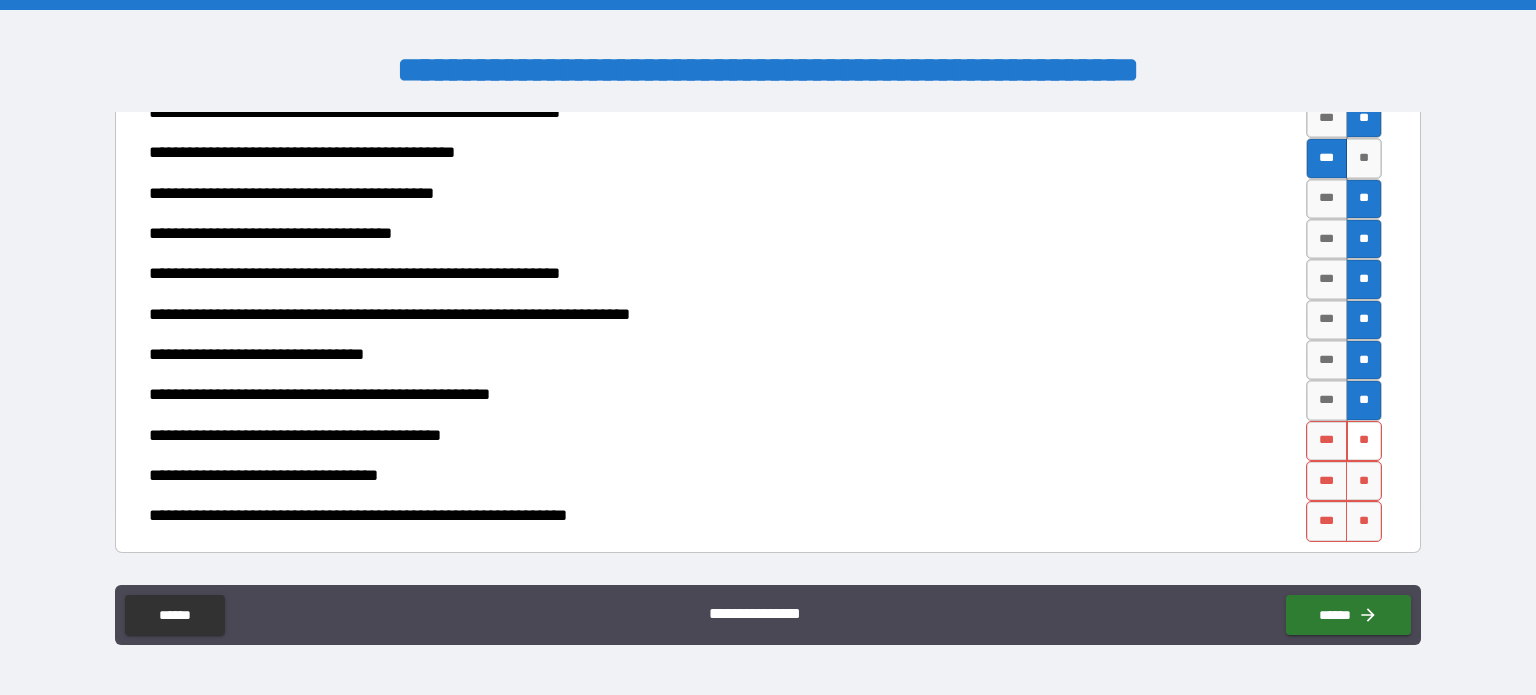 click on "**" at bounding box center [1364, 441] 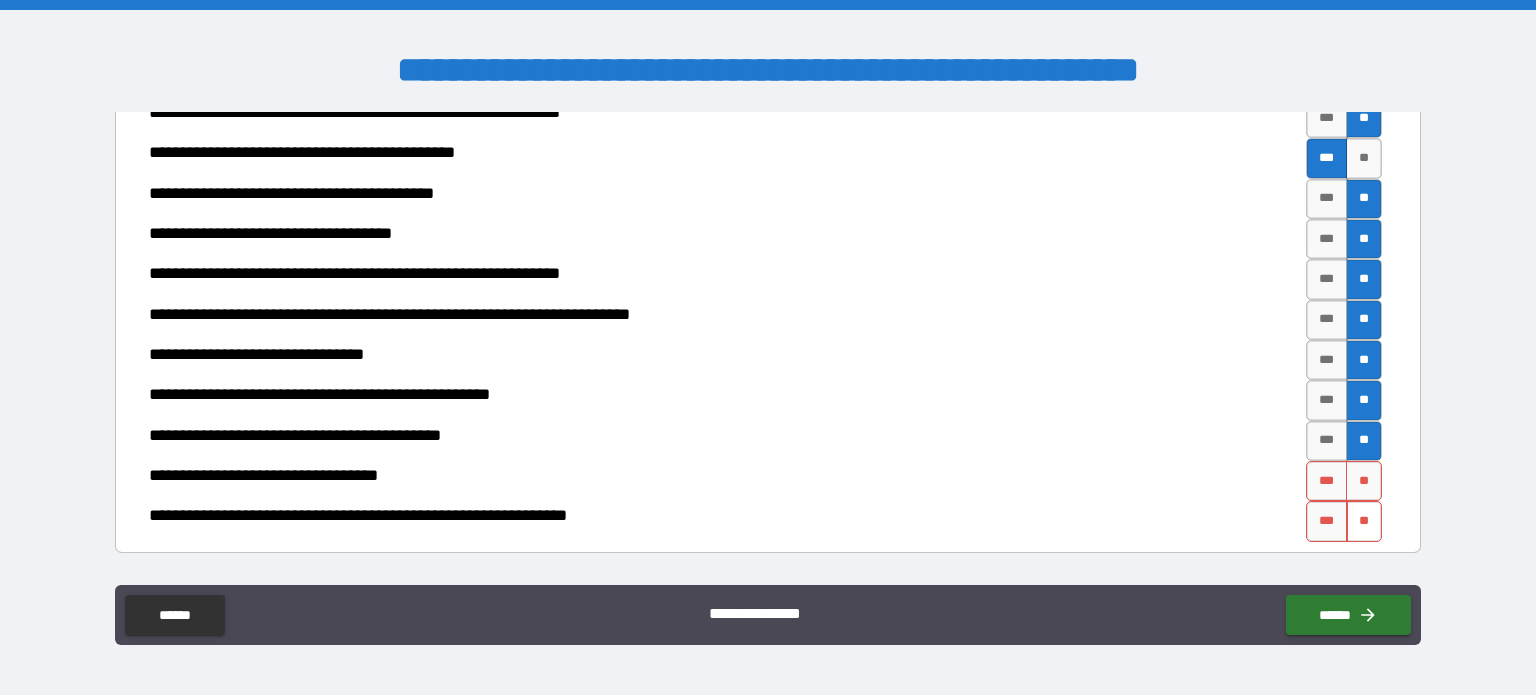 click on "**" at bounding box center [1364, 481] 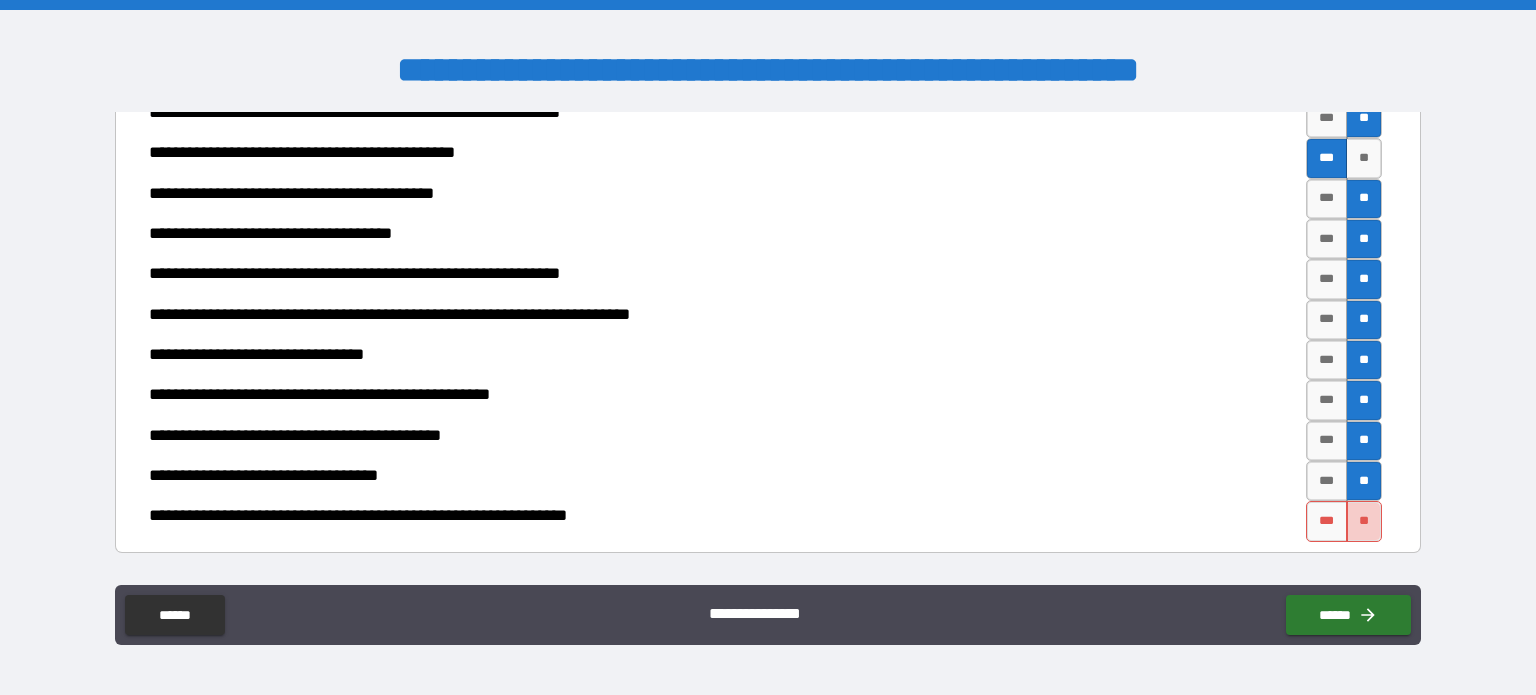 click on "**" at bounding box center (1364, 521) 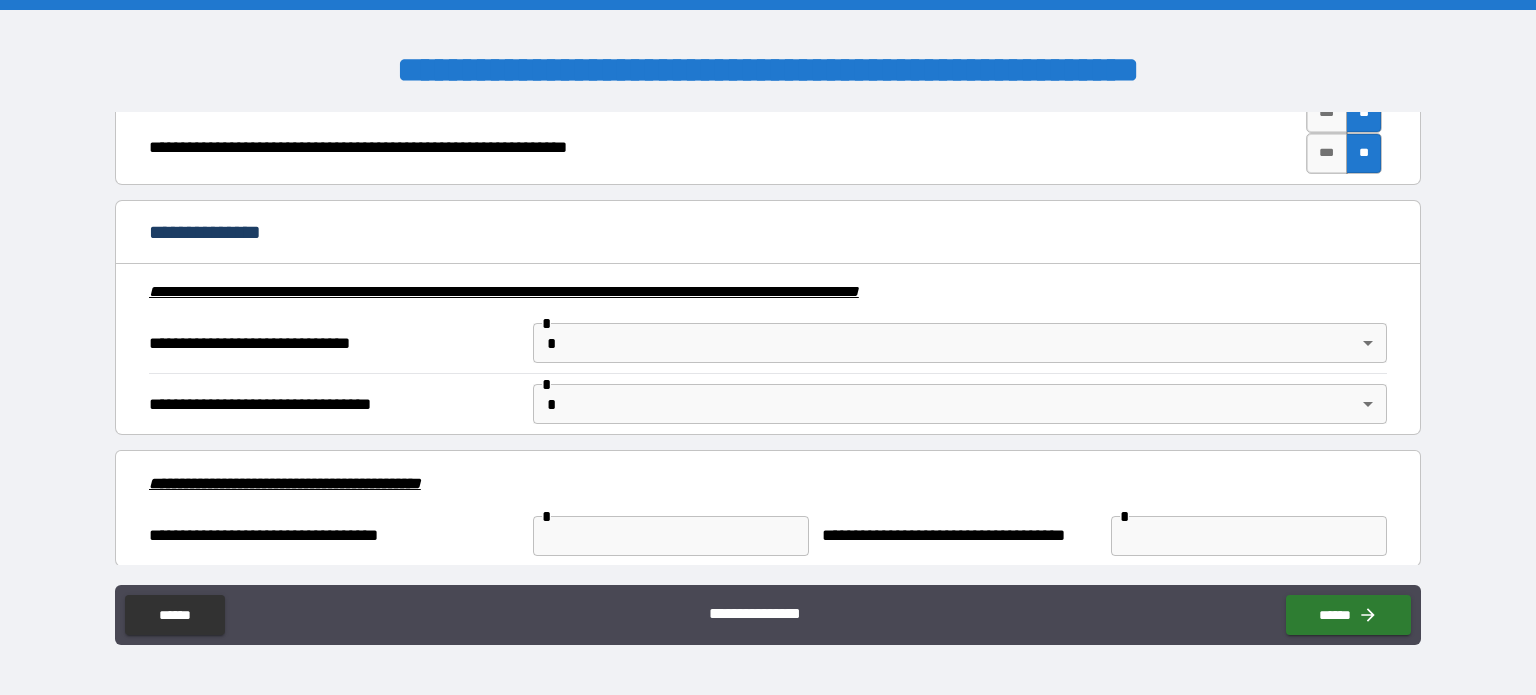 scroll, scrollTop: 2432, scrollLeft: 0, axis: vertical 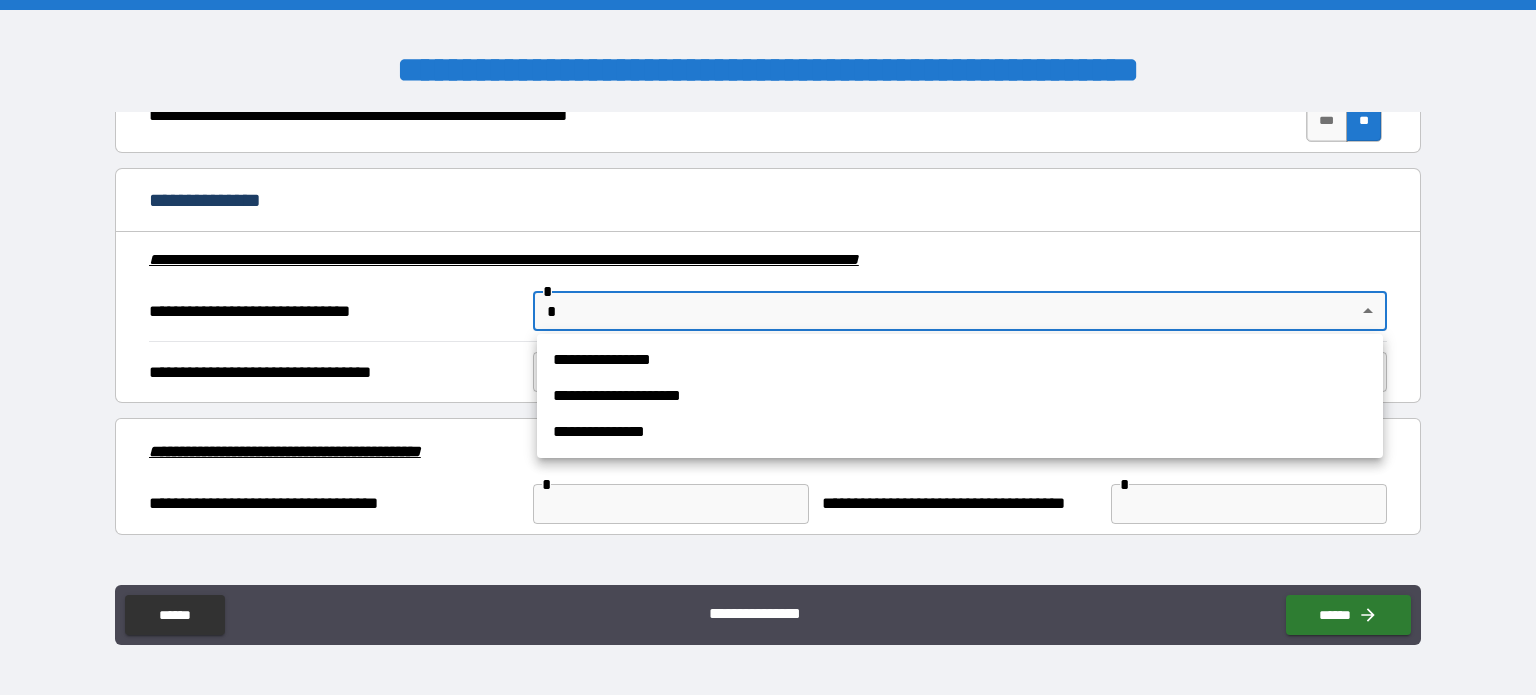 click on "**********" at bounding box center [768, 347] 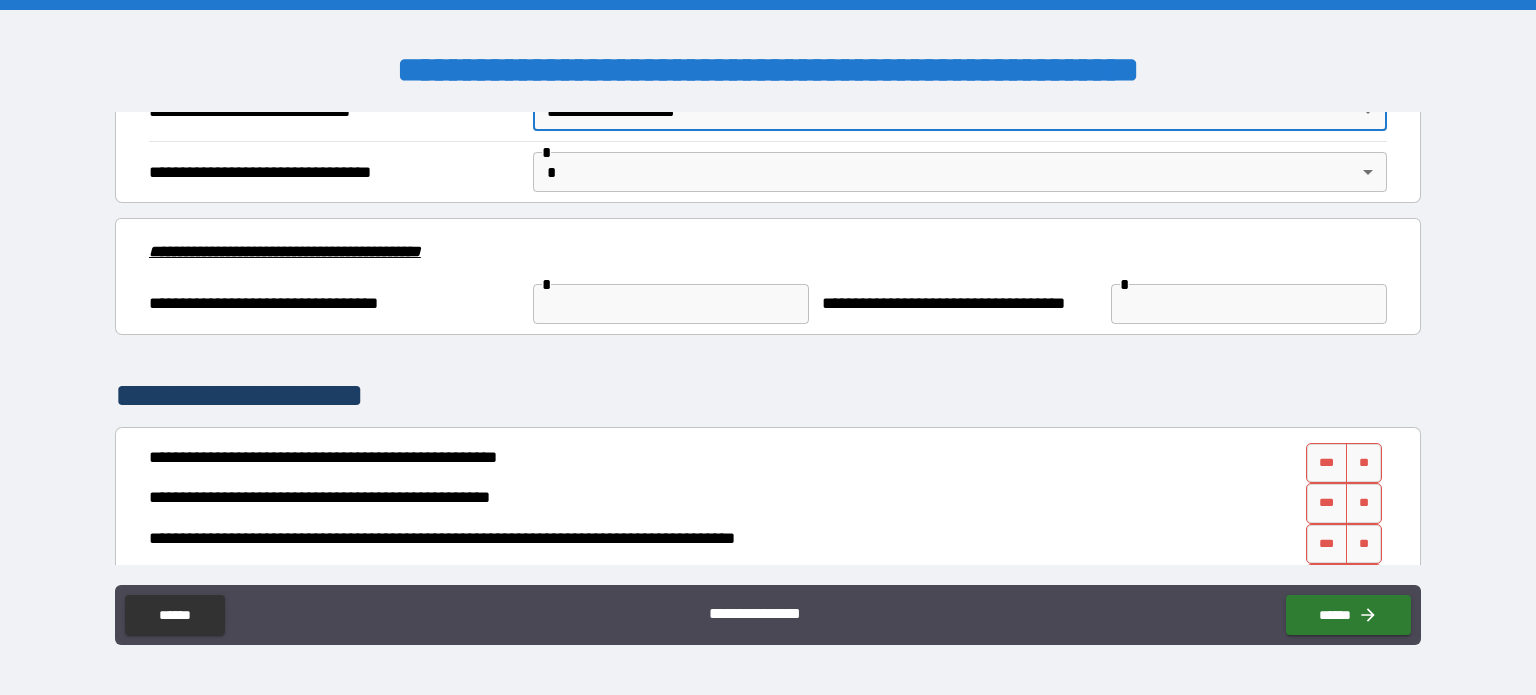 scroll, scrollTop: 2732, scrollLeft: 0, axis: vertical 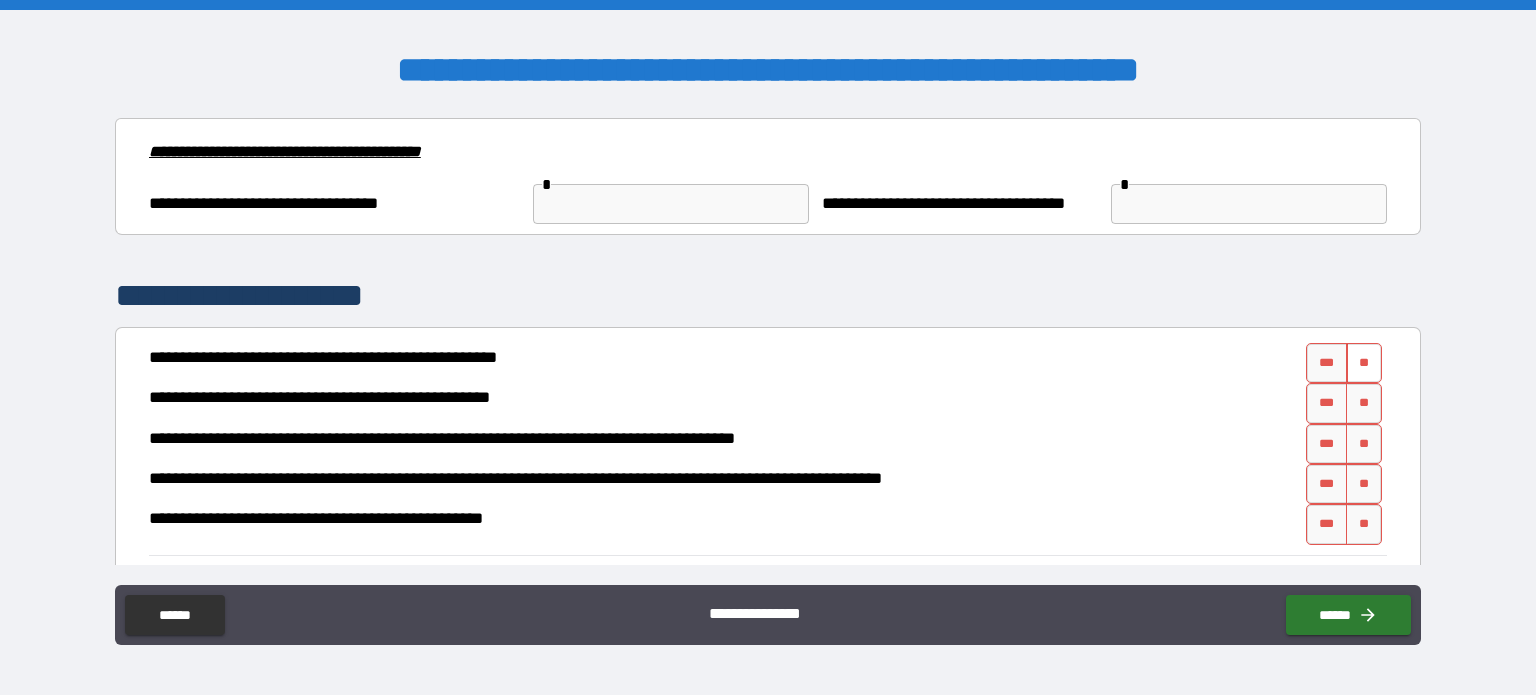 click on "**" at bounding box center (1364, 363) 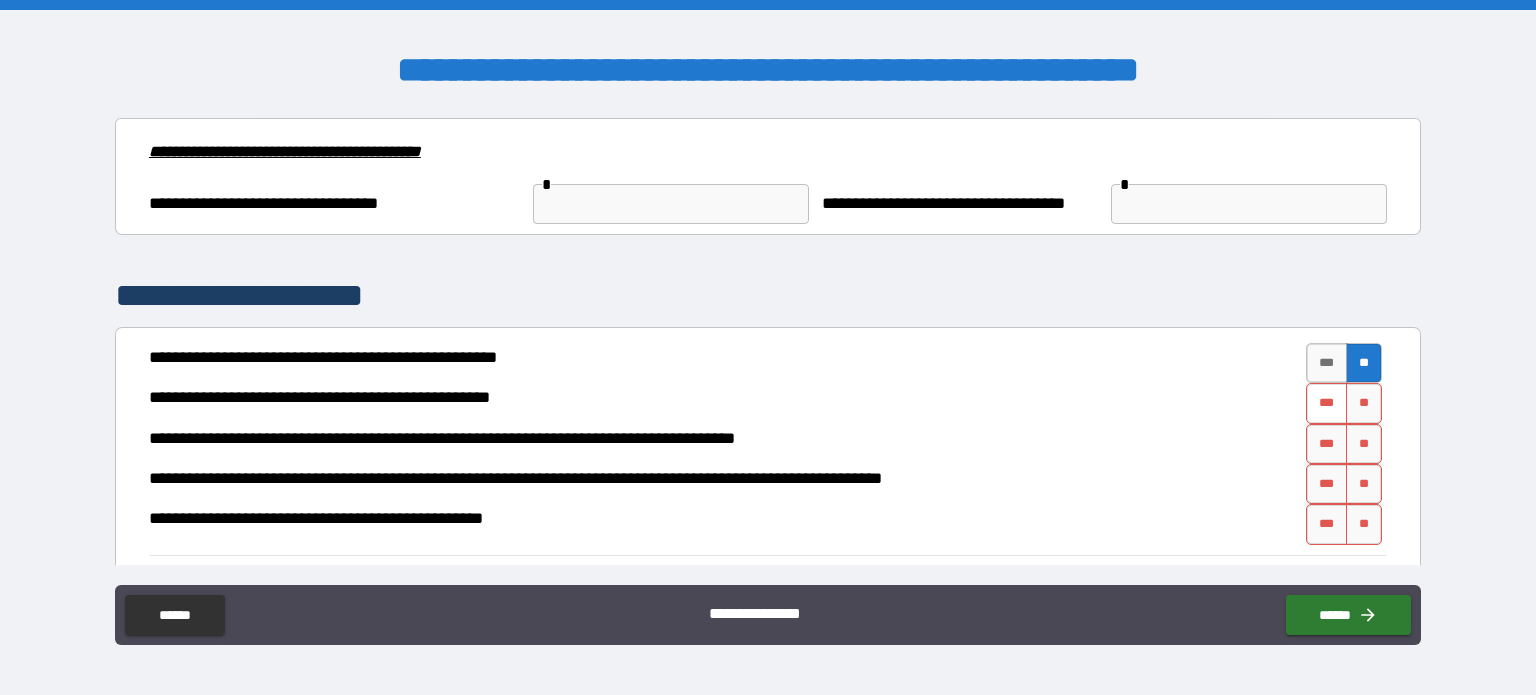 click on "***" at bounding box center [1327, 403] 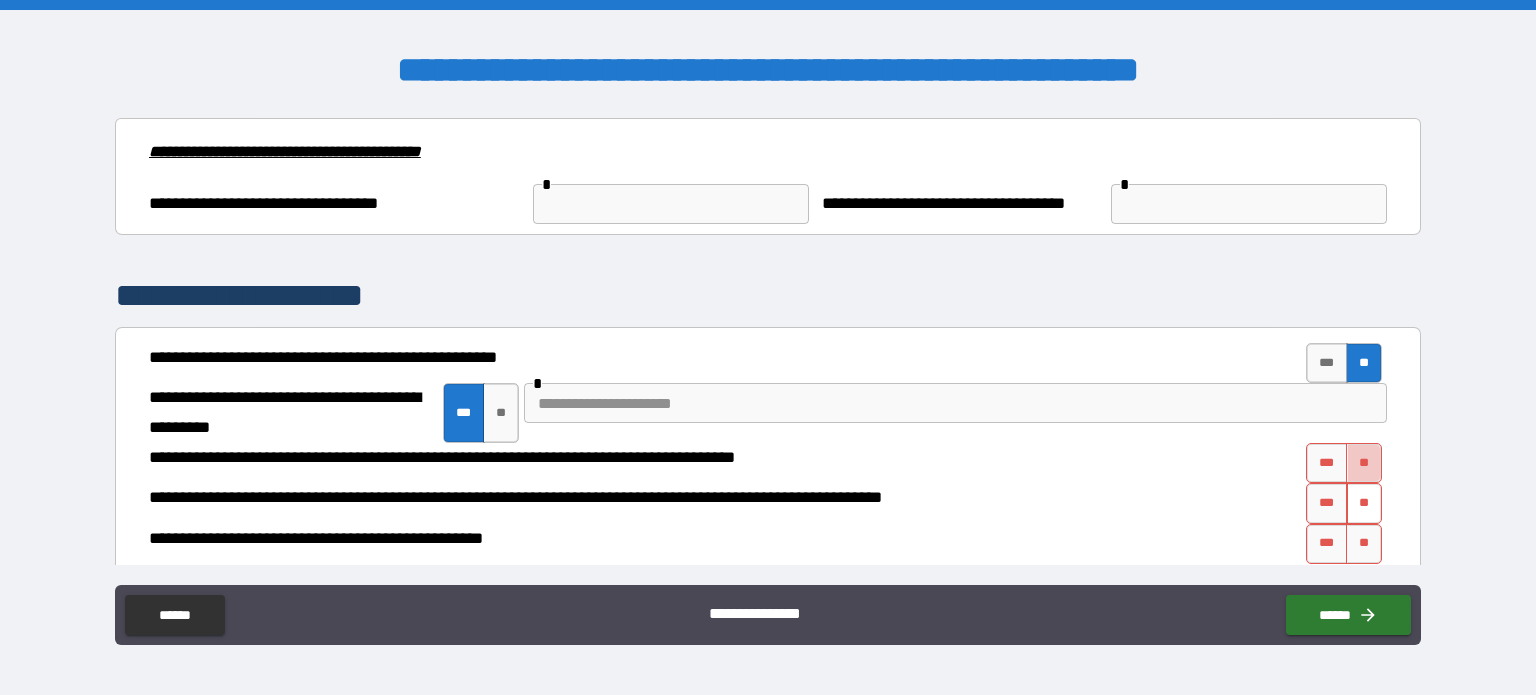 drag, startPoint x: 1348, startPoint y: 463, endPoint x: 1344, endPoint y: 481, distance: 18.439089 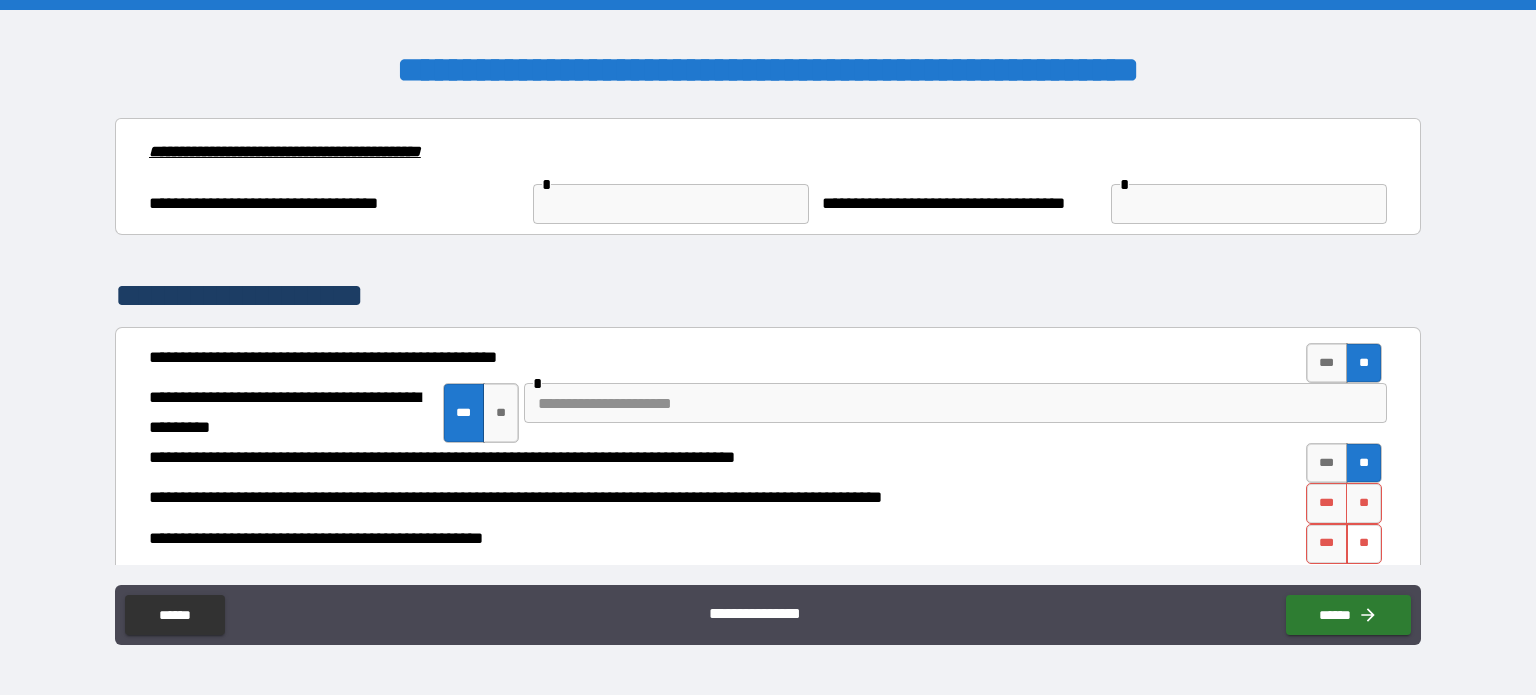 click on "**" at bounding box center [1364, 544] 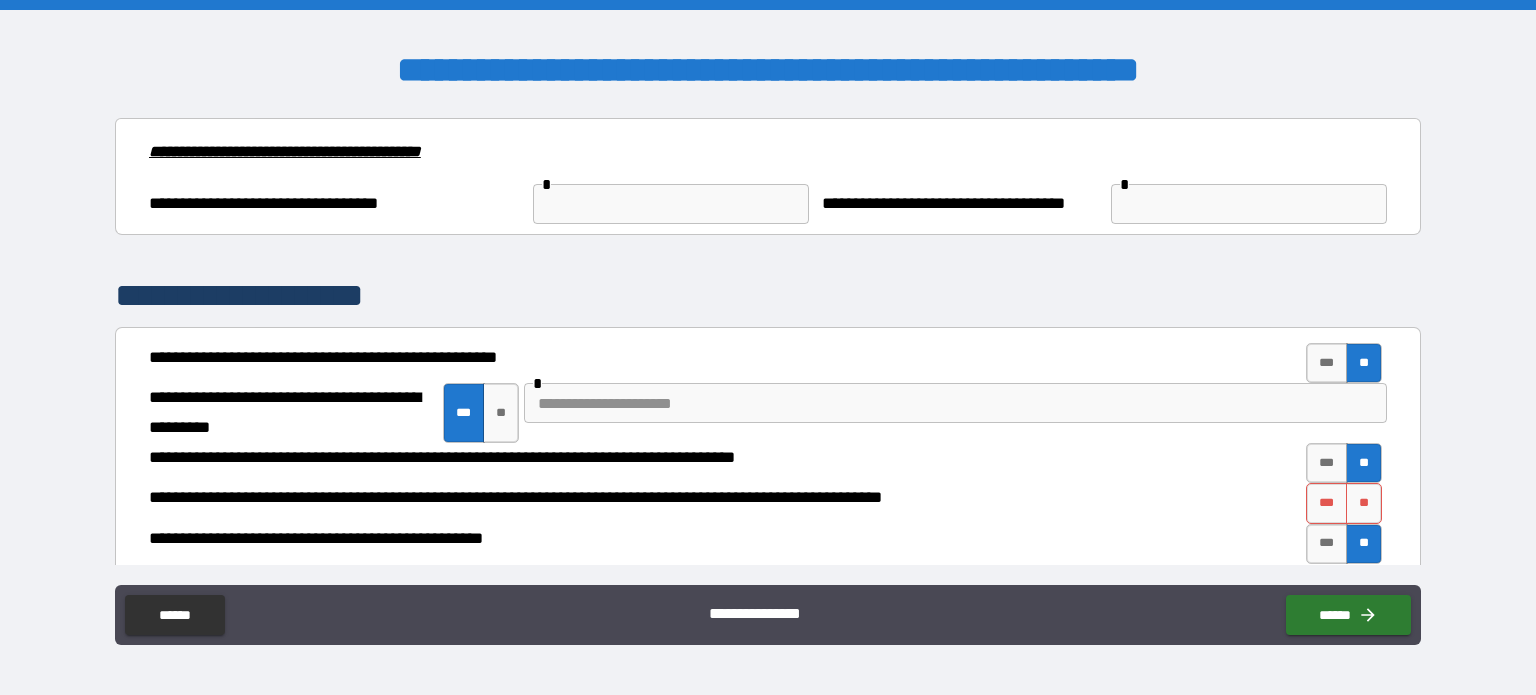 scroll, scrollTop: 2832, scrollLeft: 0, axis: vertical 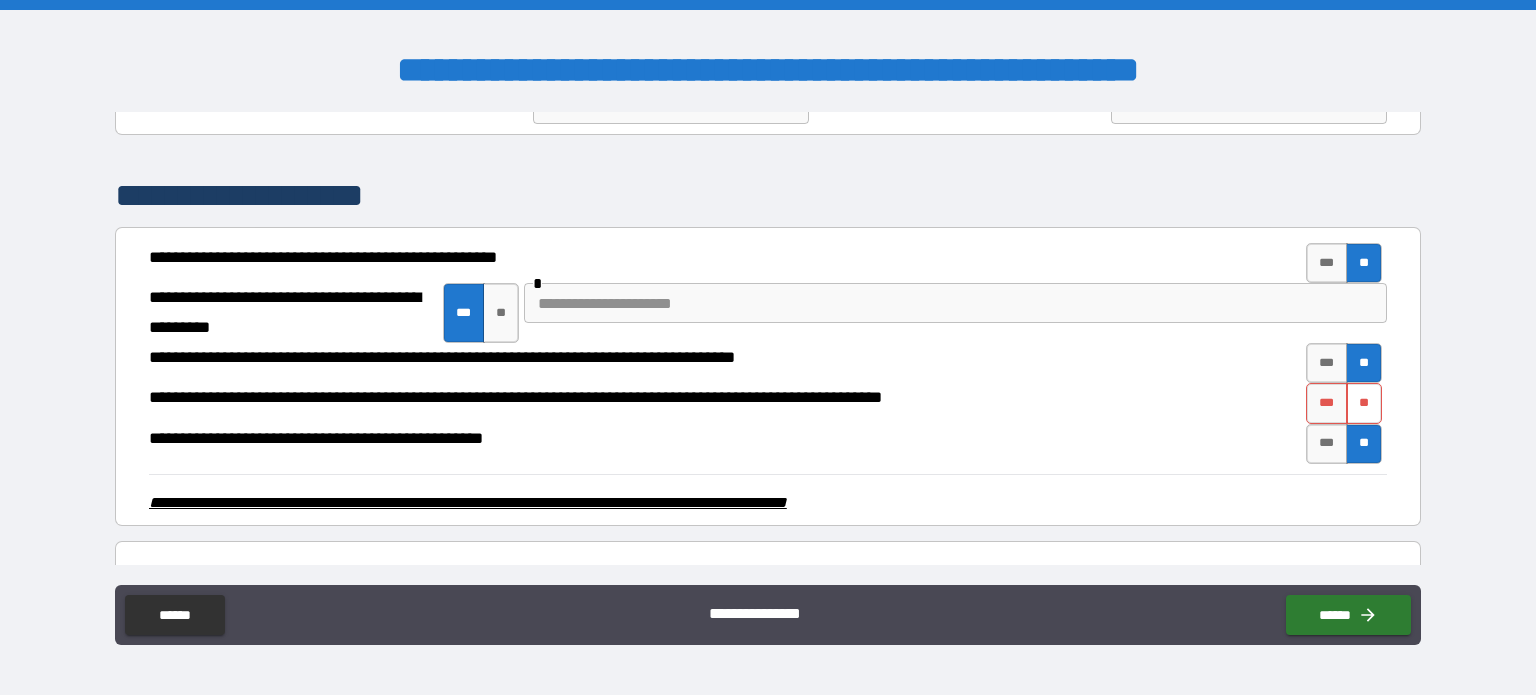 click on "**" at bounding box center [1364, 403] 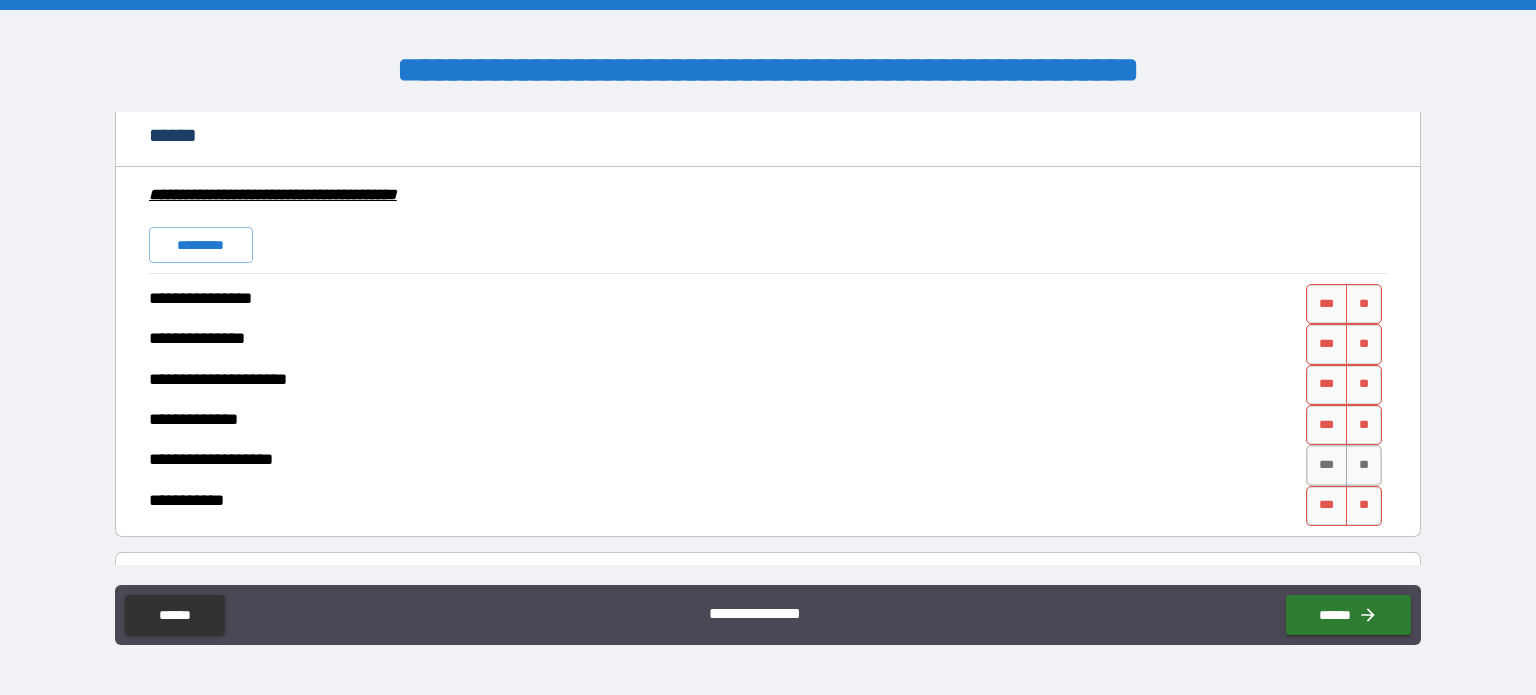 scroll, scrollTop: 3532, scrollLeft: 0, axis: vertical 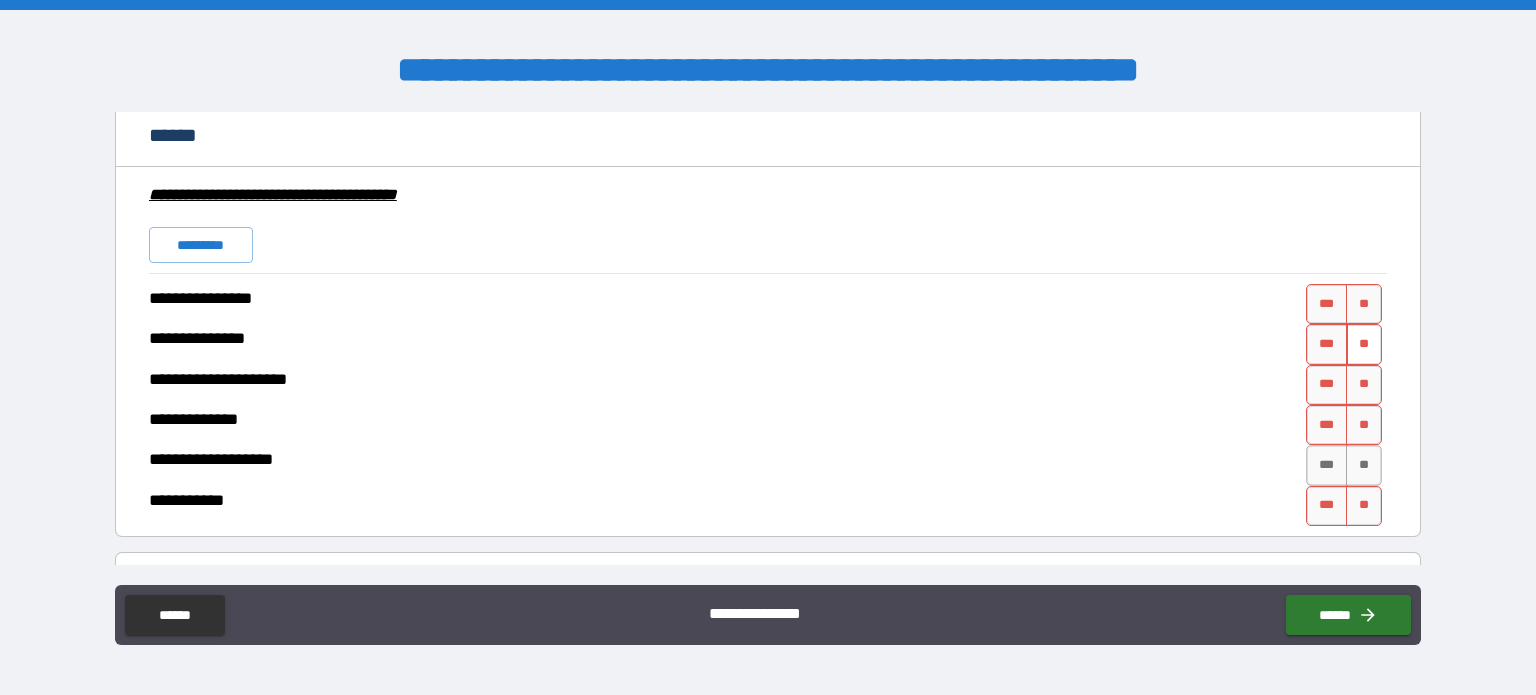 drag, startPoint x: 1356, startPoint y: 295, endPoint x: 1347, endPoint y: 321, distance: 27.513634 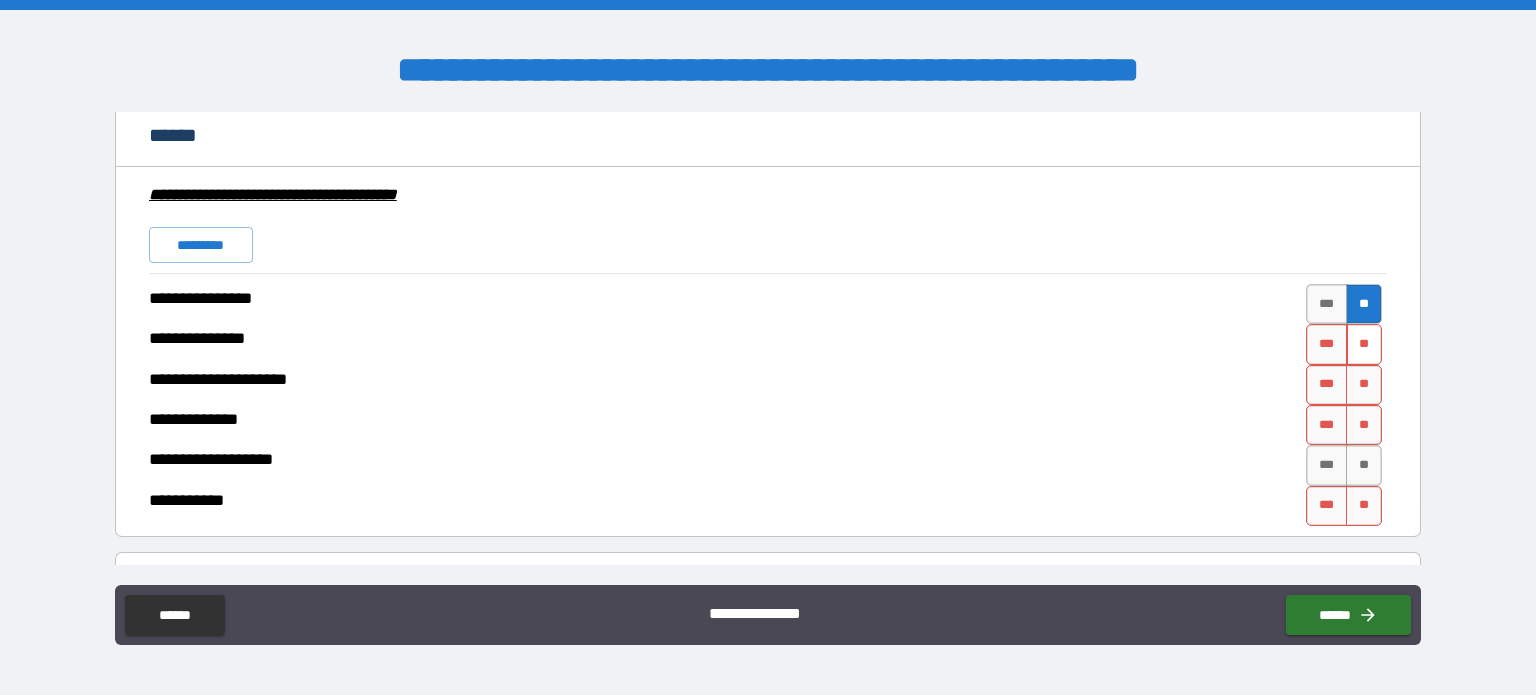 click on "**" at bounding box center (1364, 344) 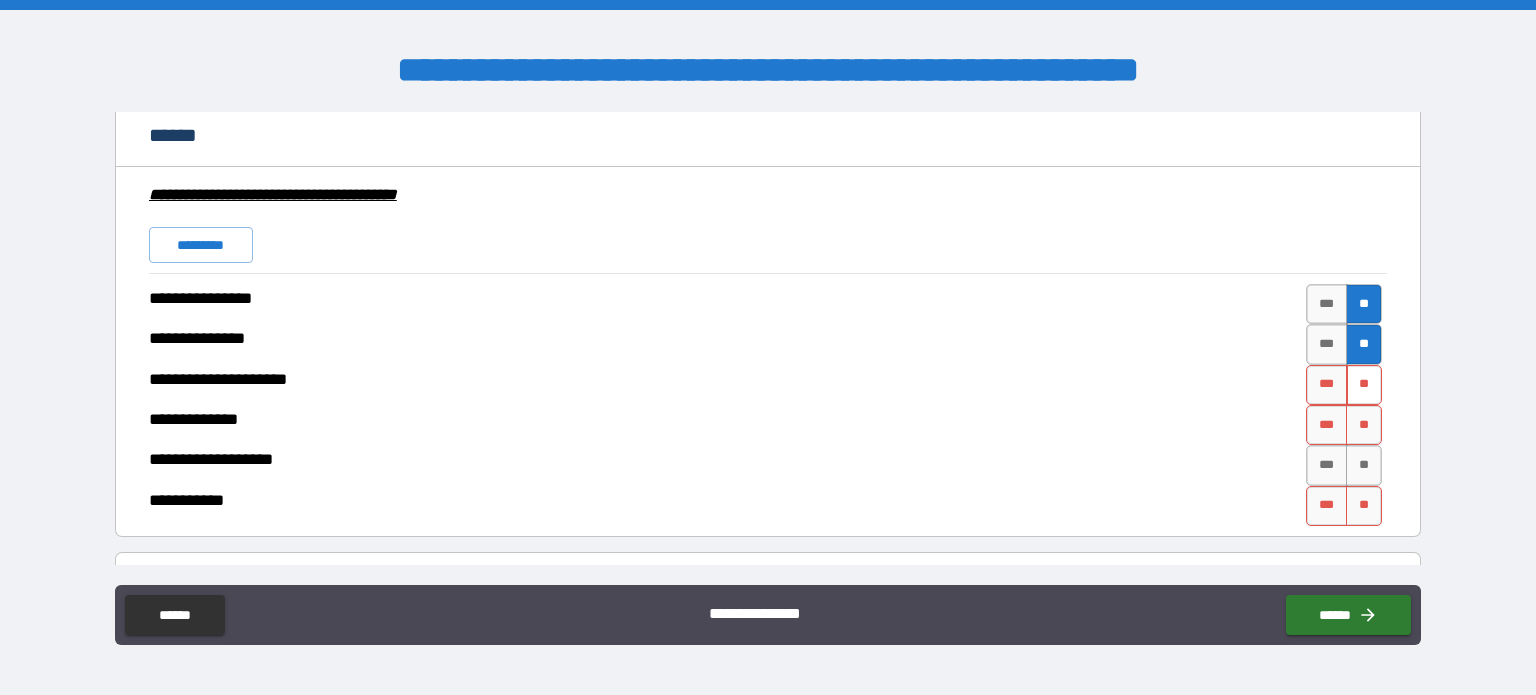 click on "**" at bounding box center [1364, 385] 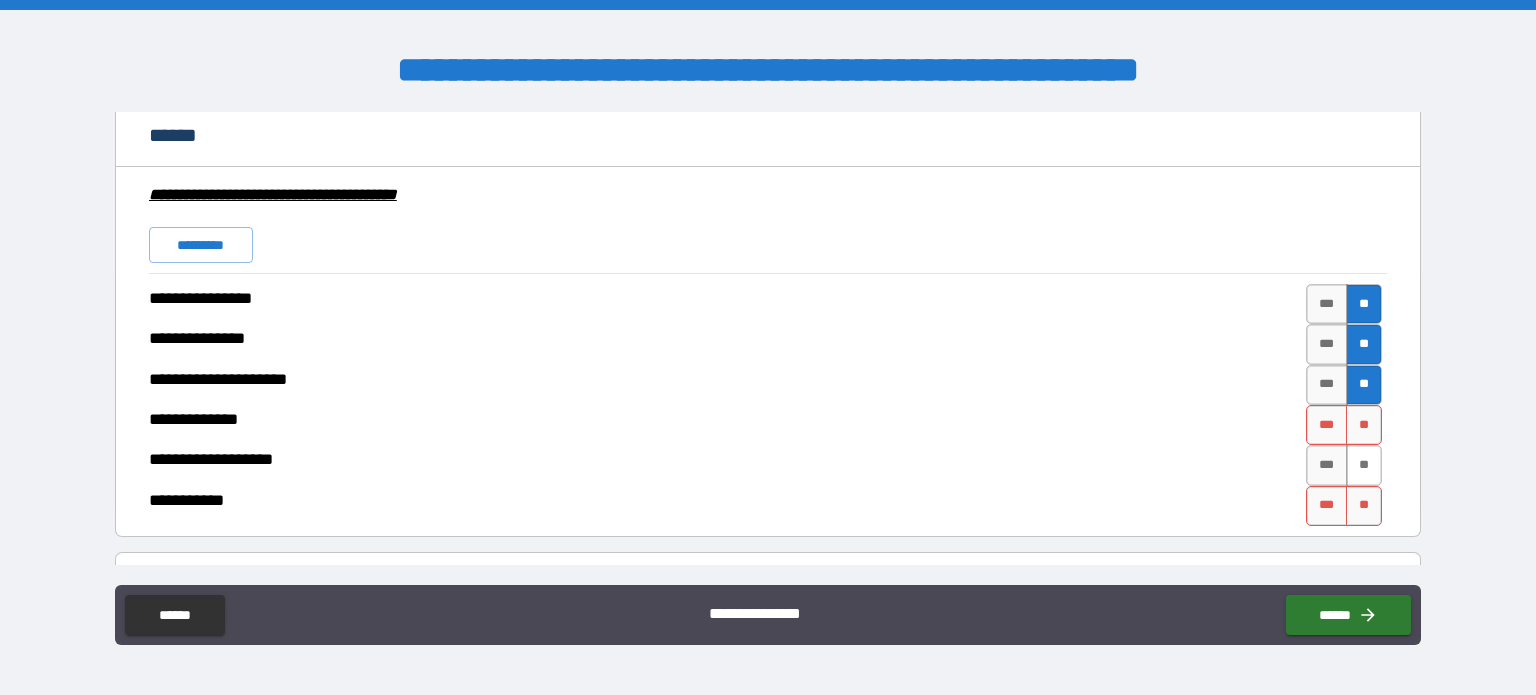 click on "**" at bounding box center [1364, 425] 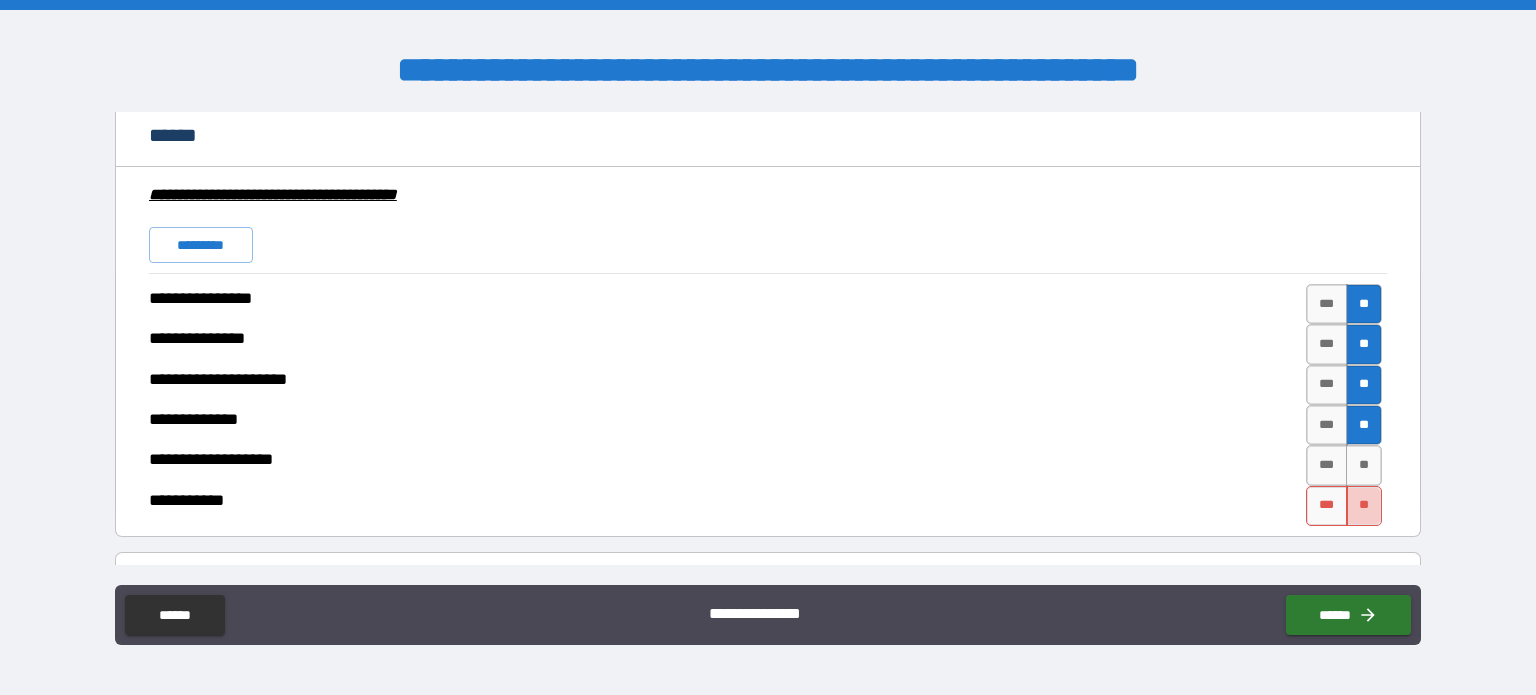click on "**" at bounding box center (1364, 506) 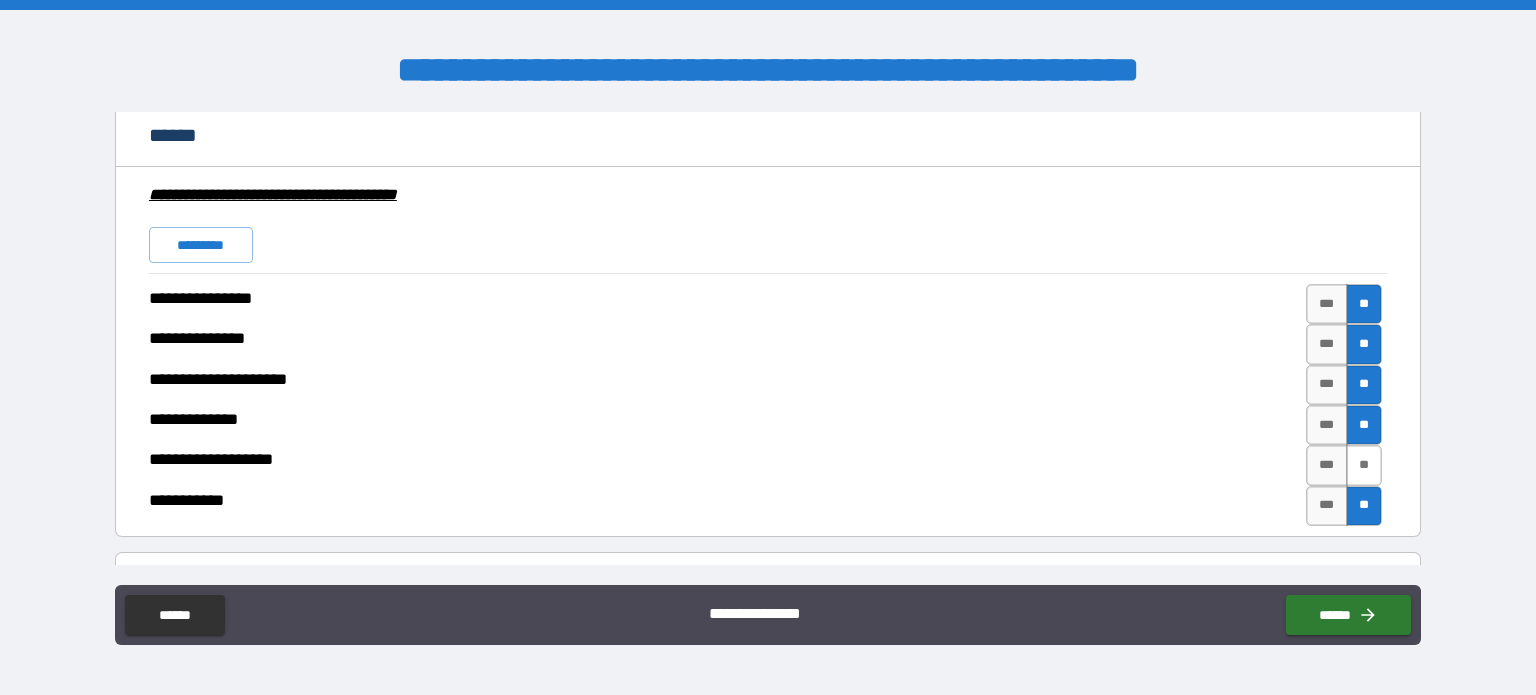 click on "**" at bounding box center (1364, 465) 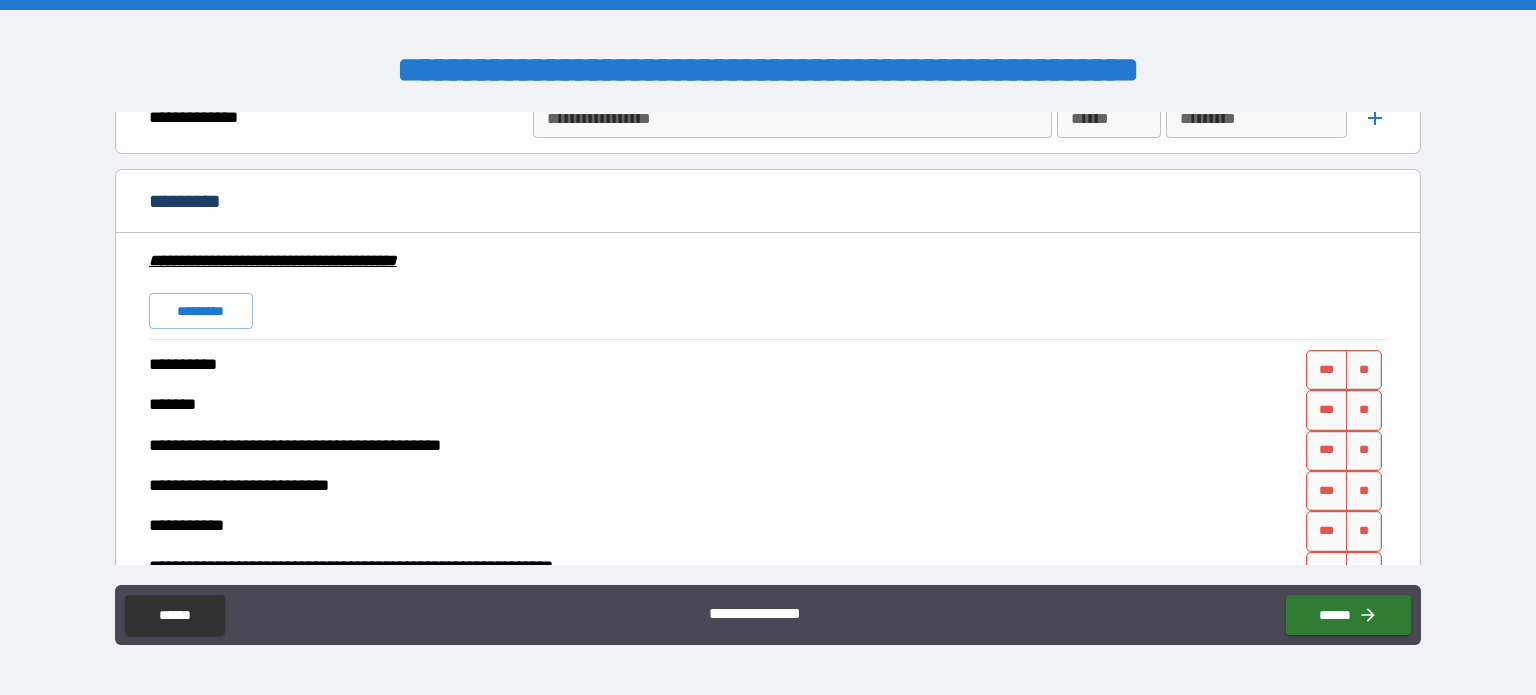 scroll, scrollTop: 4332, scrollLeft: 0, axis: vertical 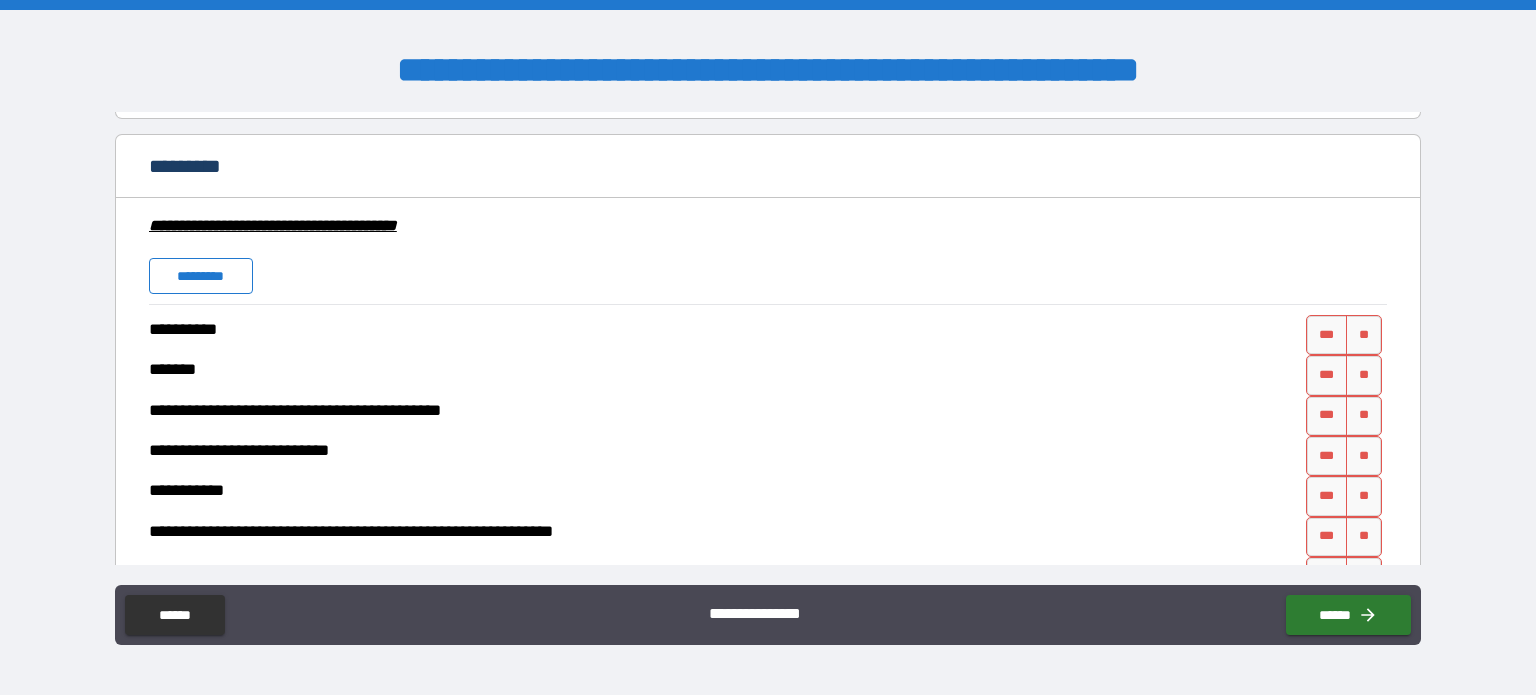 click on "*********" at bounding box center (201, 276) 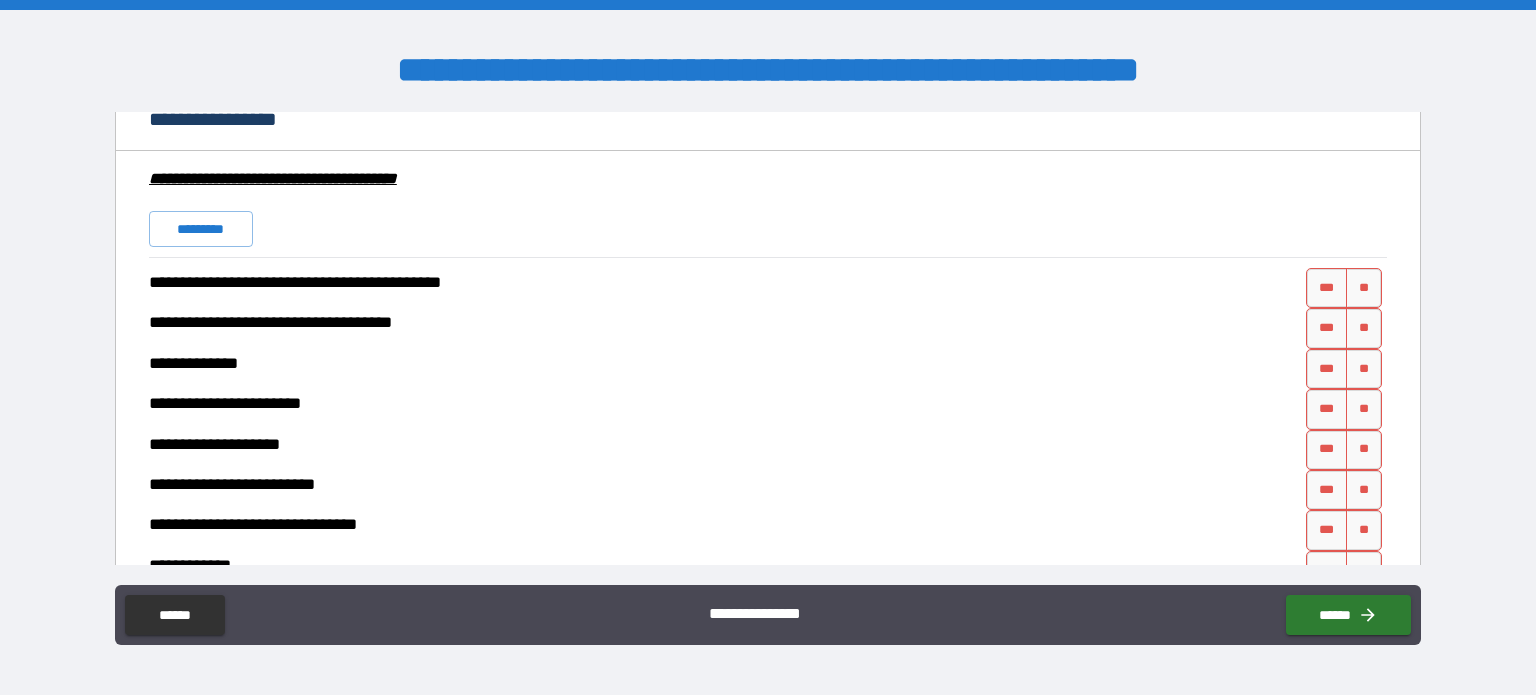 scroll, scrollTop: 5332, scrollLeft: 0, axis: vertical 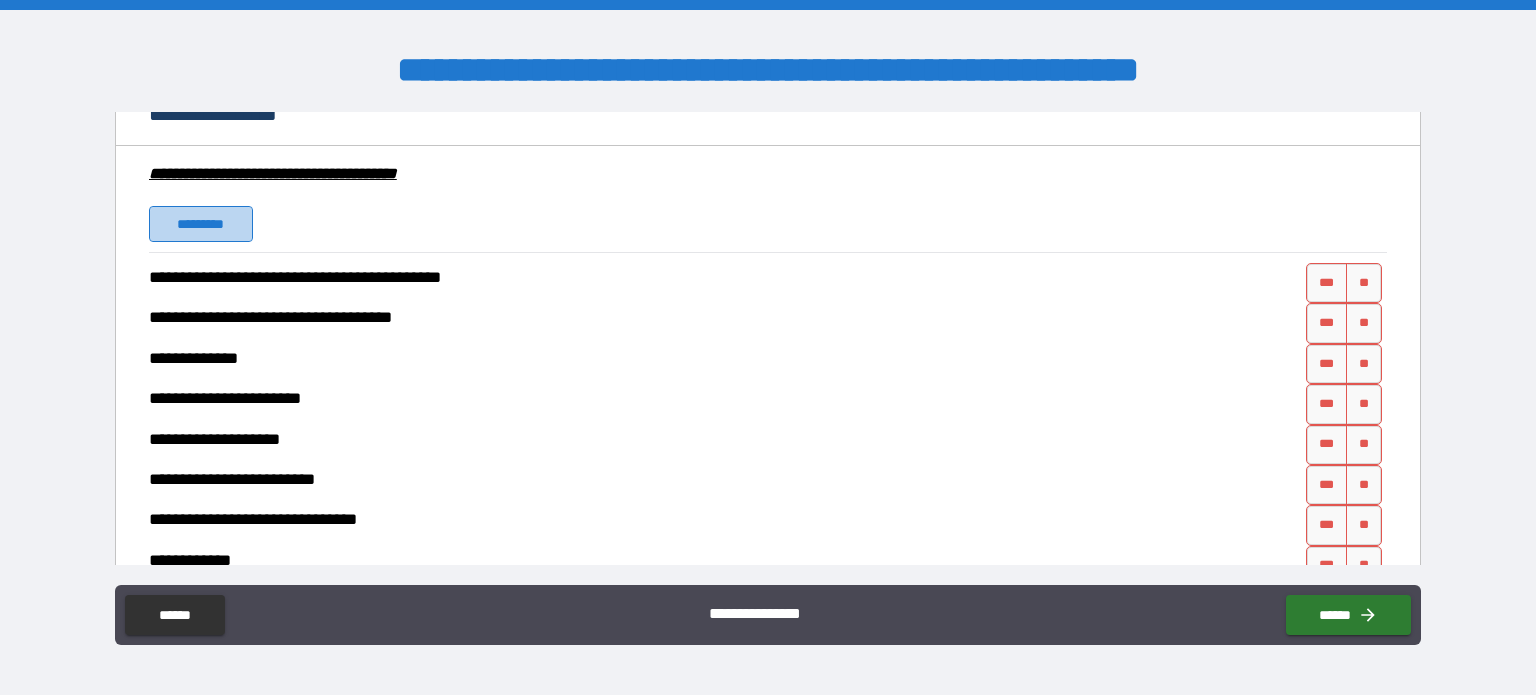 click on "*********" at bounding box center [201, 224] 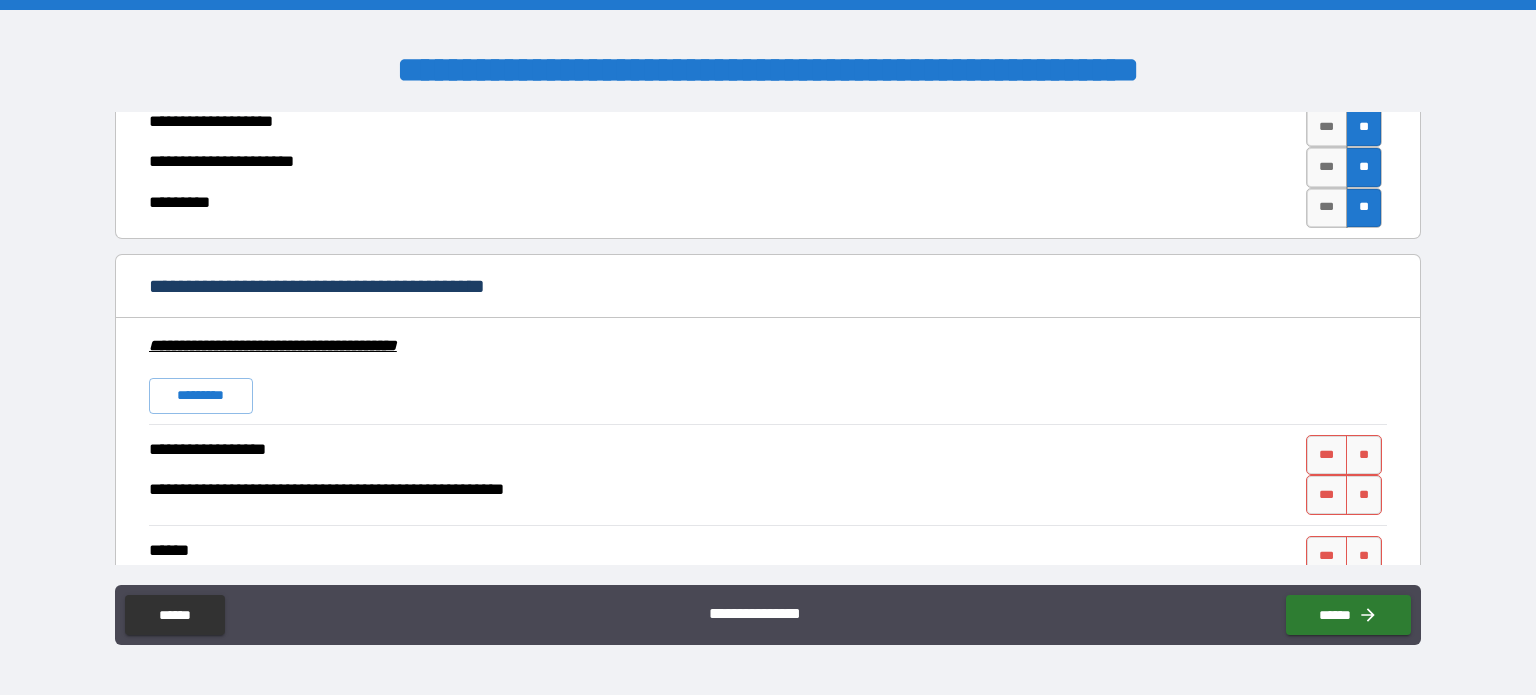 scroll, scrollTop: 6032, scrollLeft: 0, axis: vertical 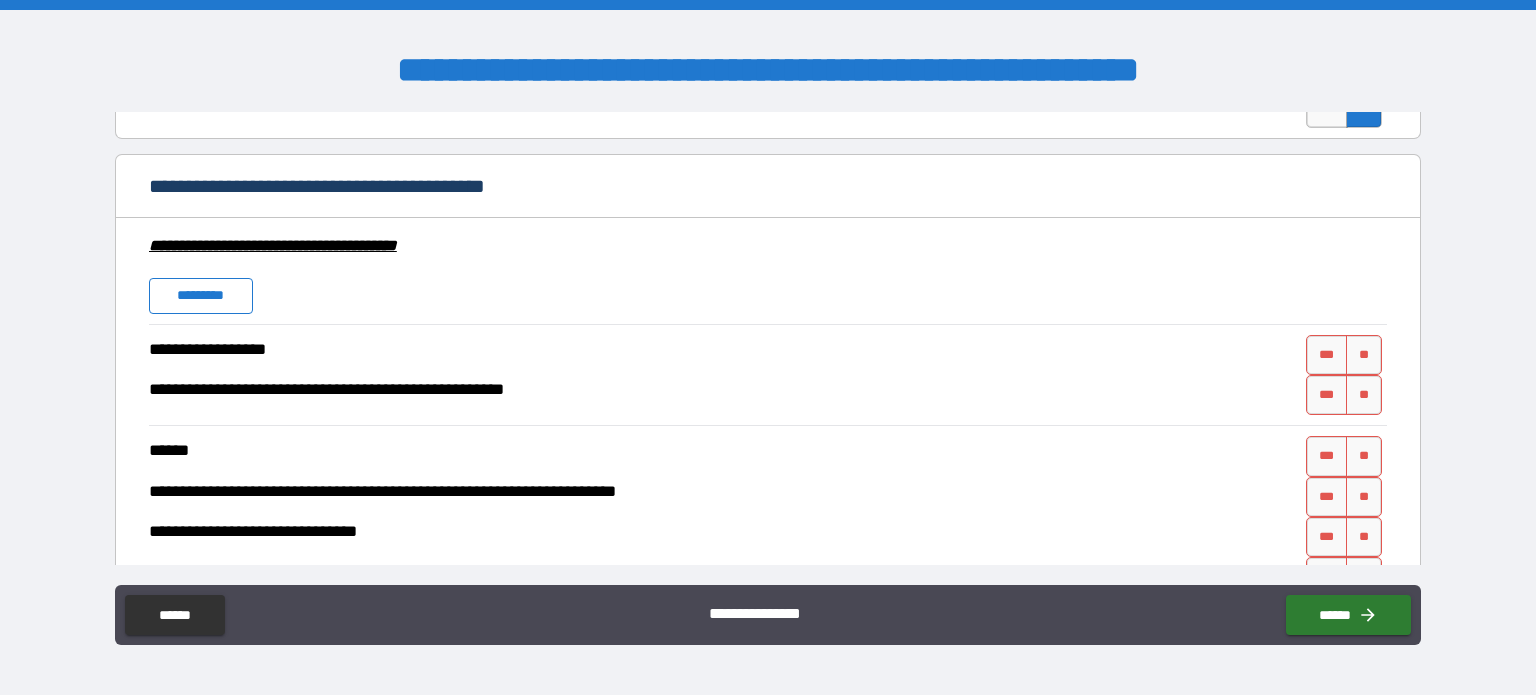 click on "*********" at bounding box center [201, 296] 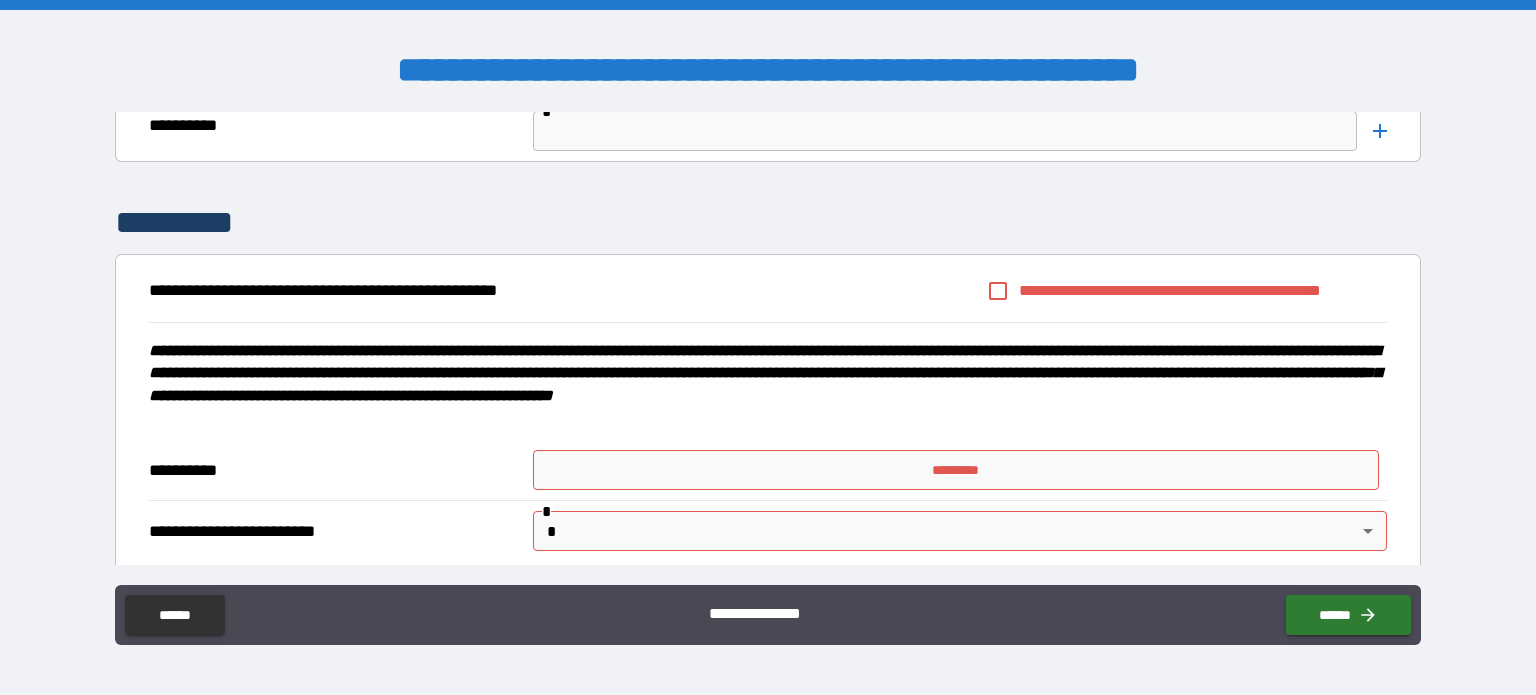 scroll, scrollTop: 8032, scrollLeft: 0, axis: vertical 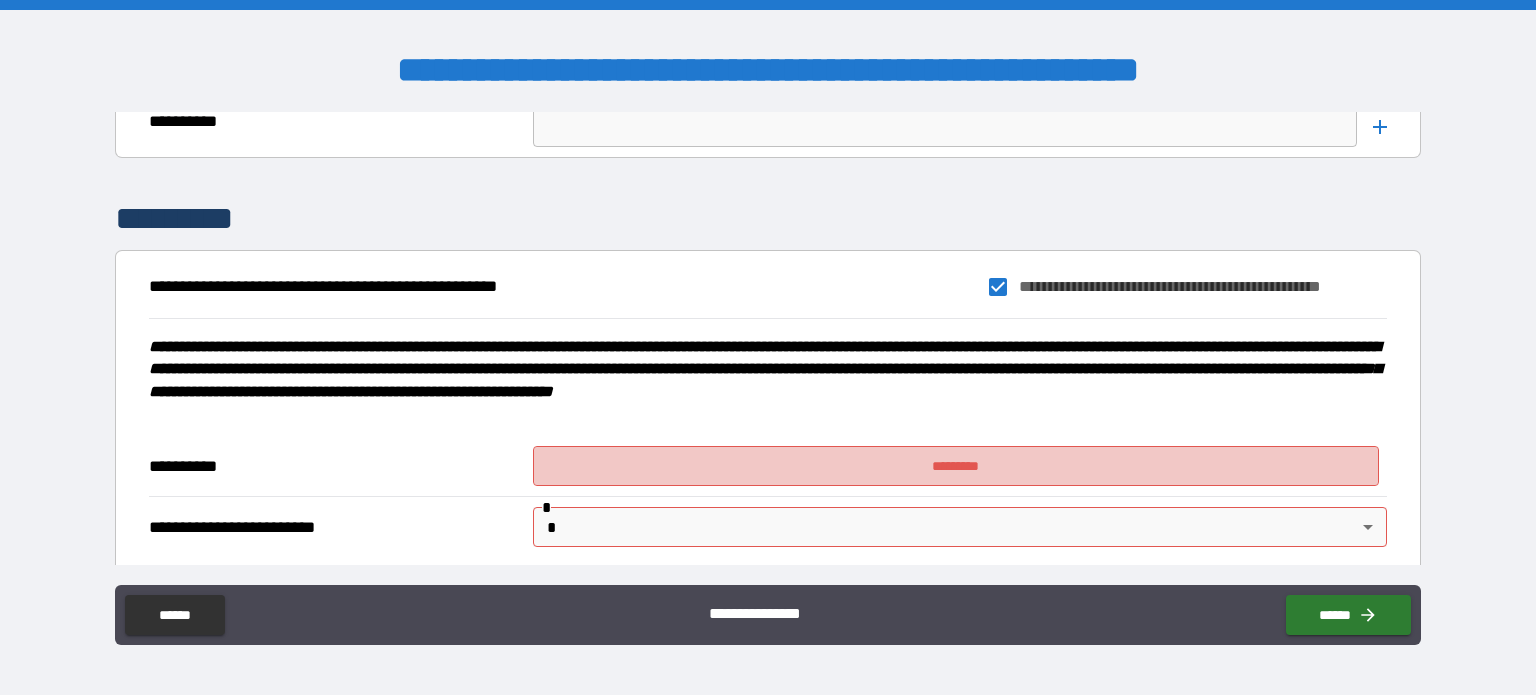click on "*********" at bounding box center [956, 466] 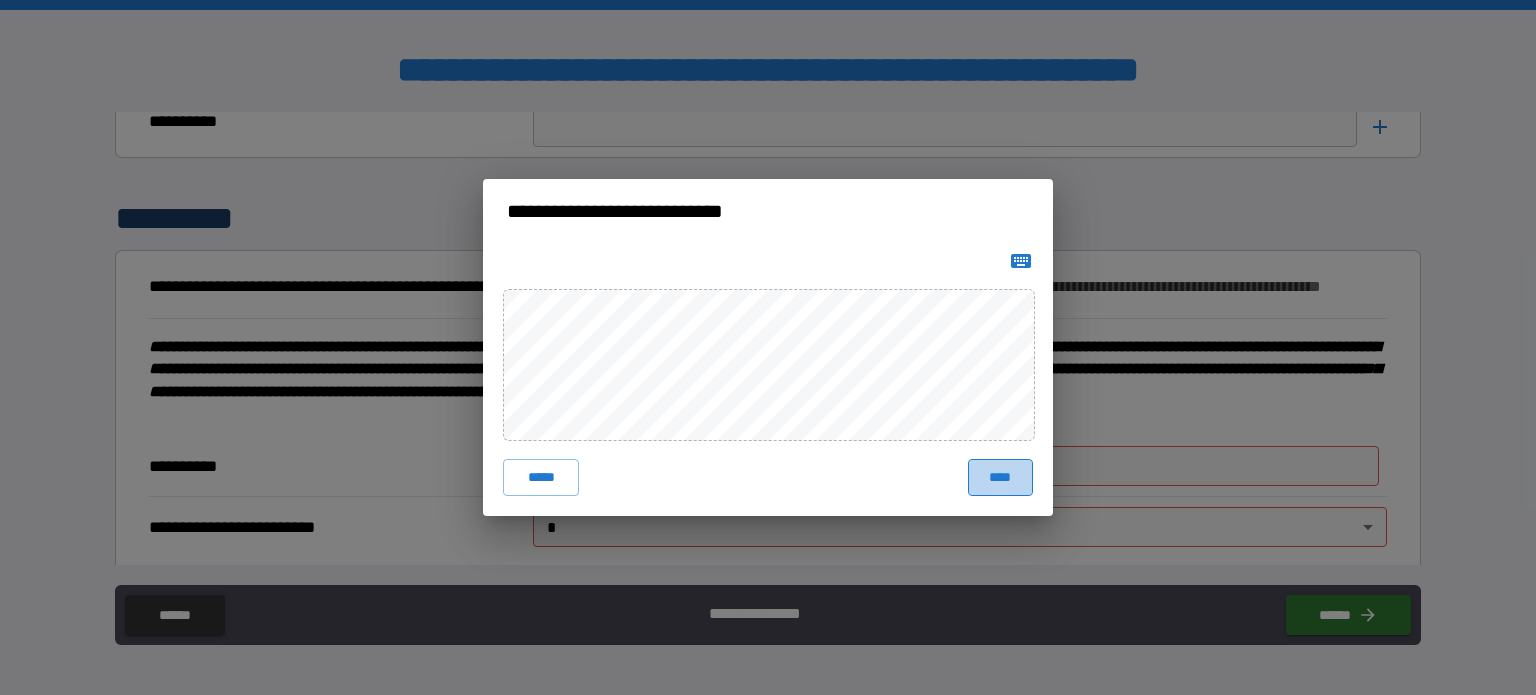 click on "****" at bounding box center [1000, 477] 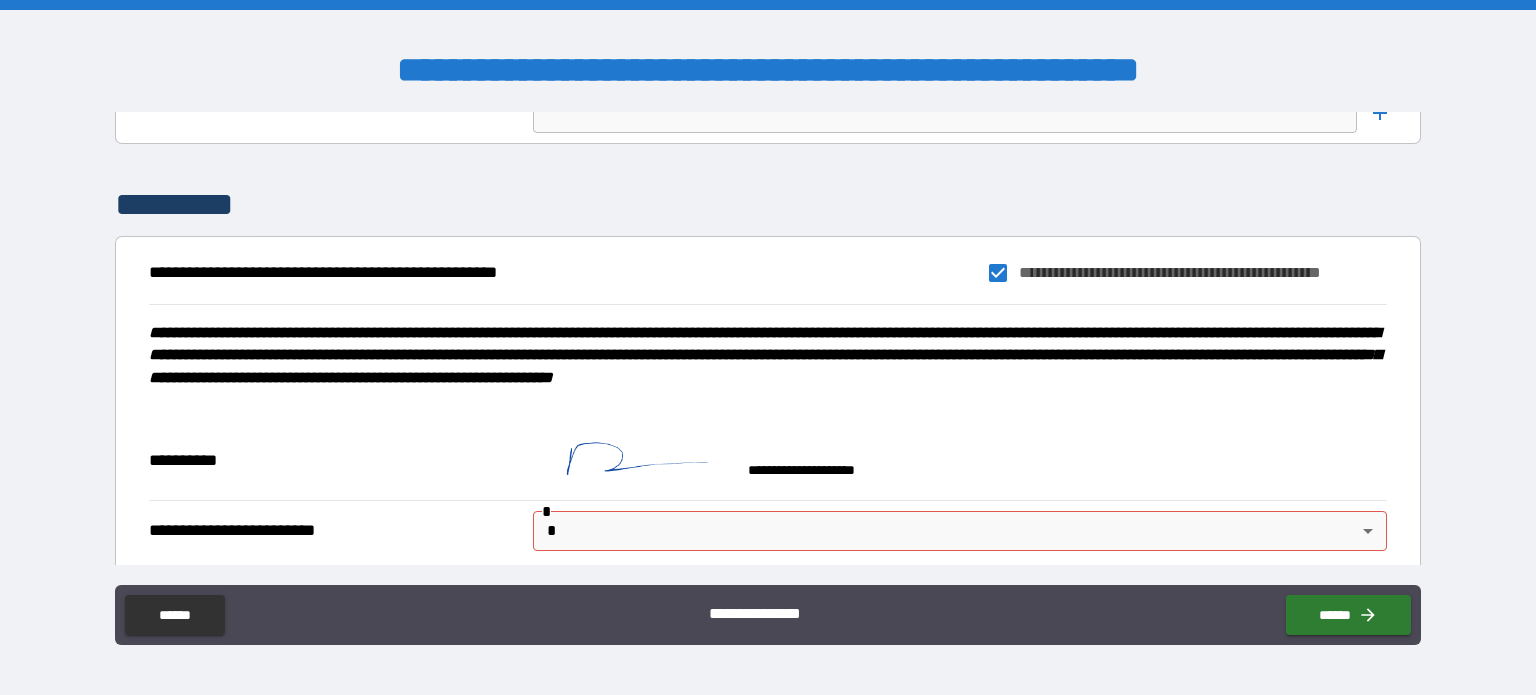 scroll, scrollTop: 8048, scrollLeft: 0, axis: vertical 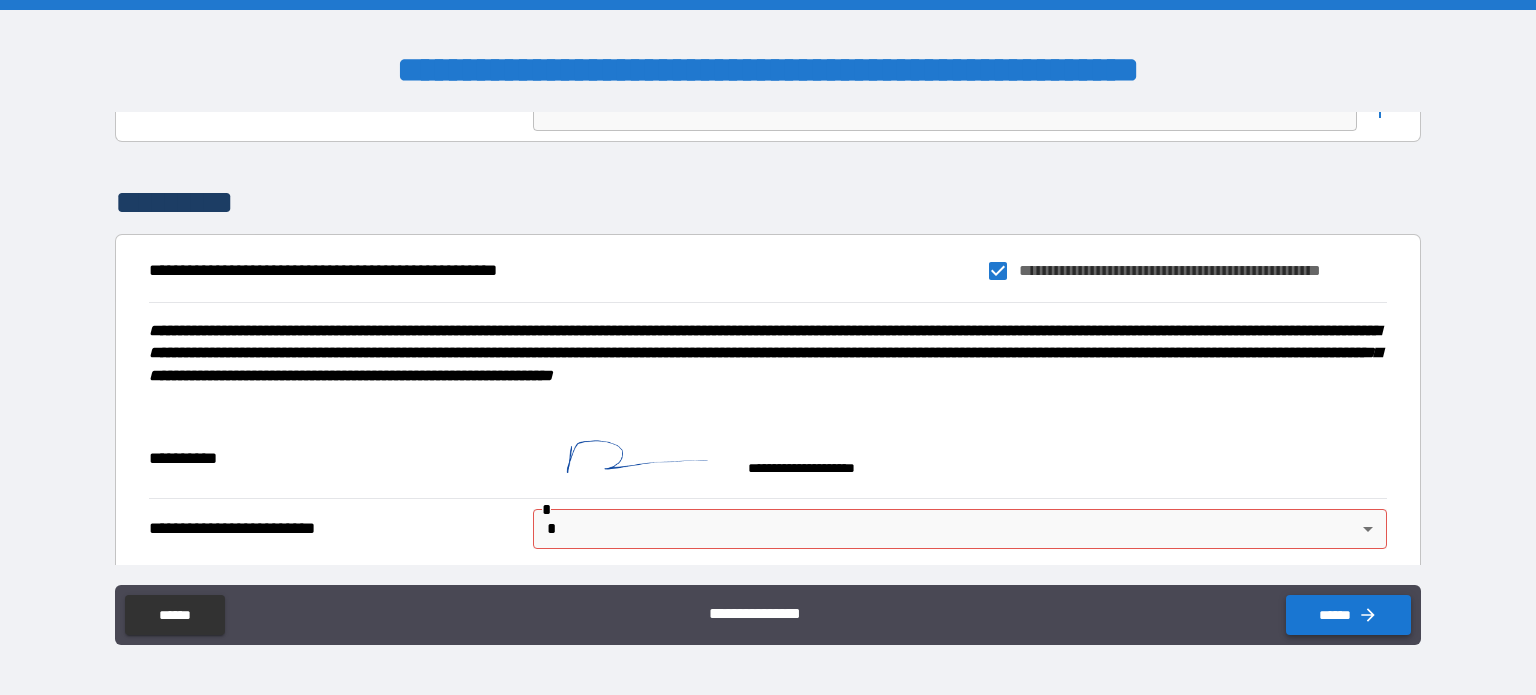 click on "******" at bounding box center [1348, 615] 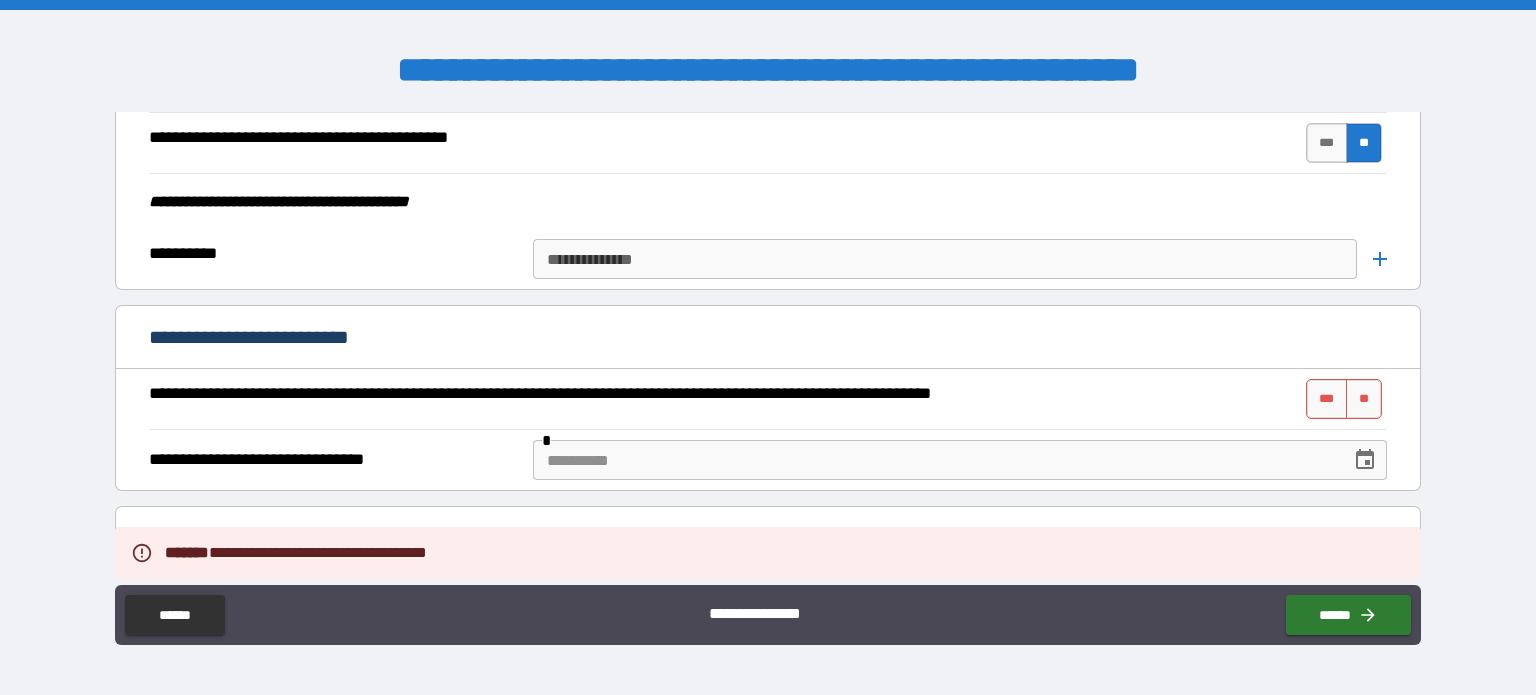 scroll, scrollTop: 4948, scrollLeft: 0, axis: vertical 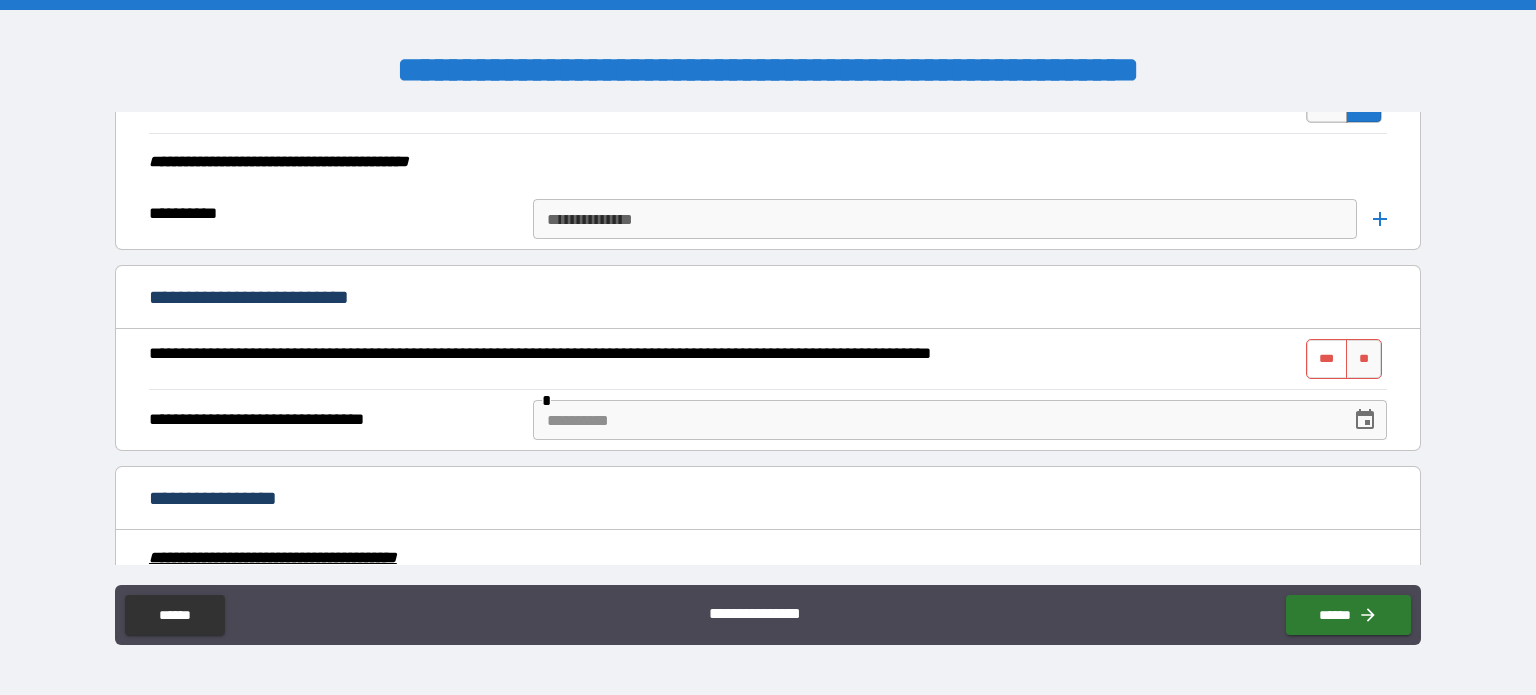 click on "**" at bounding box center (1364, 359) 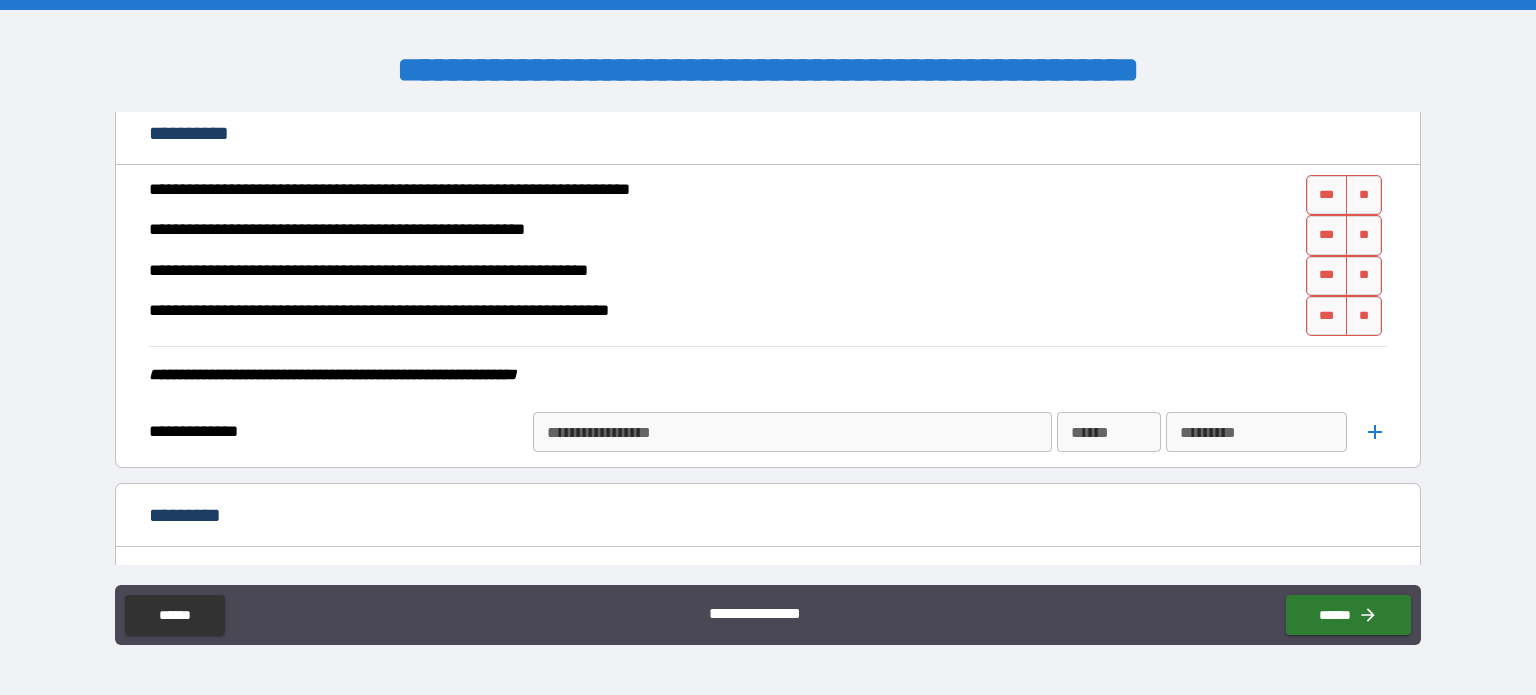 scroll, scrollTop: 3948, scrollLeft: 0, axis: vertical 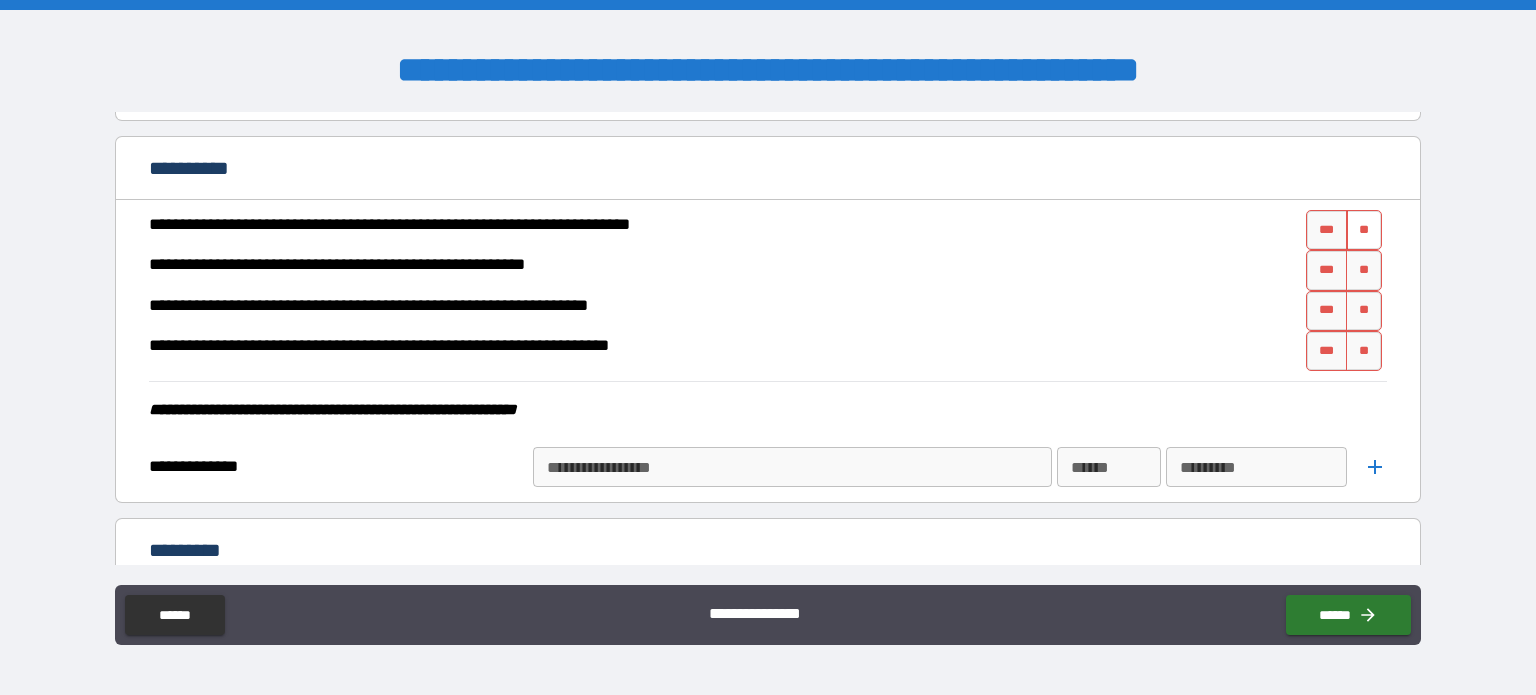 click on "**" at bounding box center (1364, 230) 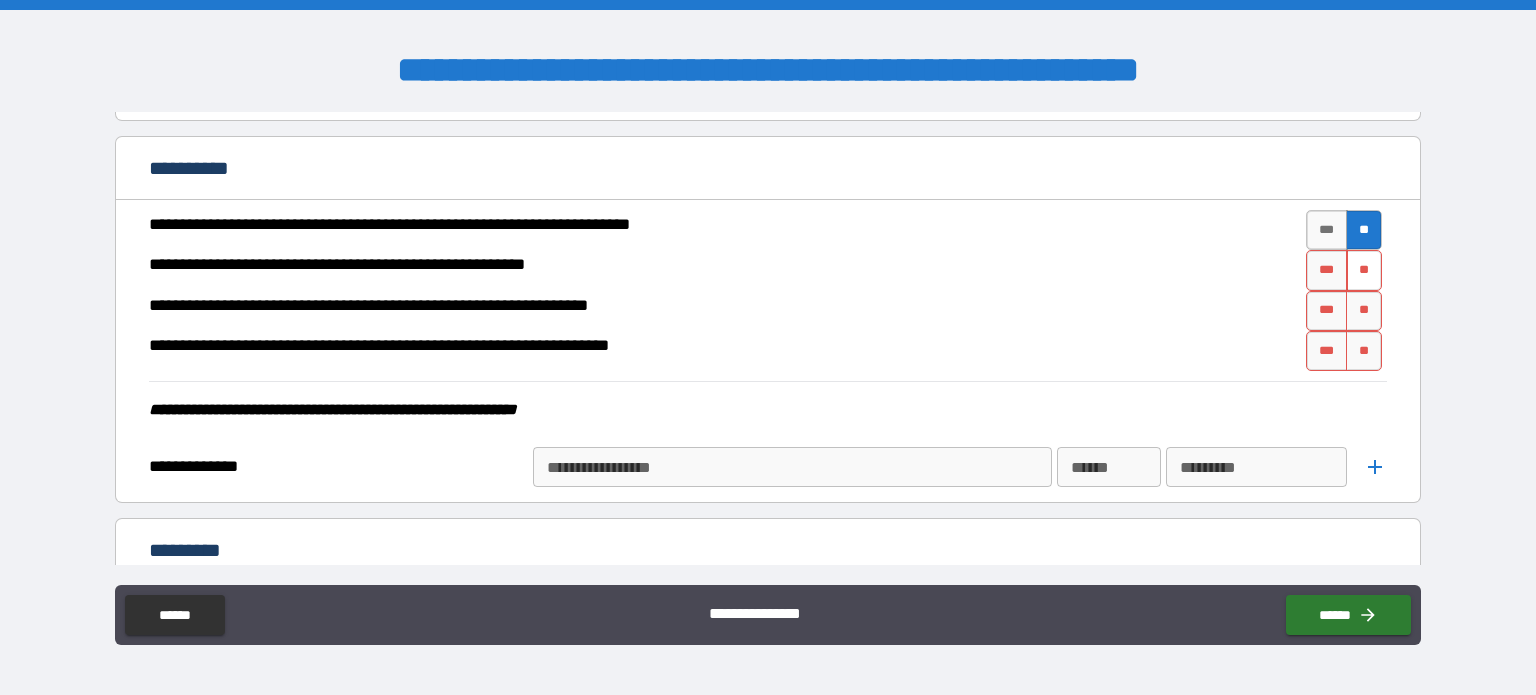 click on "**" at bounding box center [1364, 270] 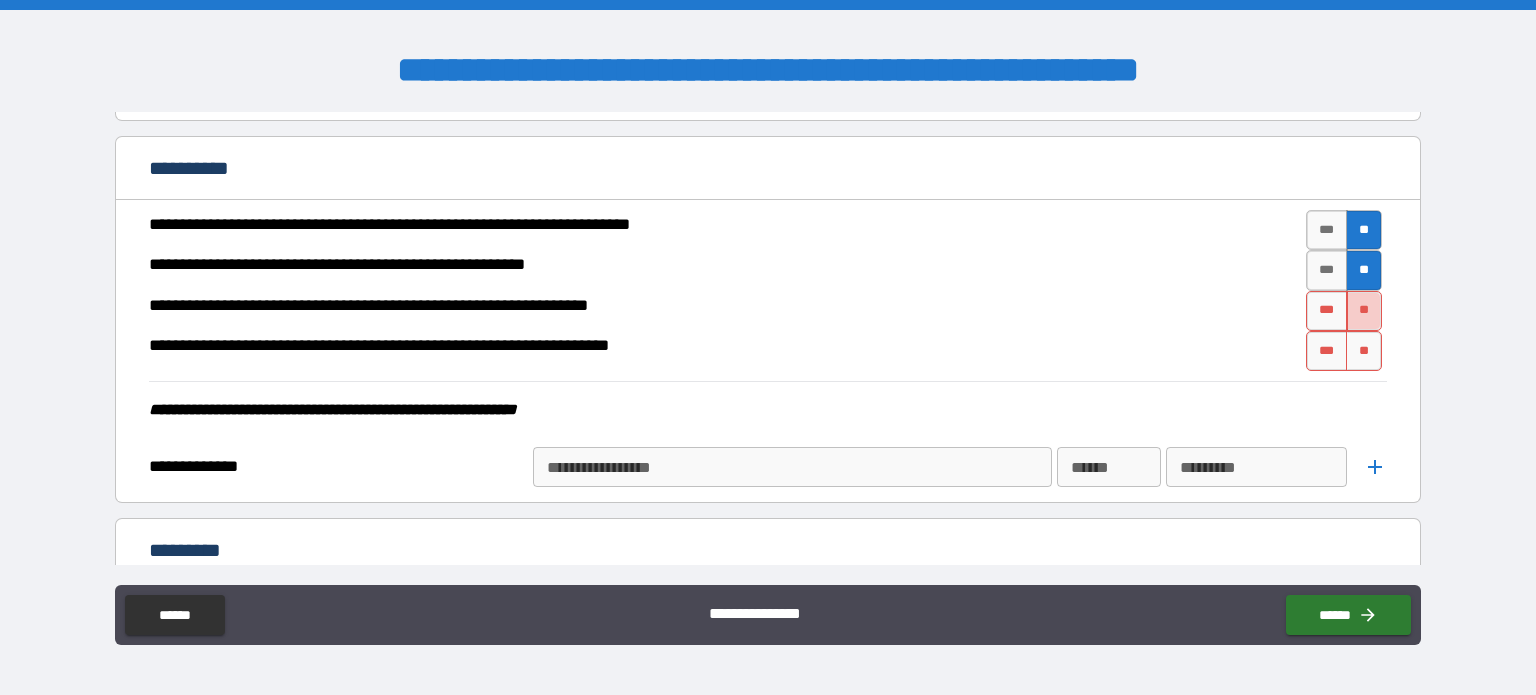 click on "**" at bounding box center [1364, 311] 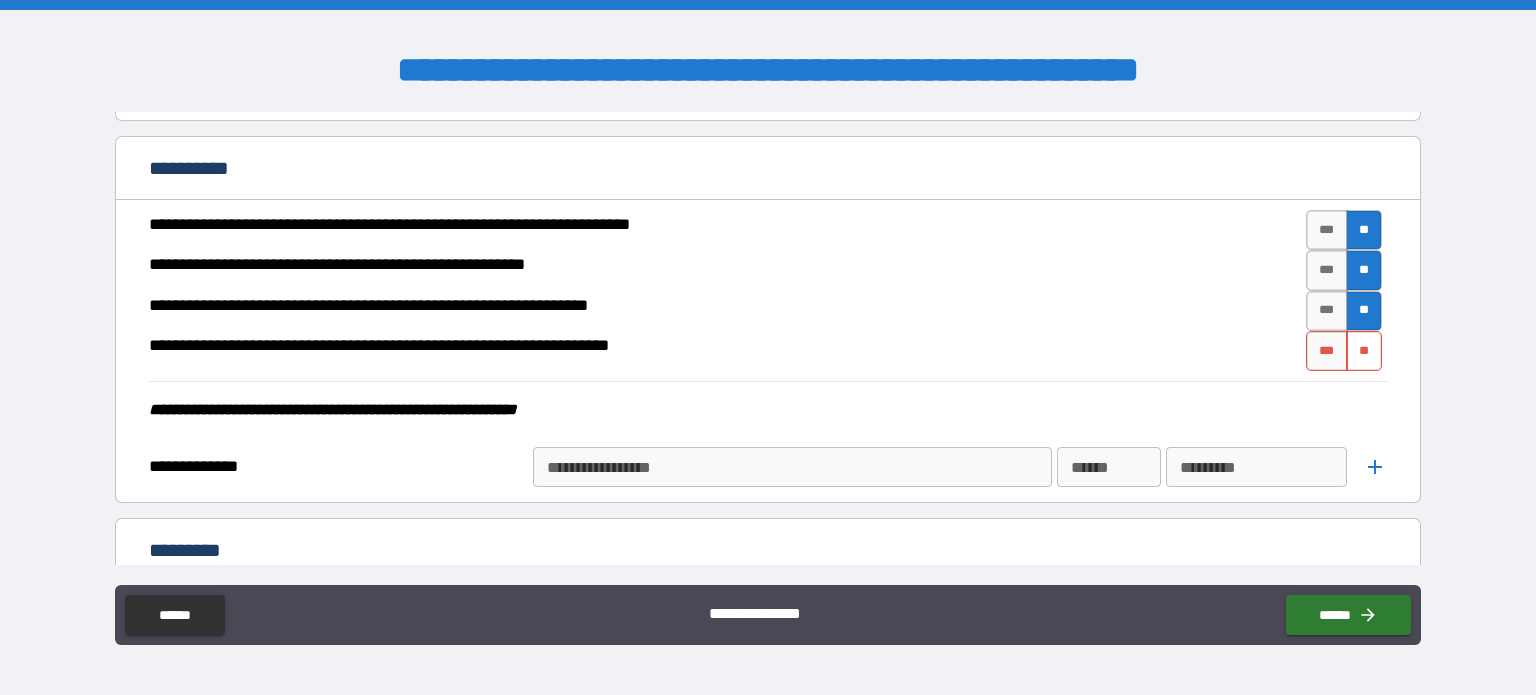 click on "**" at bounding box center [1364, 351] 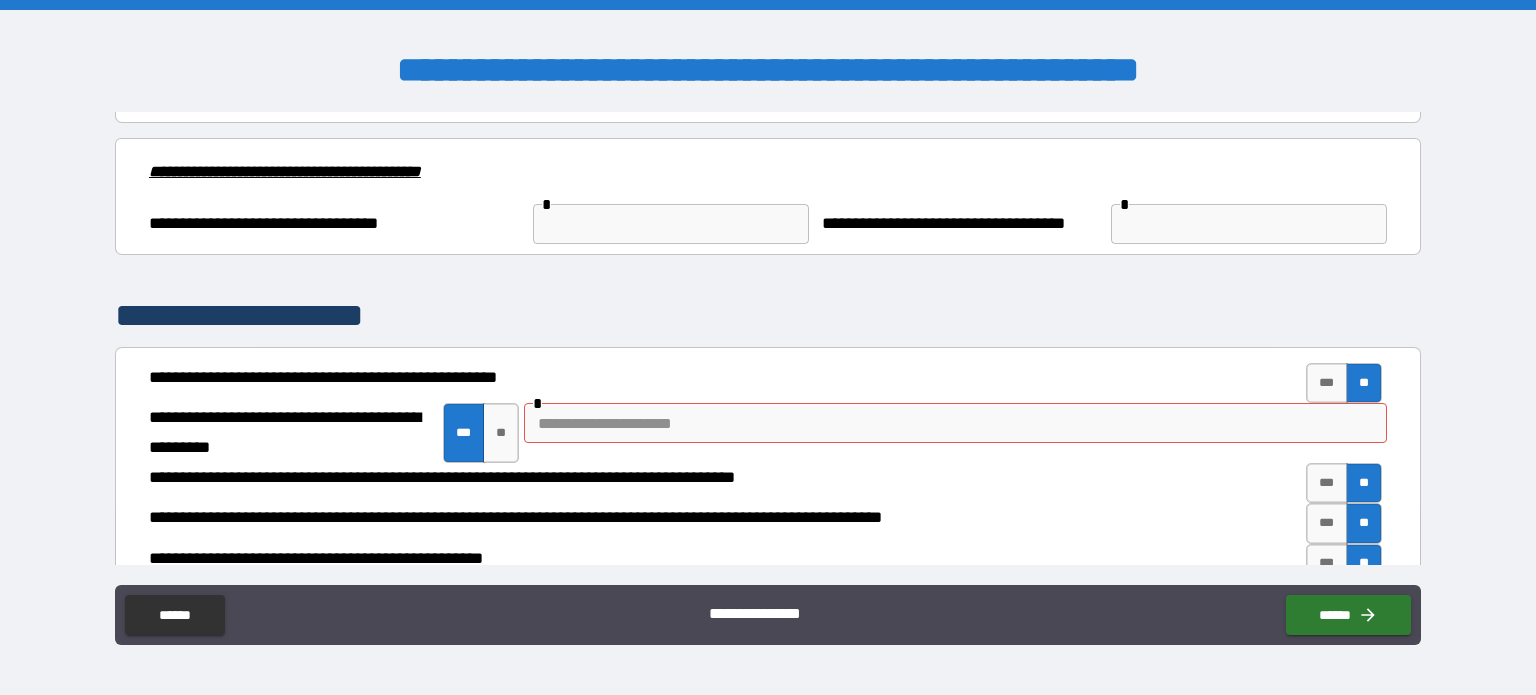 scroll, scrollTop: 2748, scrollLeft: 0, axis: vertical 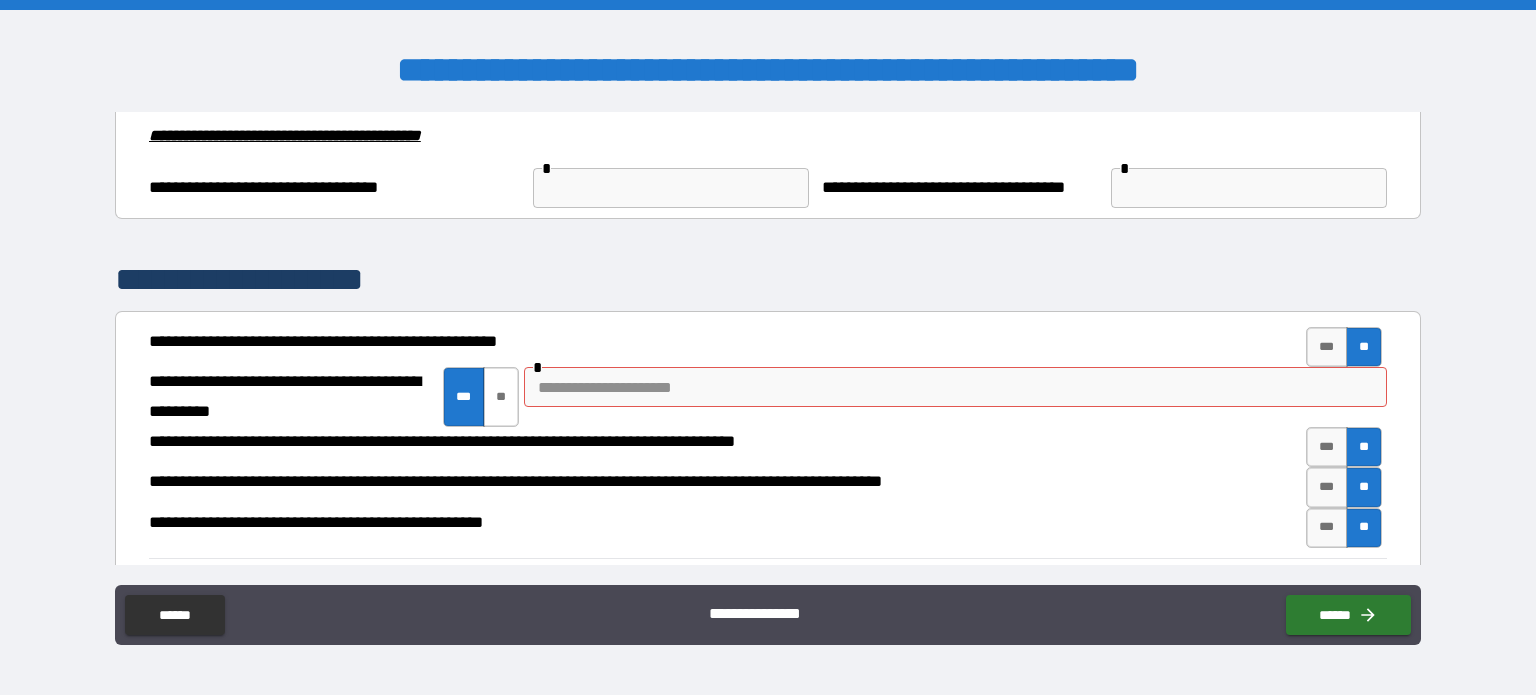 click on "**" at bounding box center (501, 397) 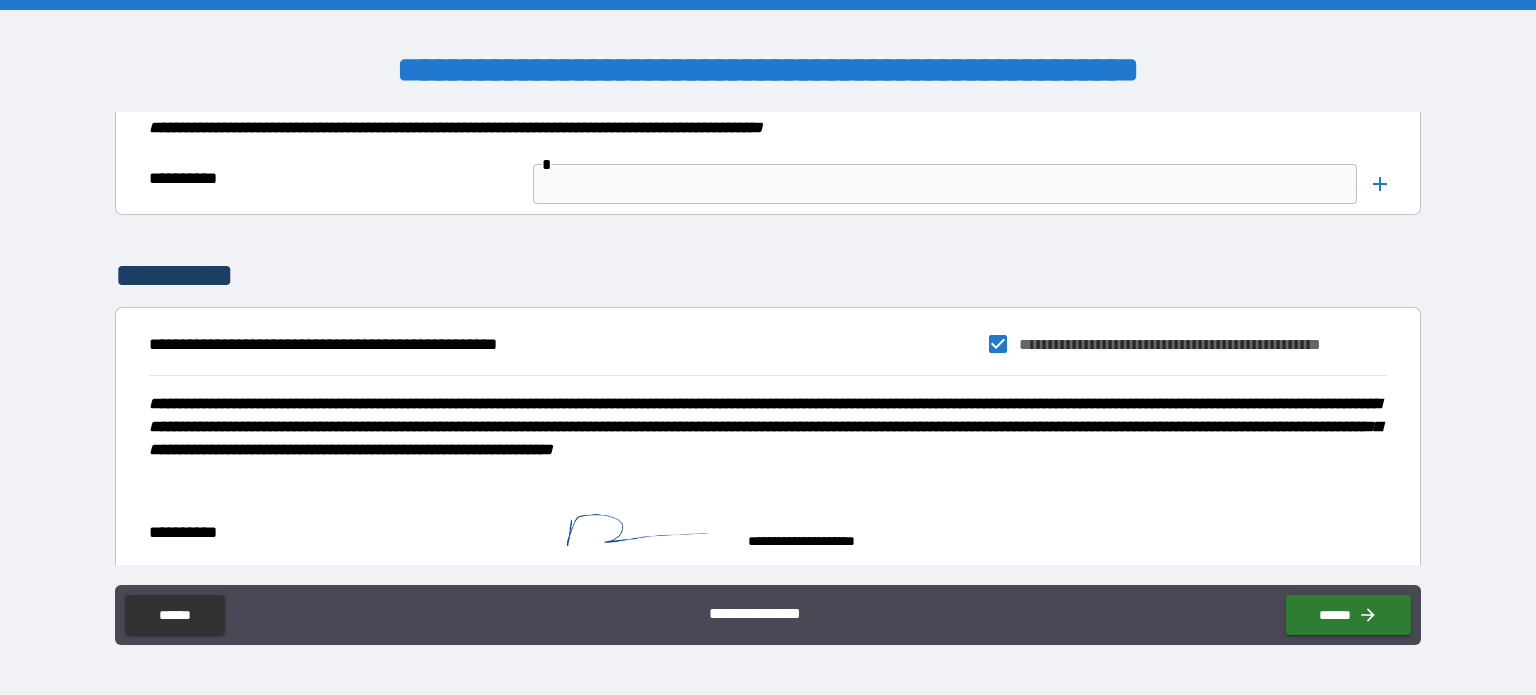 scroll, scrollTop: 8030, scrollLeft: 0, axis: vertical 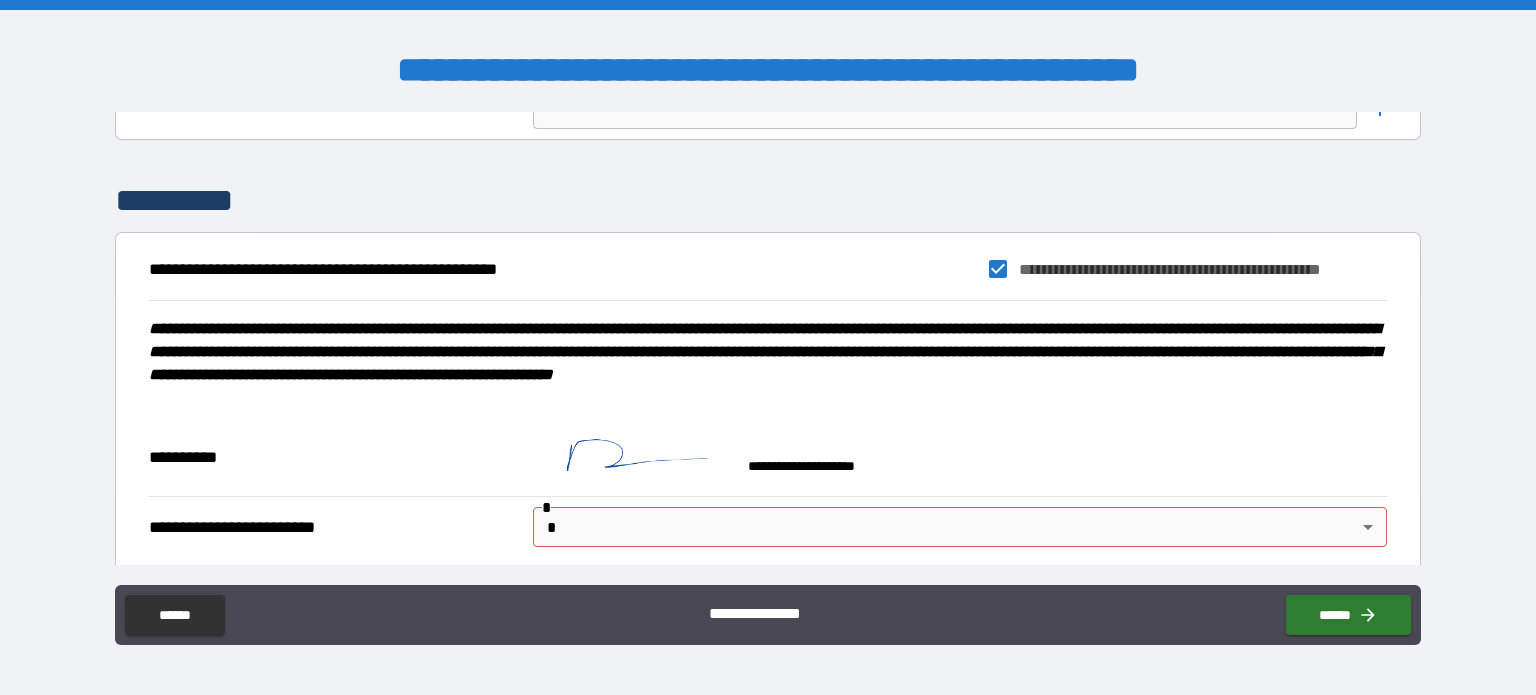 click on "**********" at bounding box center [768, 347] 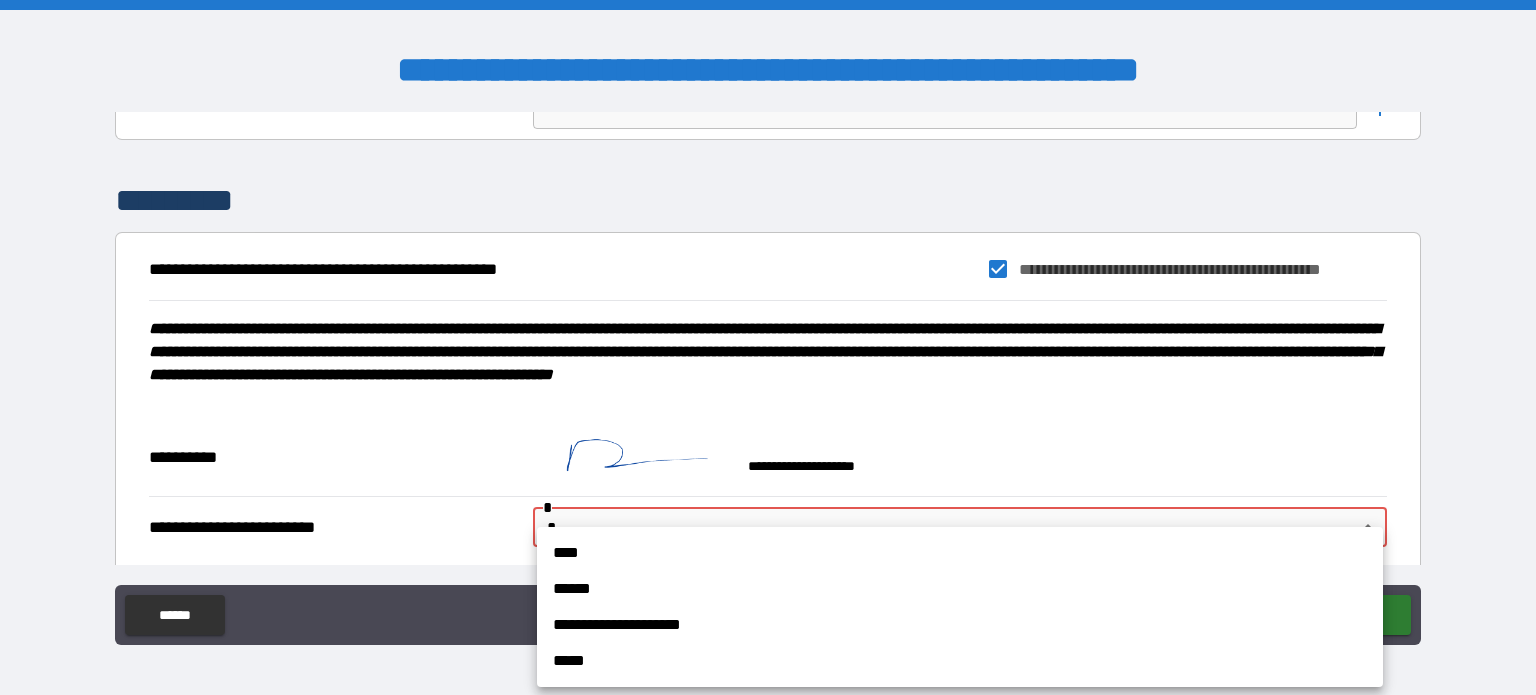 click on "****" at bounding box center [960, 553] 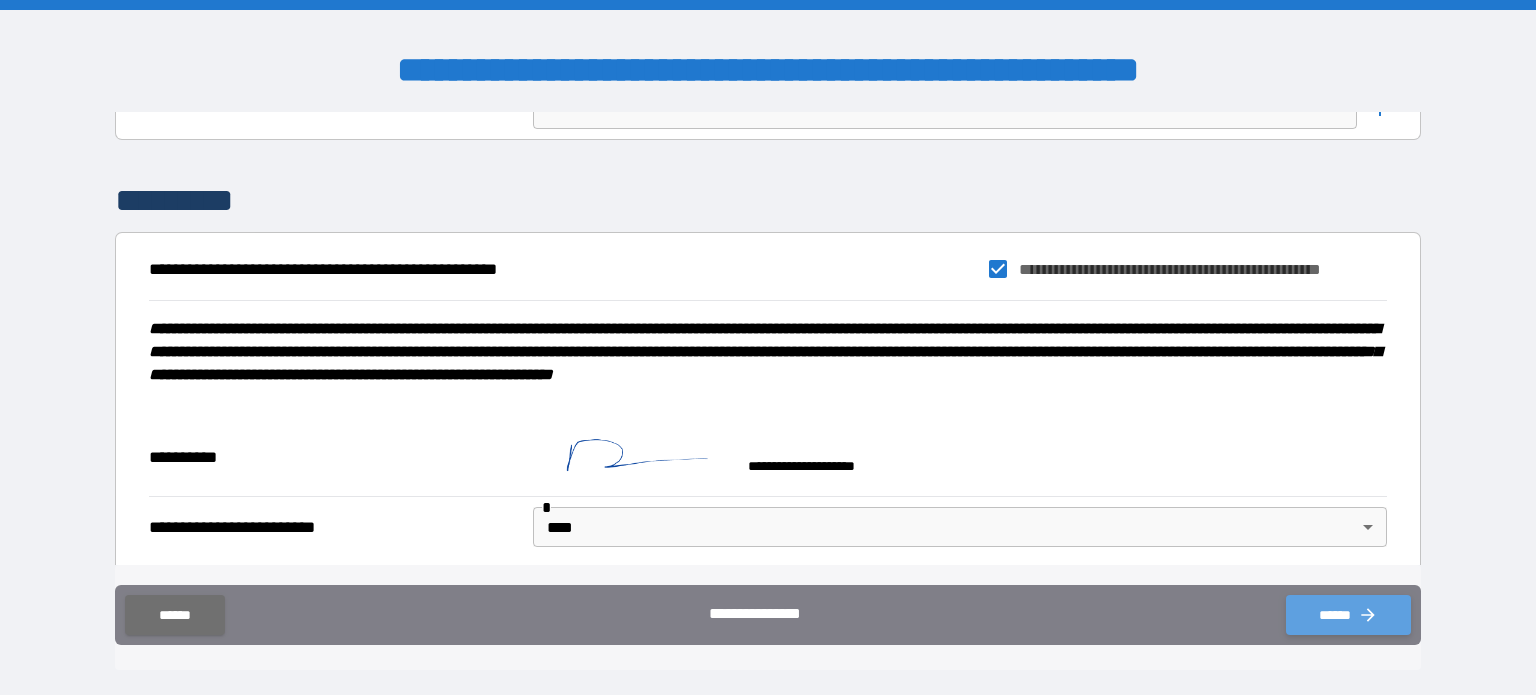 click on "******" at bounding box center [1348, 615] 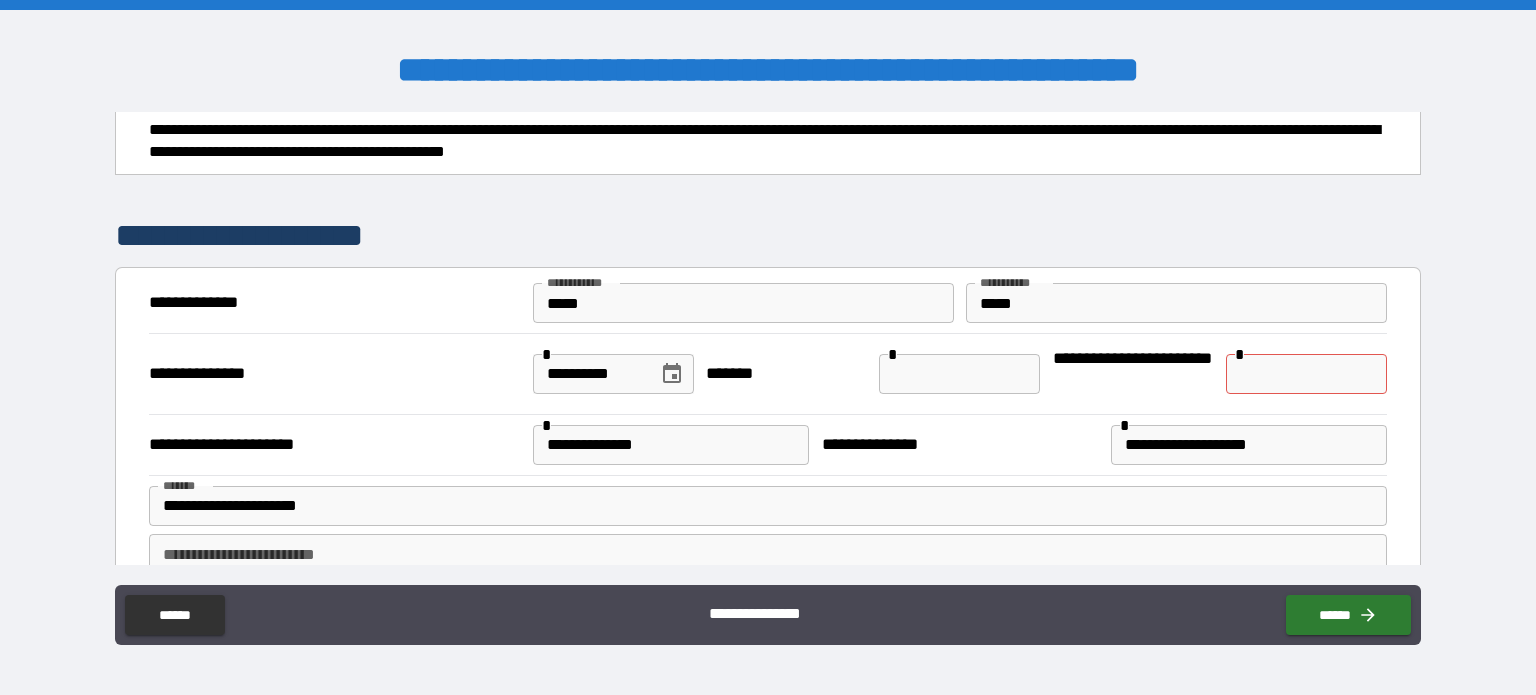 scroll, scrollTop: 0, scrollLeft: 0, axis: both 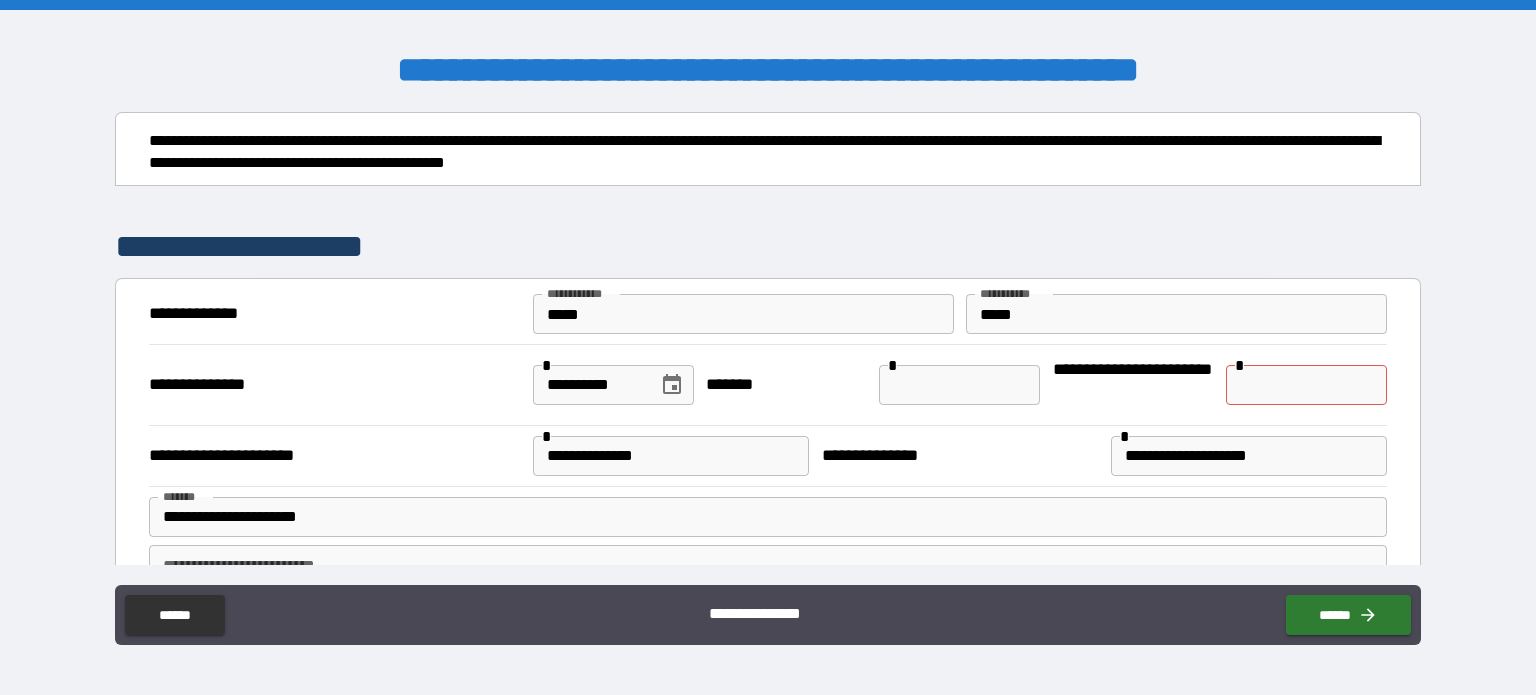 click at bounding box center (1306, 385) 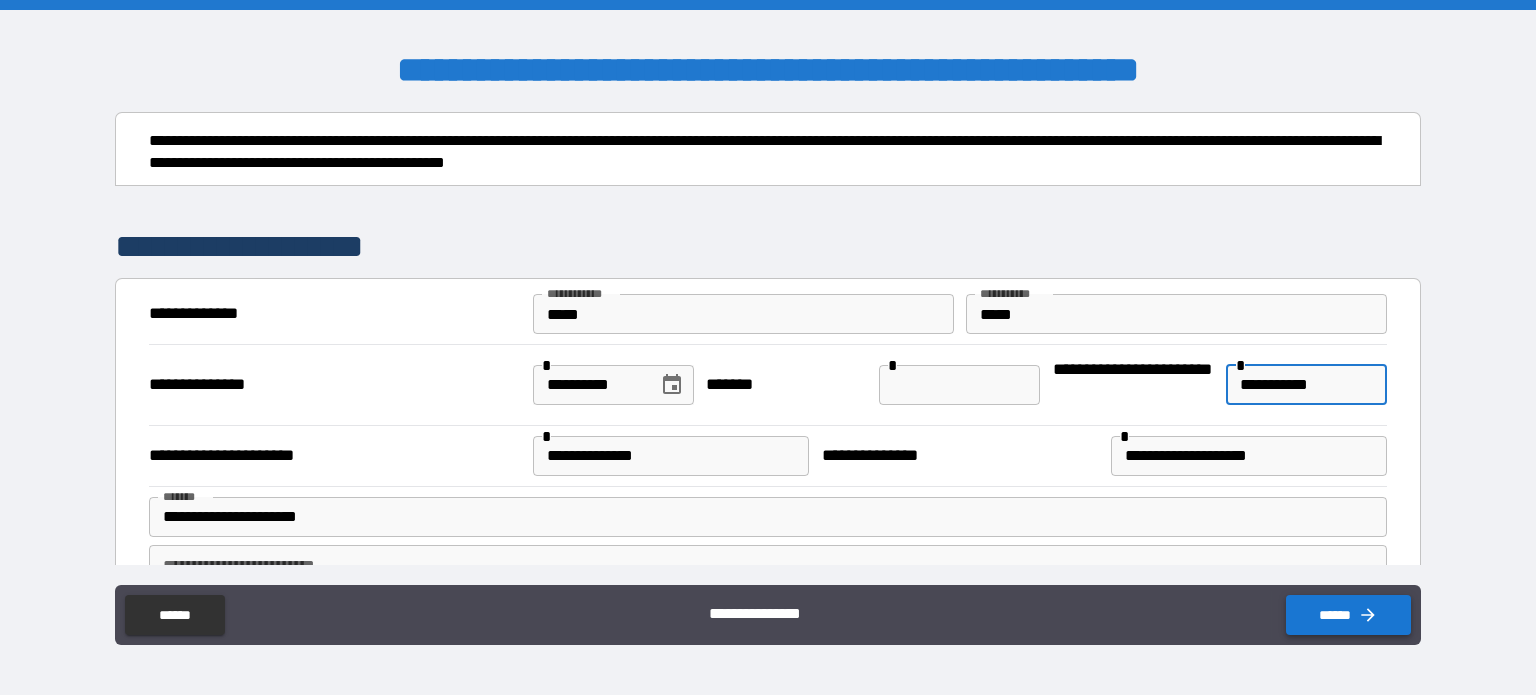 type on "**********" 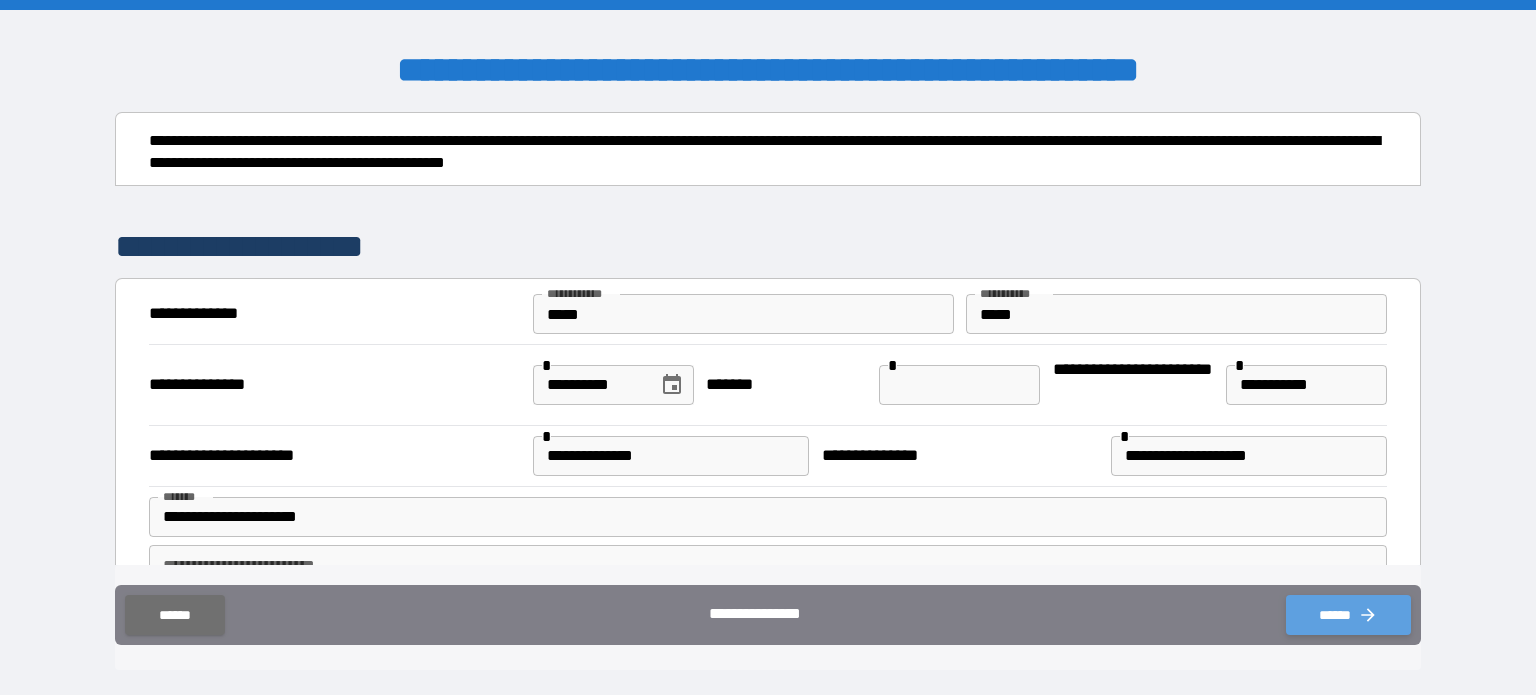click on "******" at bounding box center (1348, 615) 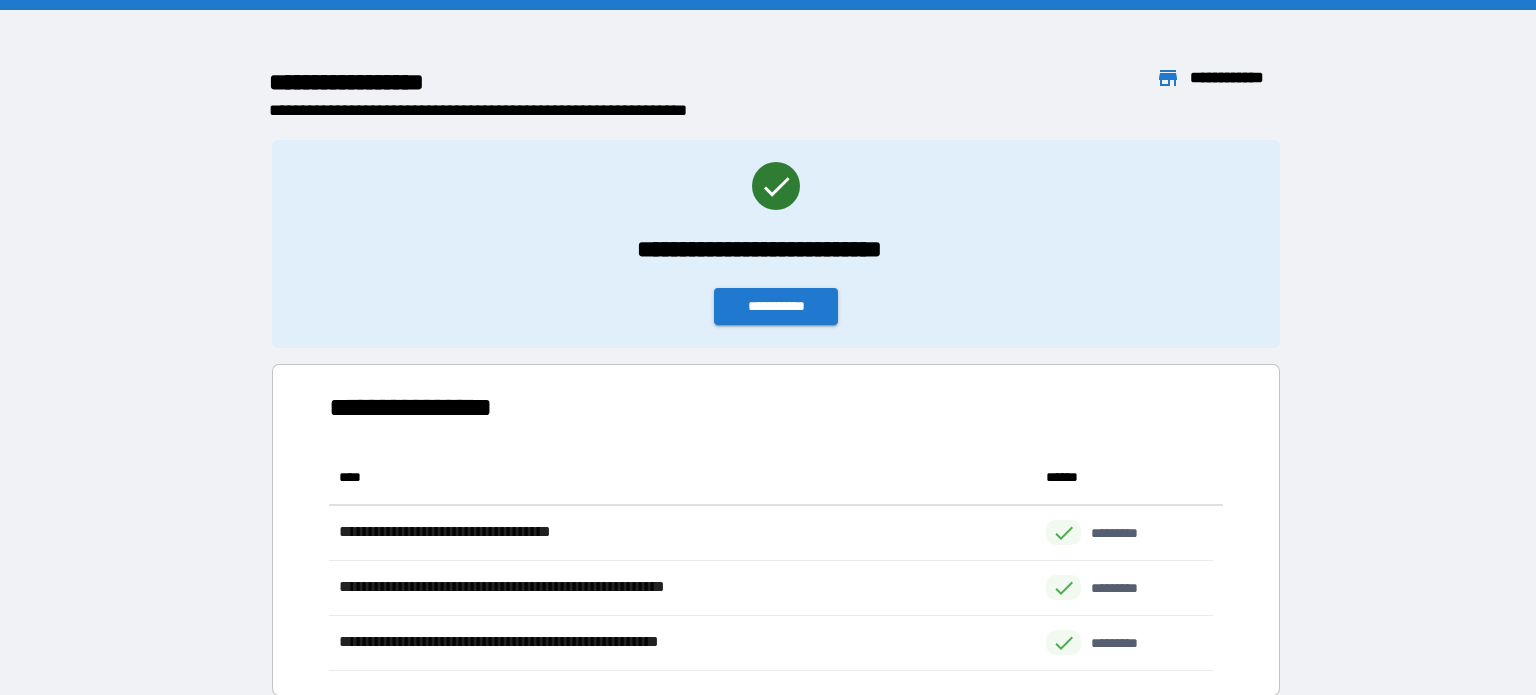 scroll, scrollTop: 16, scrollLeft: 16, axis: both 